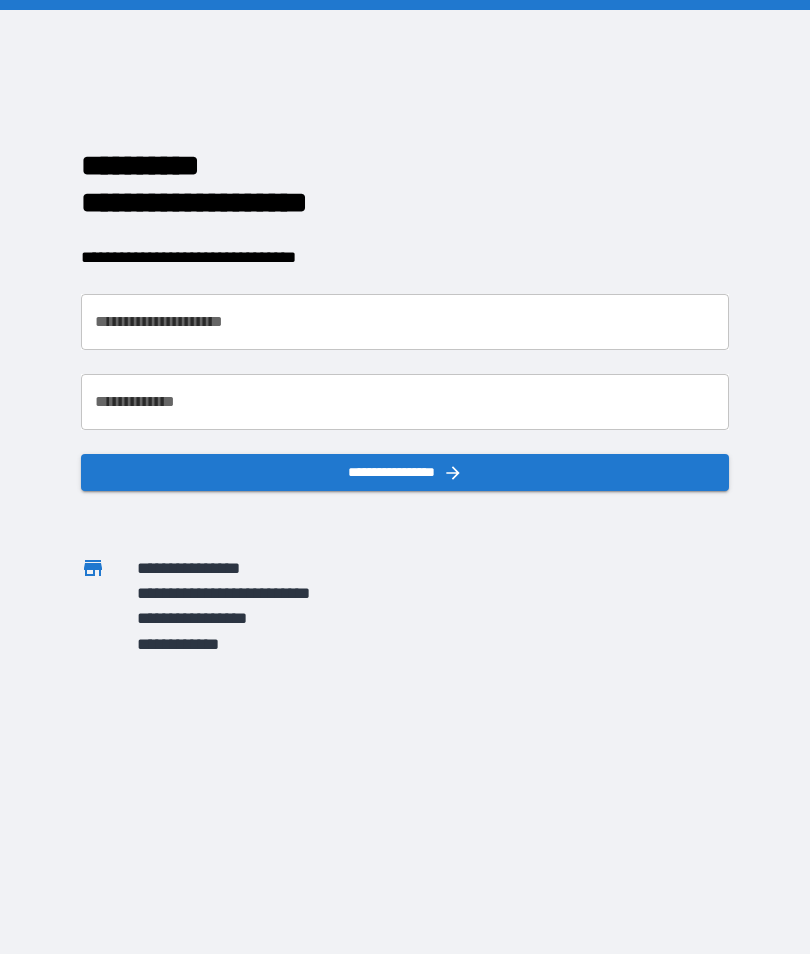 scroll, scrollTop: 0, scrollLeft: 0, axis: both 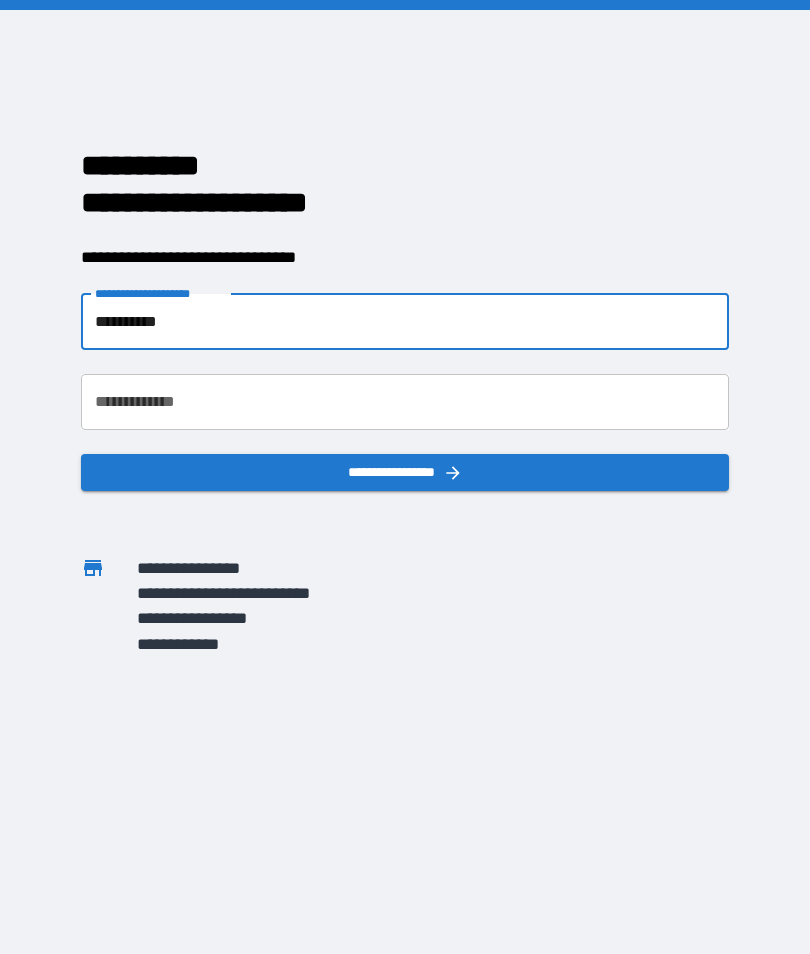 type on "**********" 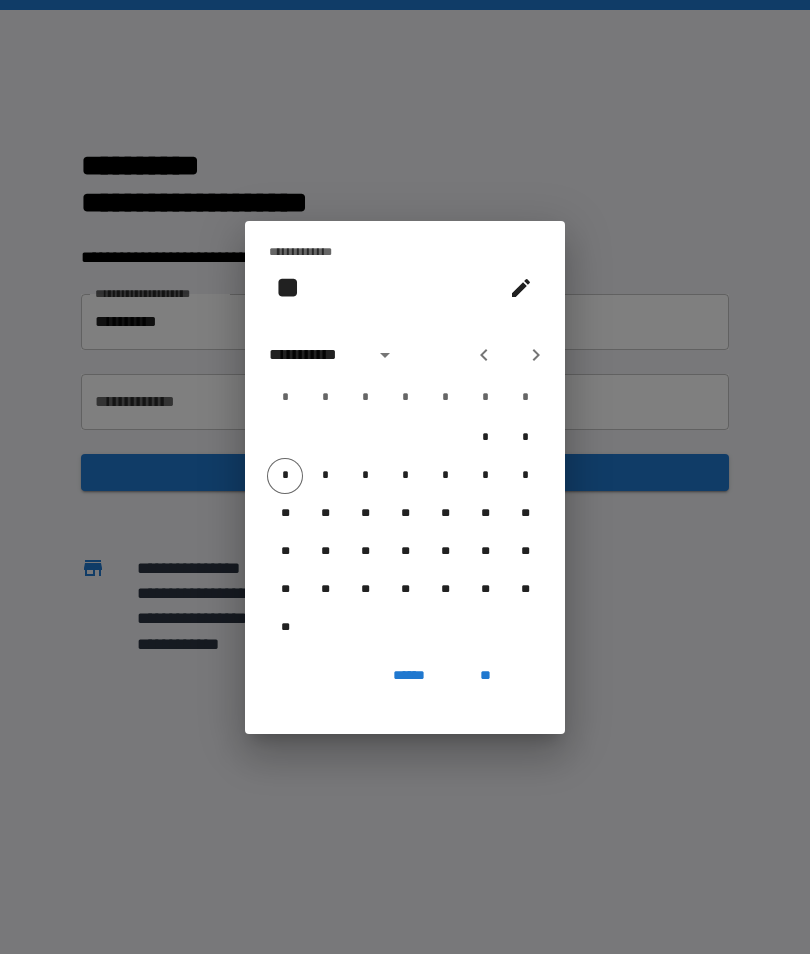 click on "**" at bounding box center [485, 514] 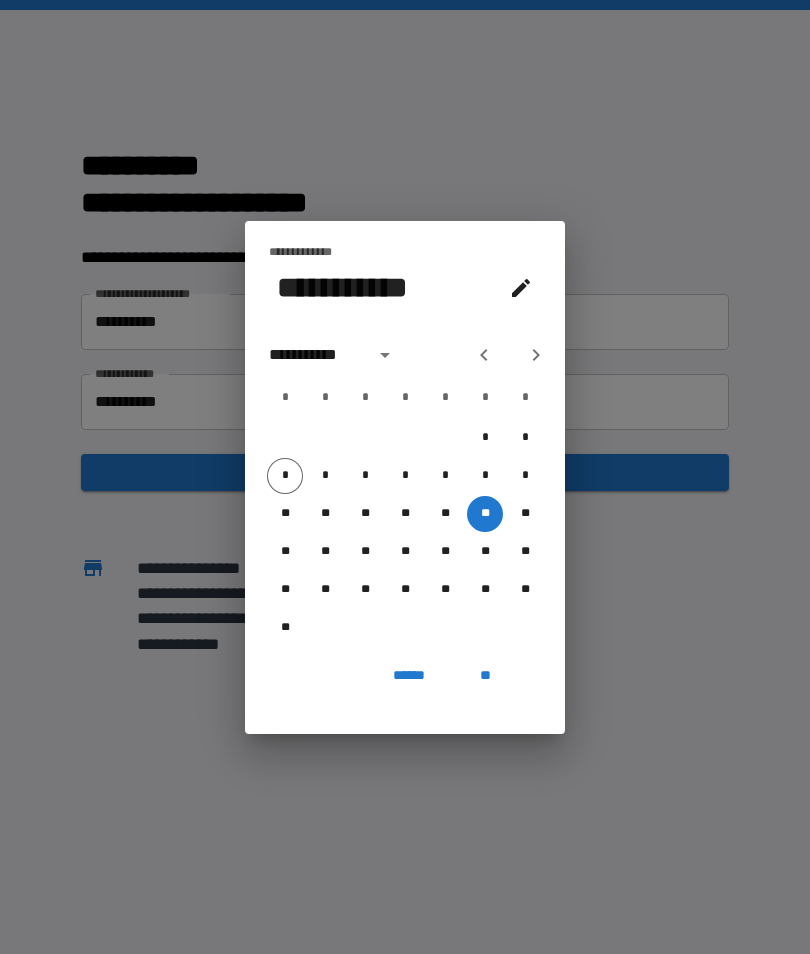 click 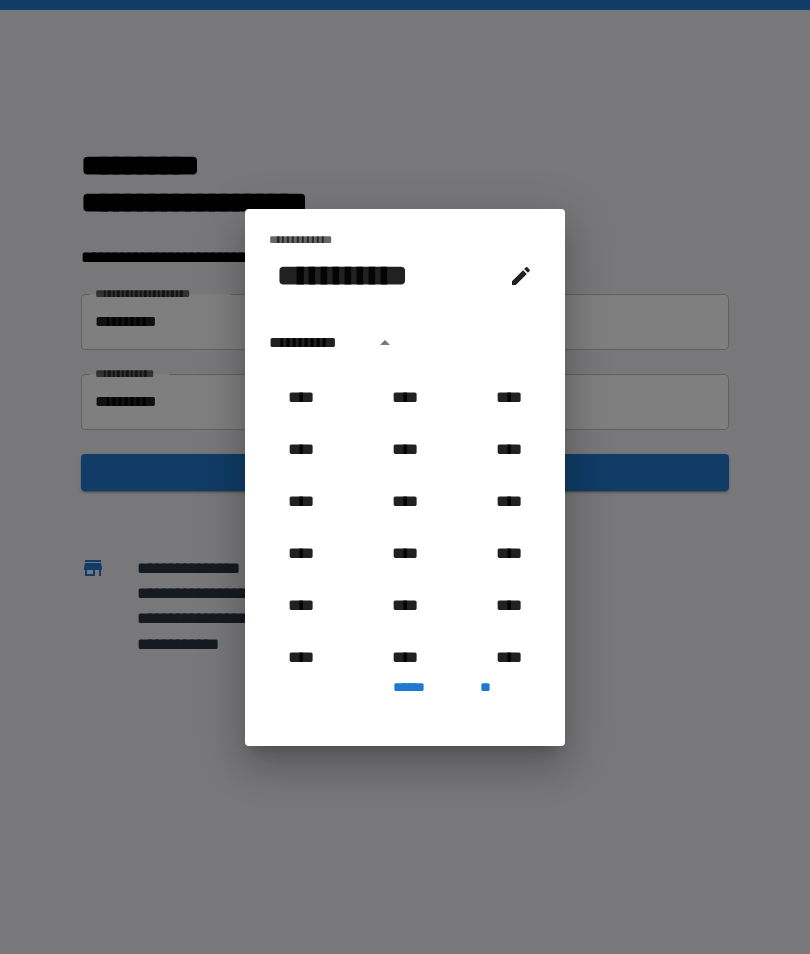 scroll, scrollTop: 313, scrollLeft: 0, axis: vertical 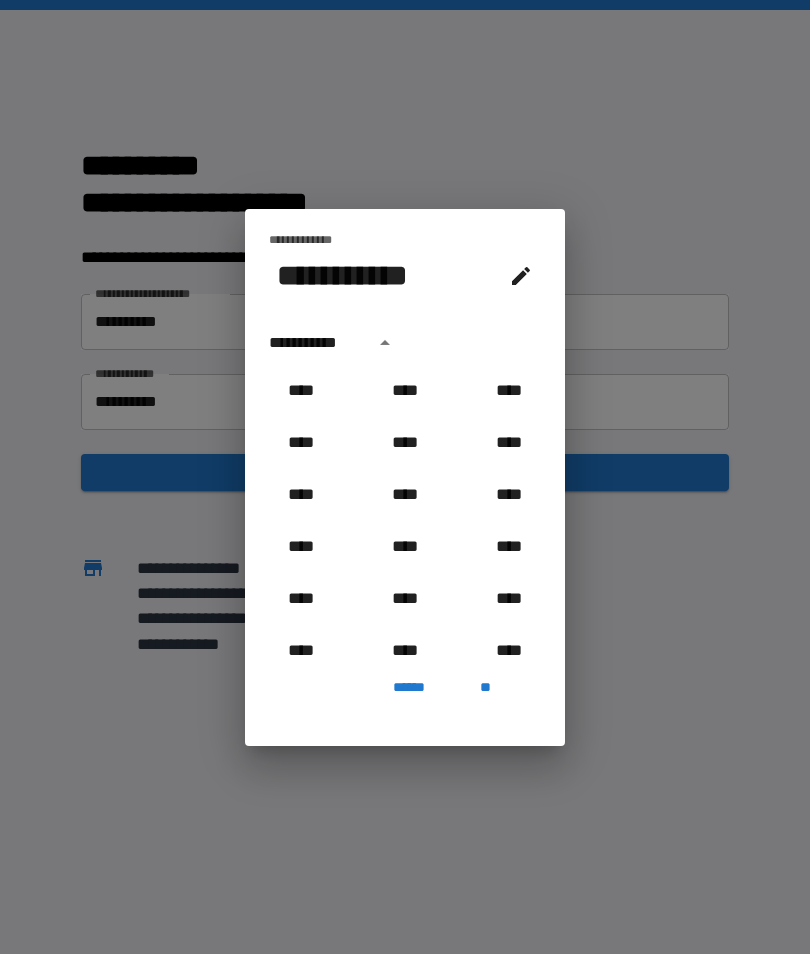 click on "****" at bounding box center [301, 651] 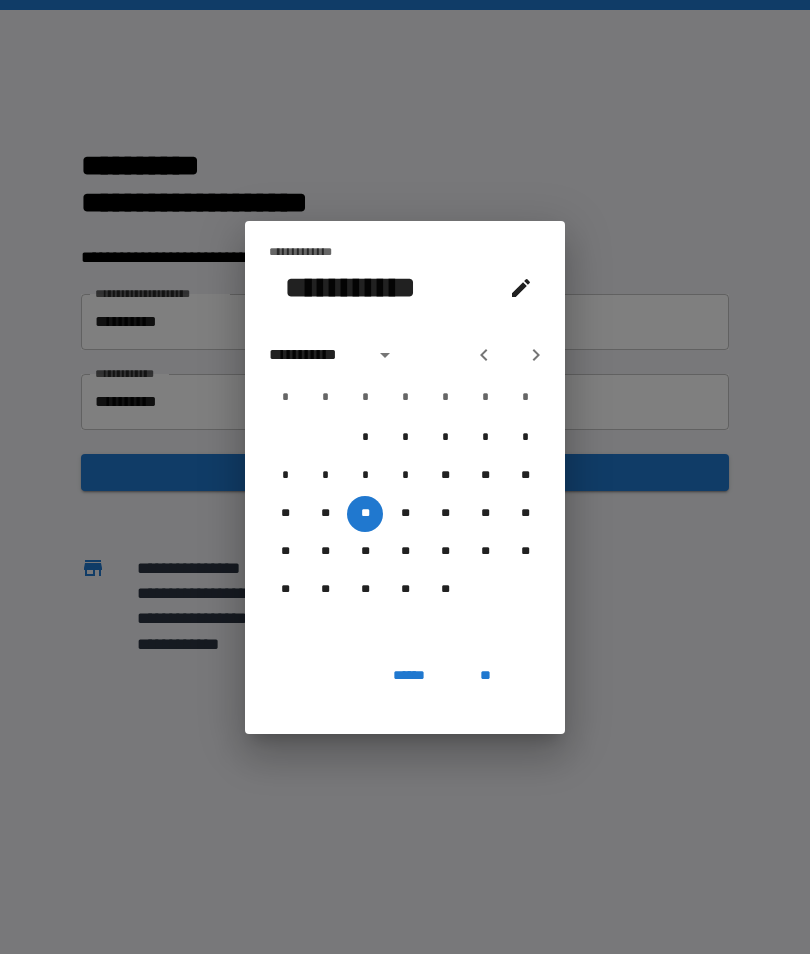 click on "**" at bounding box center (485, 676) 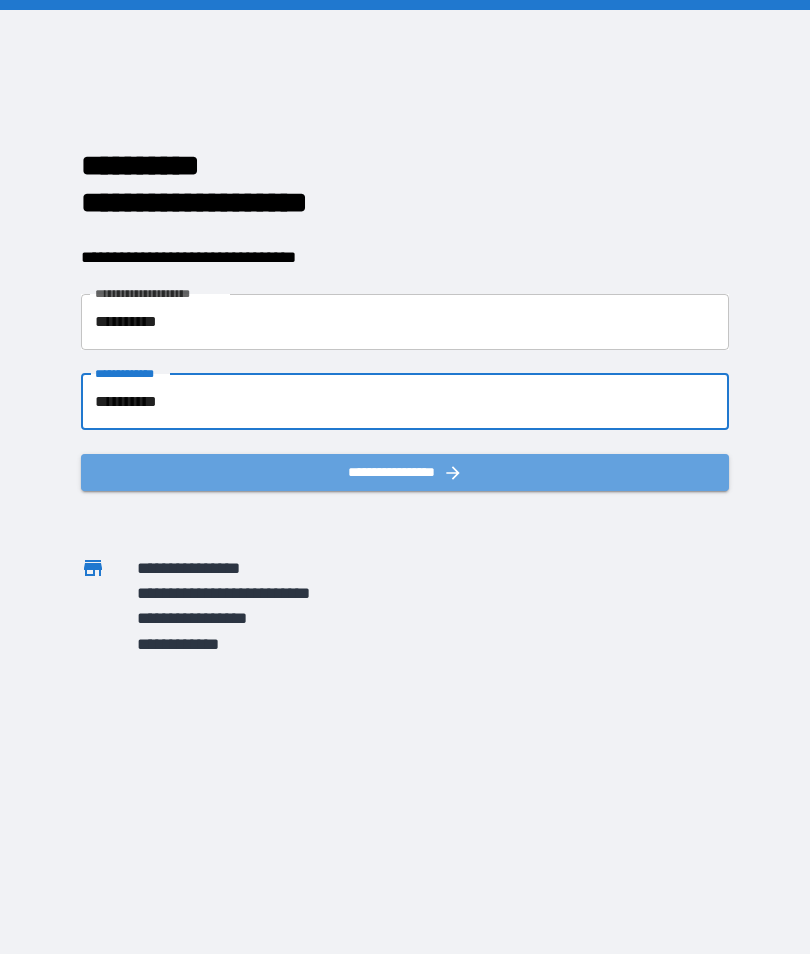 click on "**********" at bounding box center [405, 472] 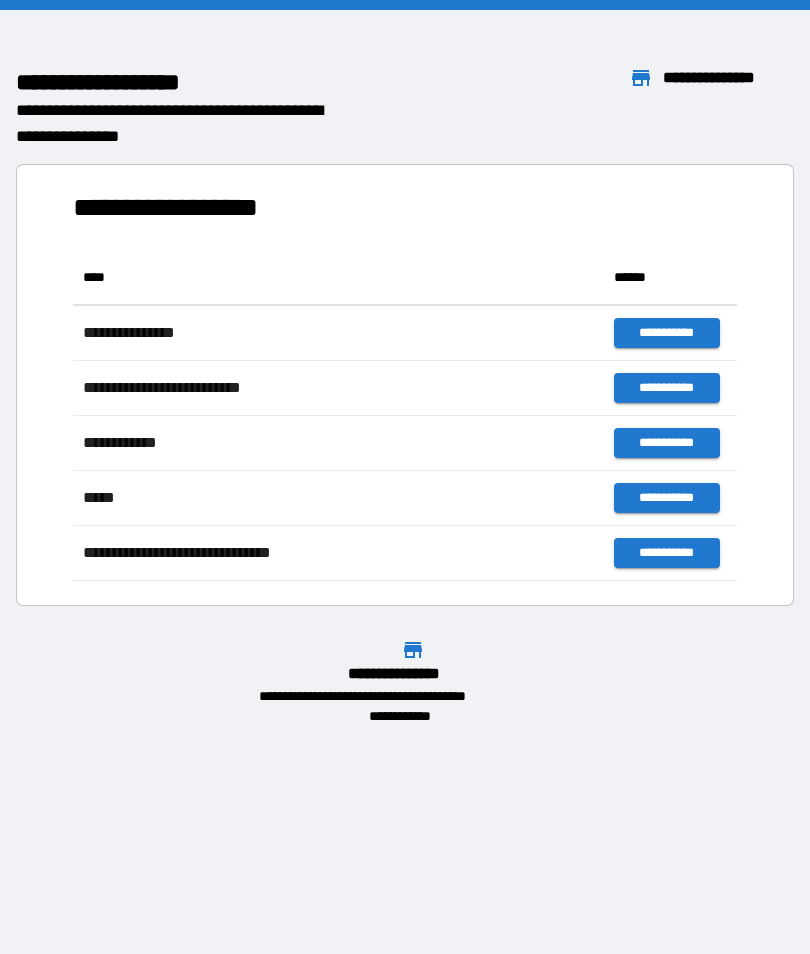 scroll, scrollTop: 331, scrollLeft: 664, axis: both 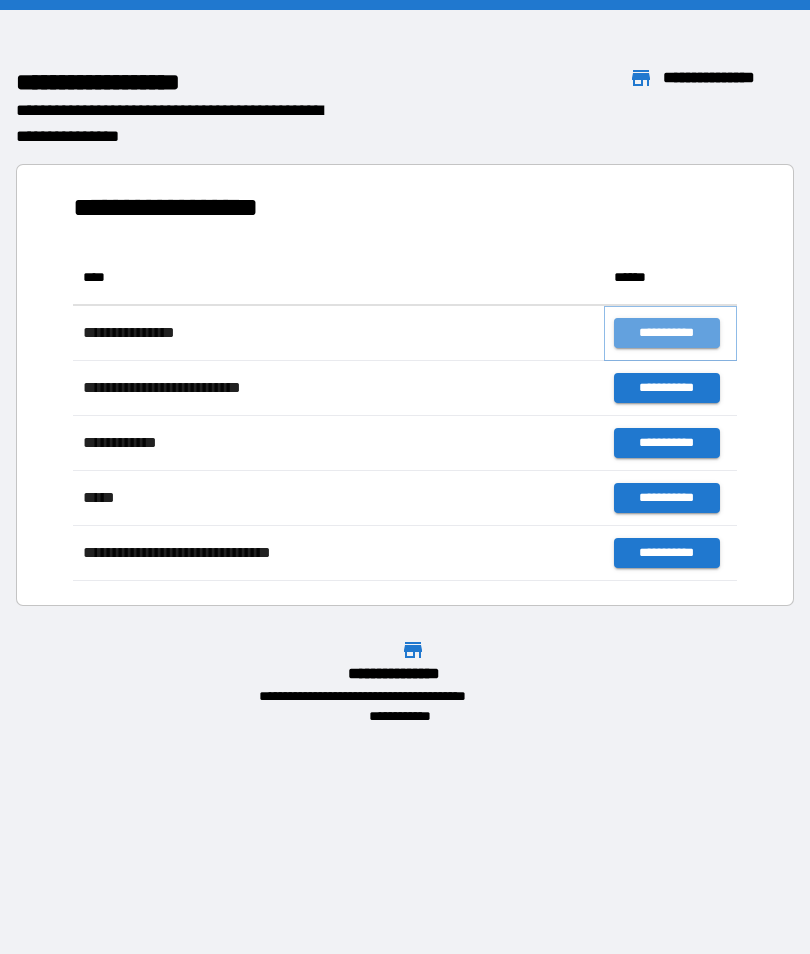 click on "**********" at bounding box center (666, 333) 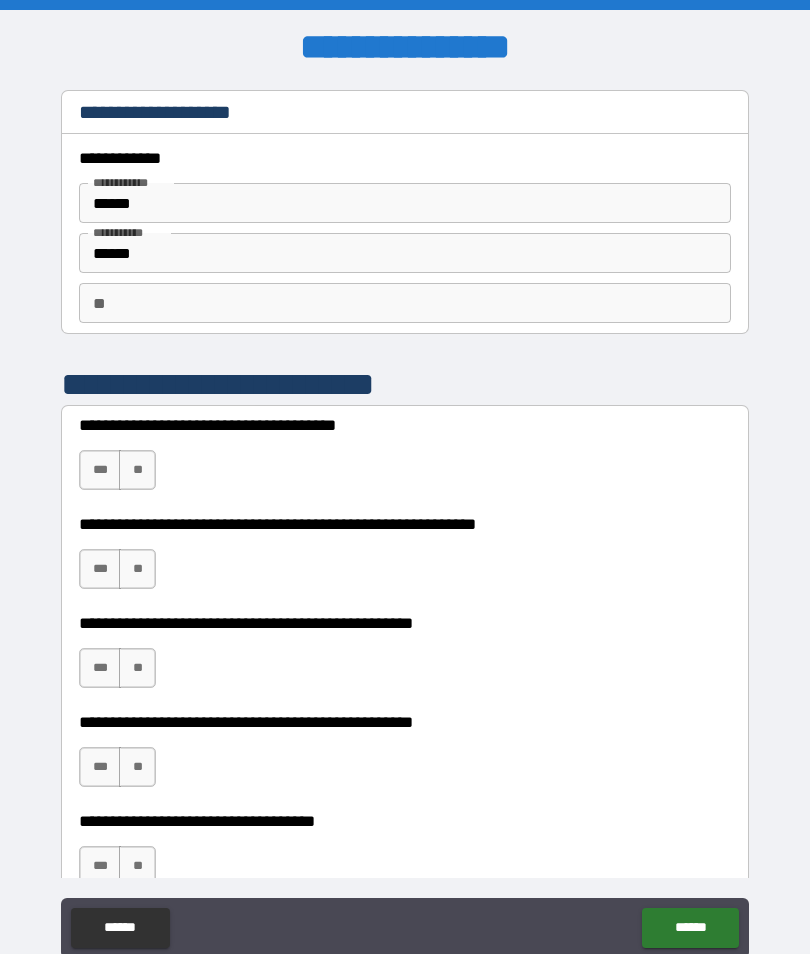 click on "**" at bounding box center (405, 303) 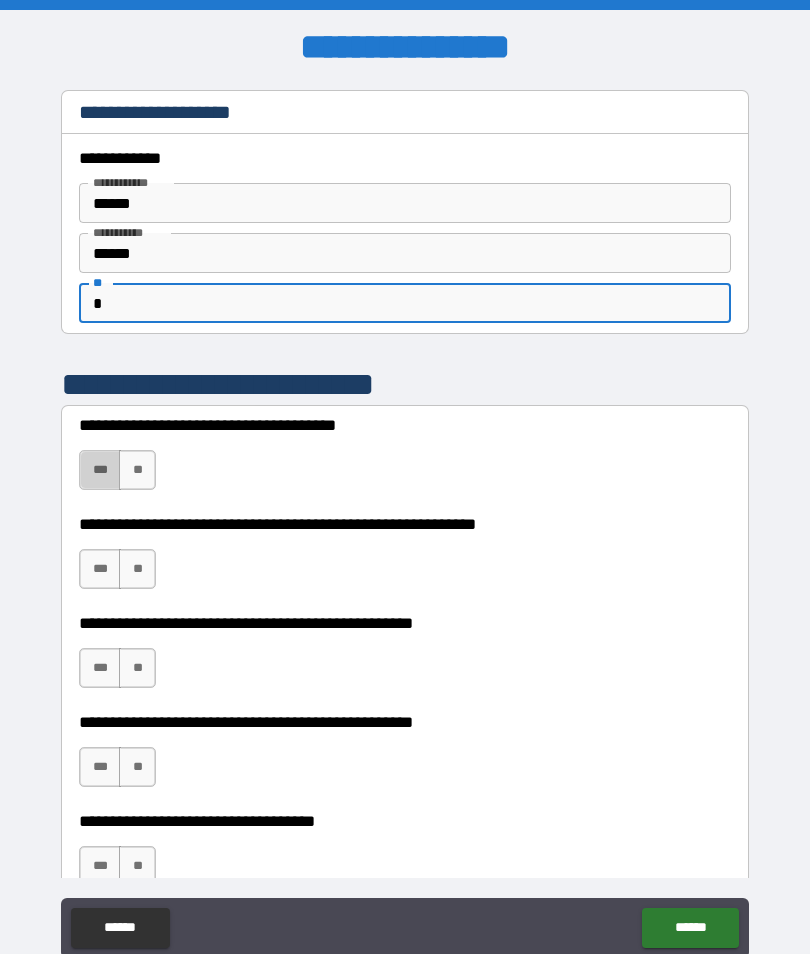 type on "*" 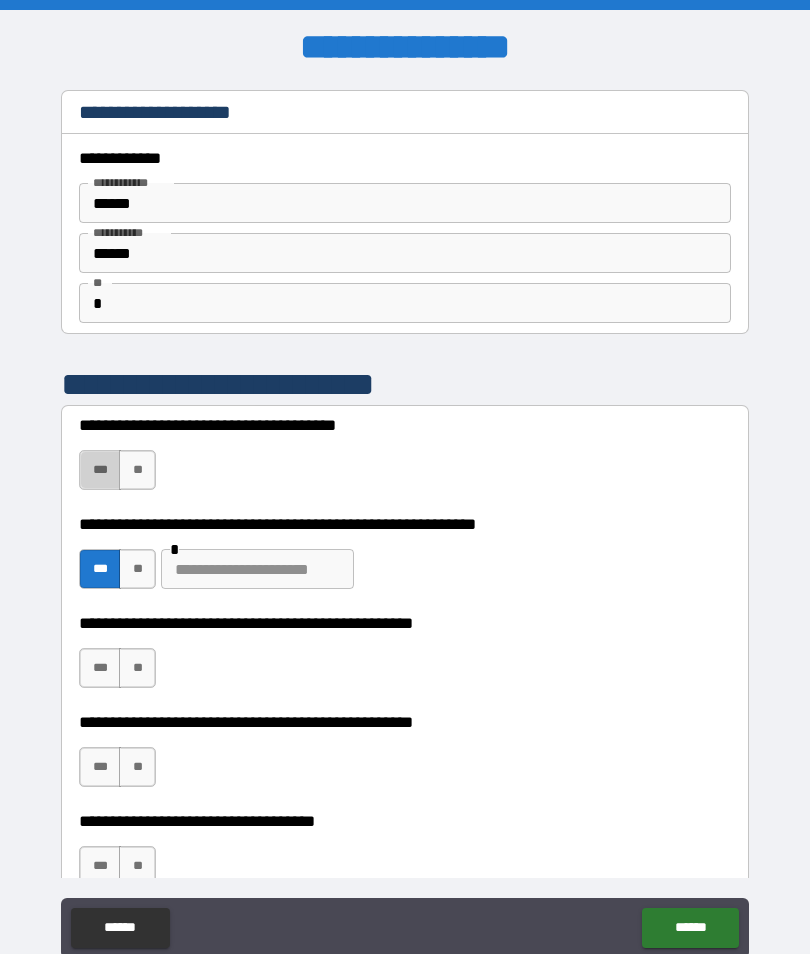 click at bounding box center [257, 569] 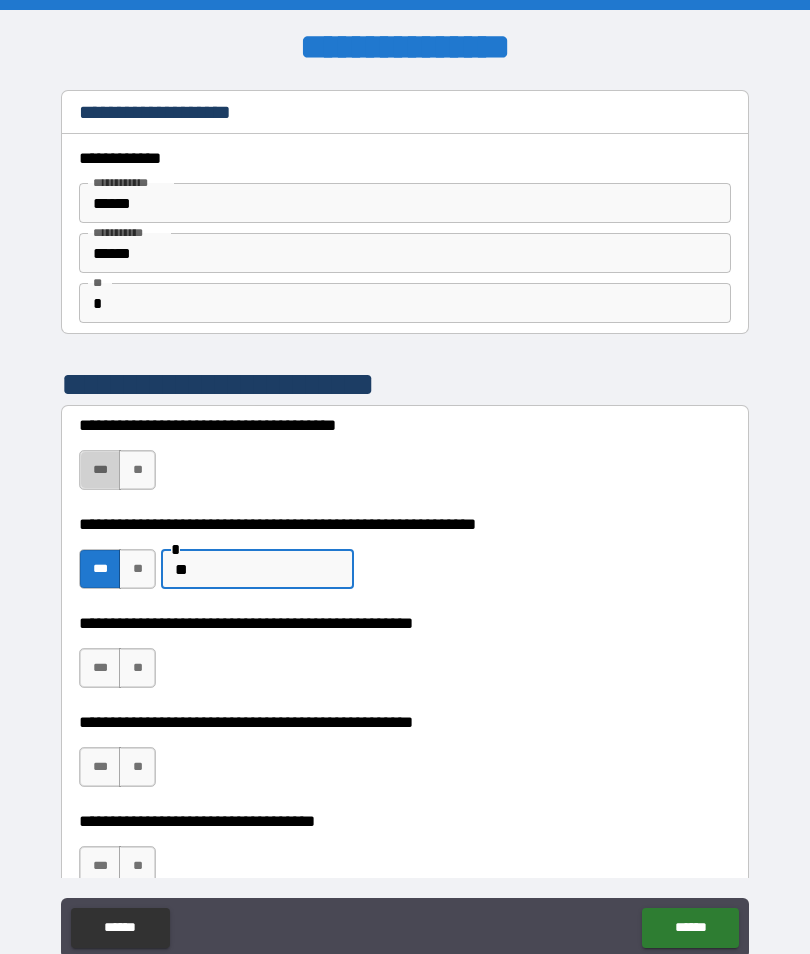type on "*" 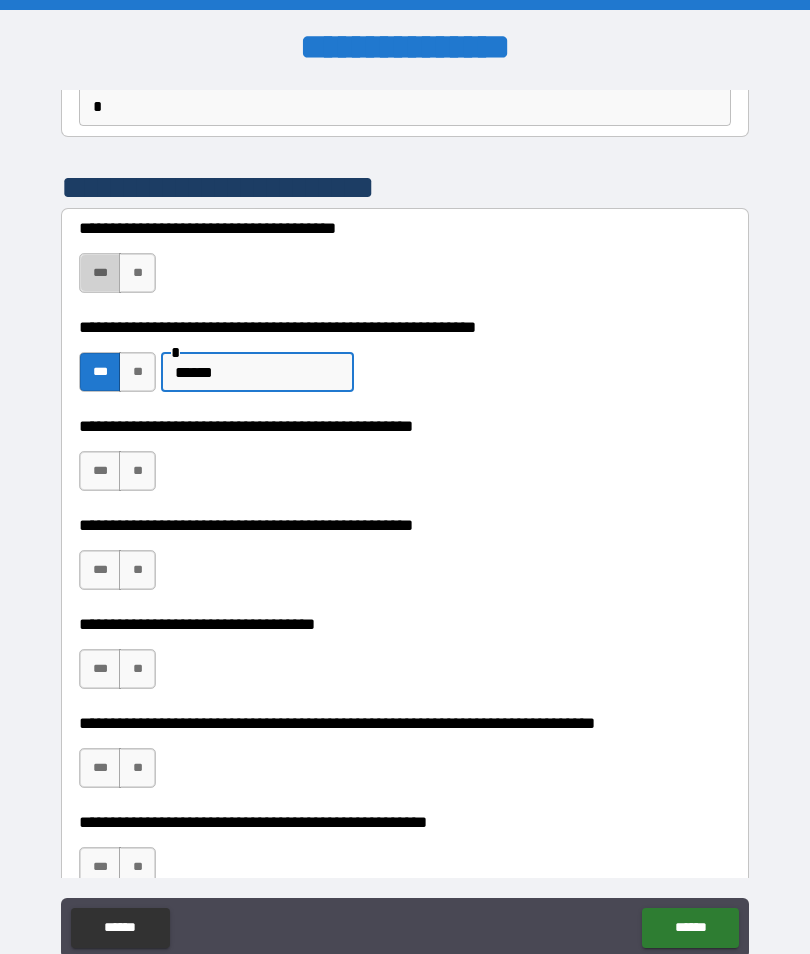 scroll, scrollTop: 197, scrollLeft: 0, axis: vertical 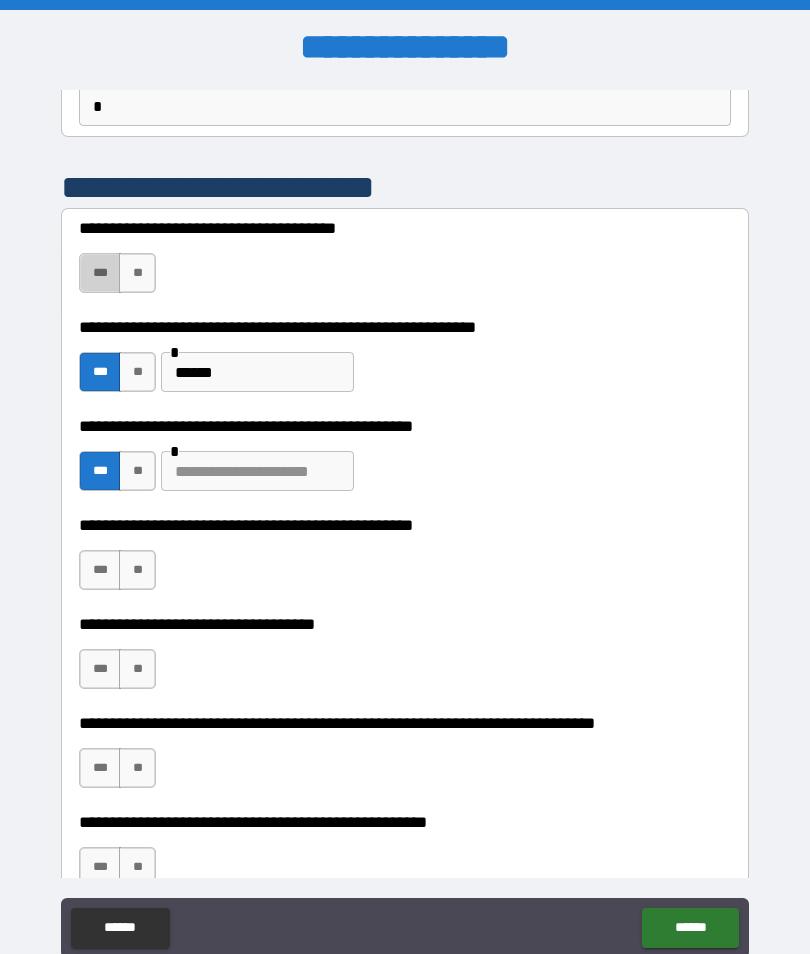 click at bounding box center (257, 471) 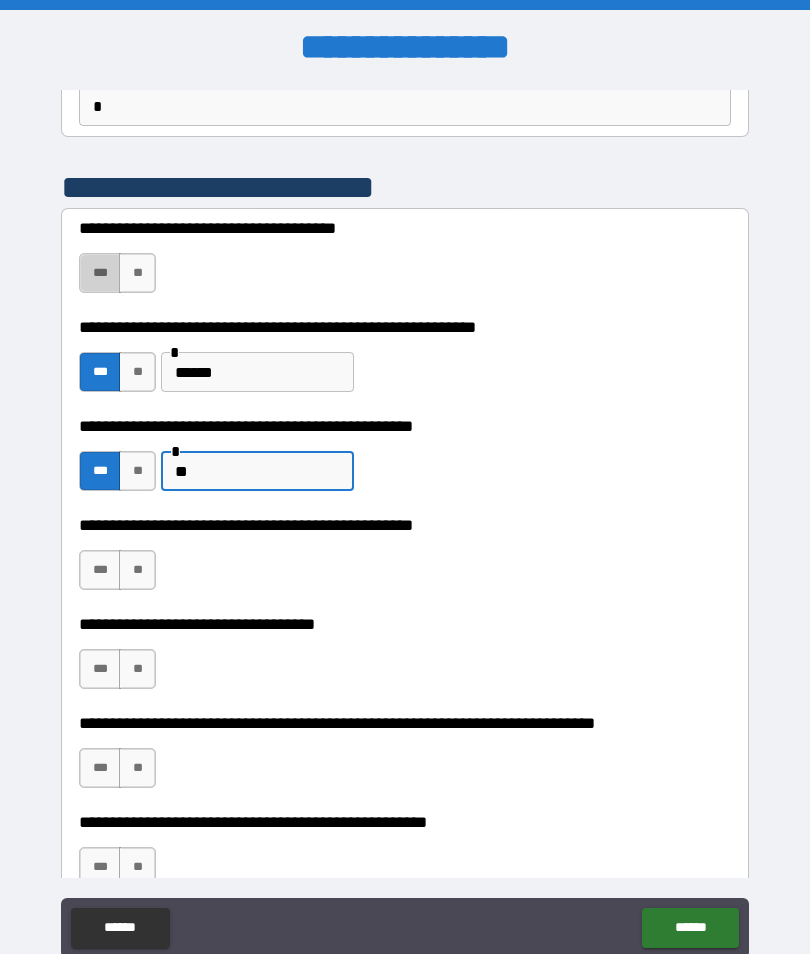 type on "*" 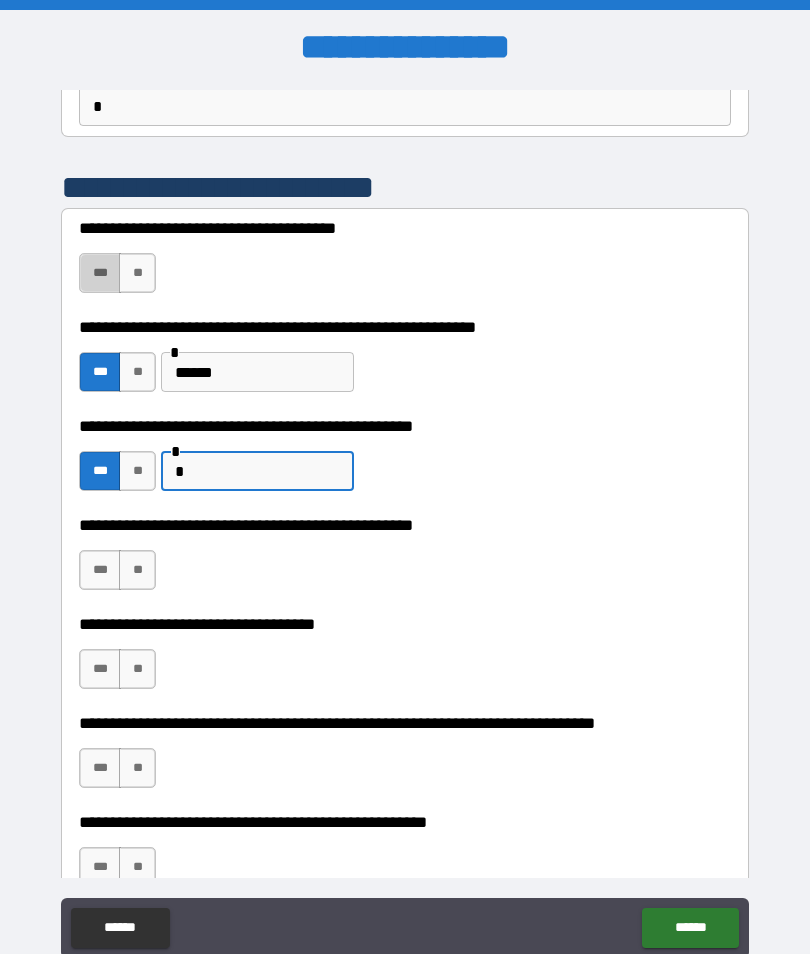 type 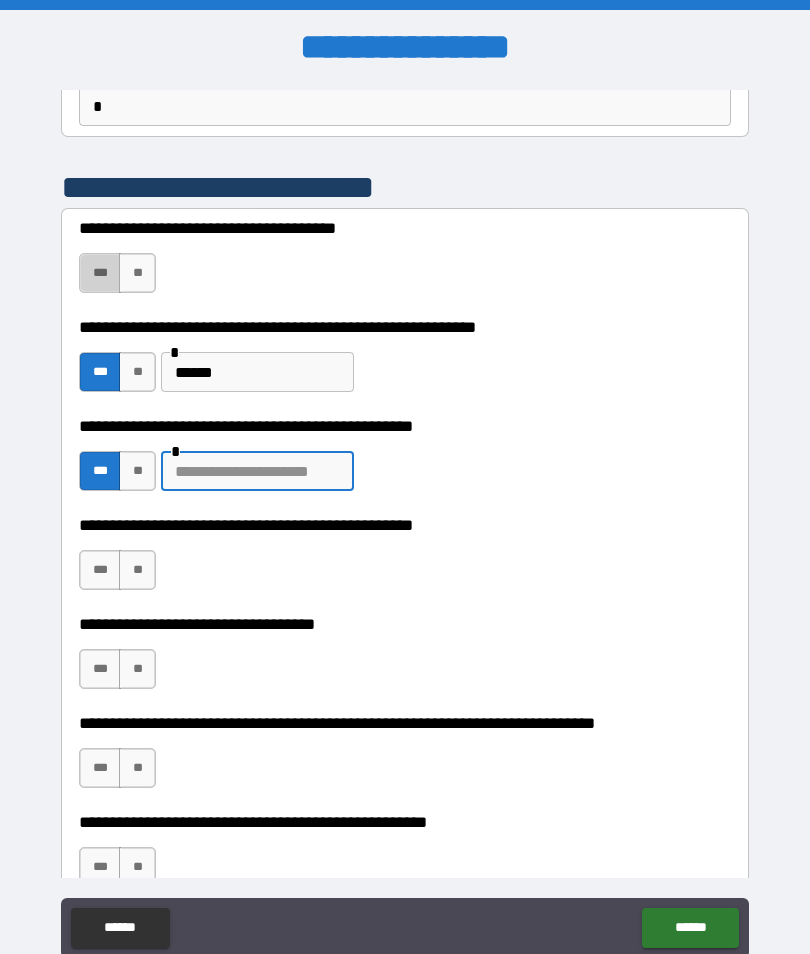 click on "**" at bounding box center [137, 471] 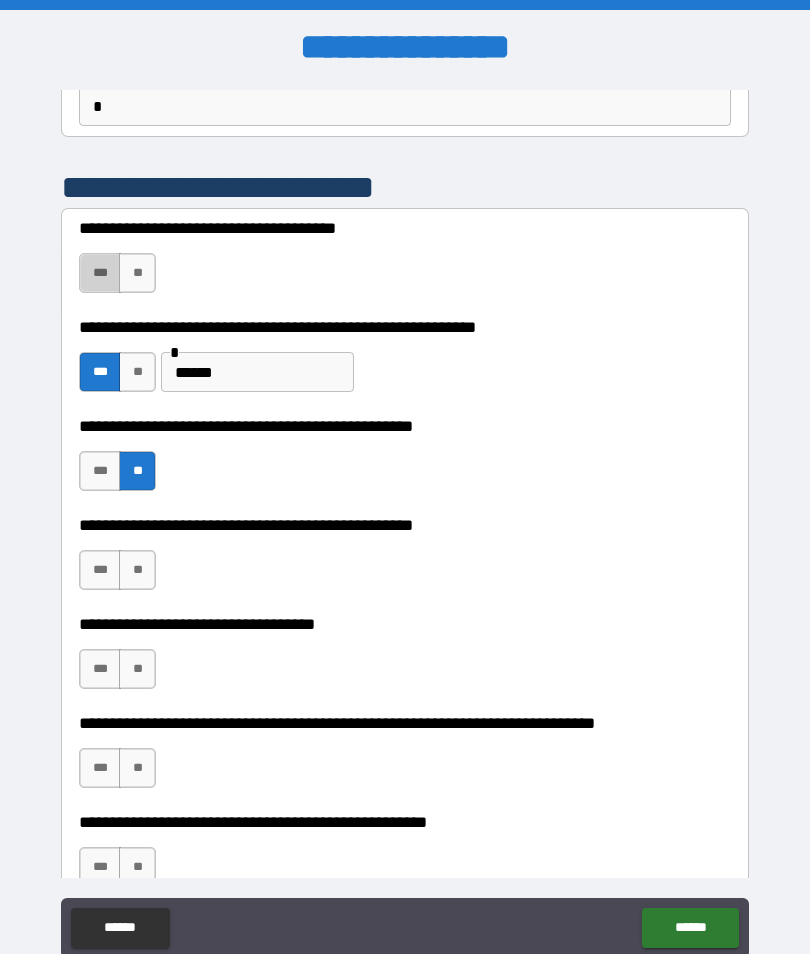 click on "***" at bounding box center [100, 570] 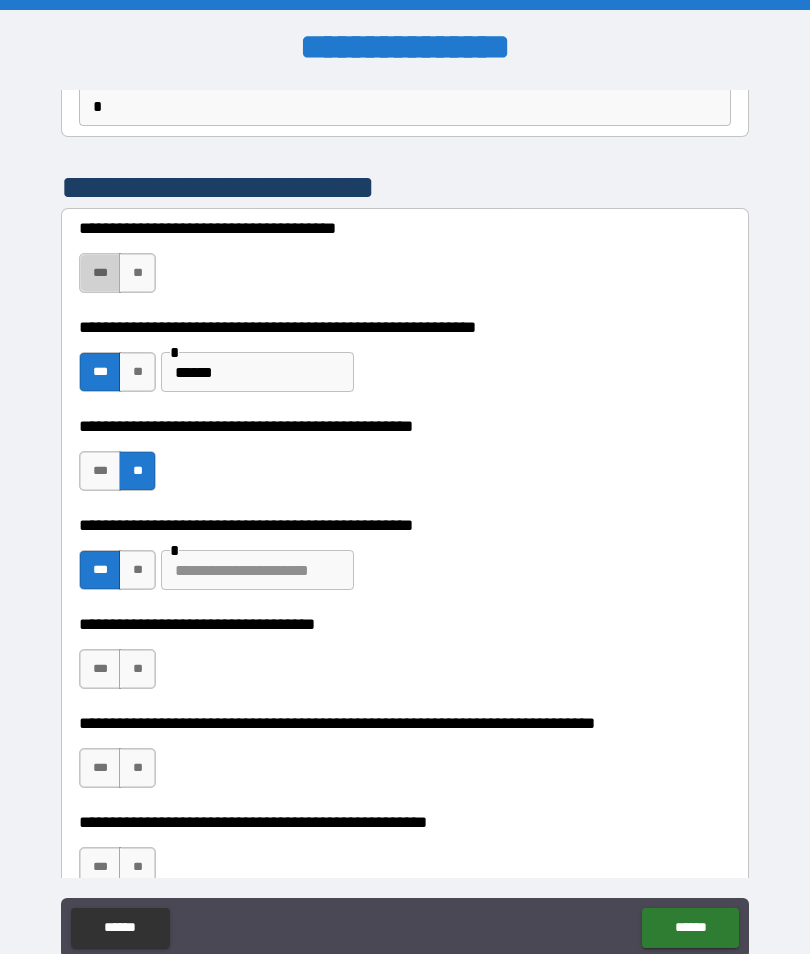 click at bounding box center (257, 570) 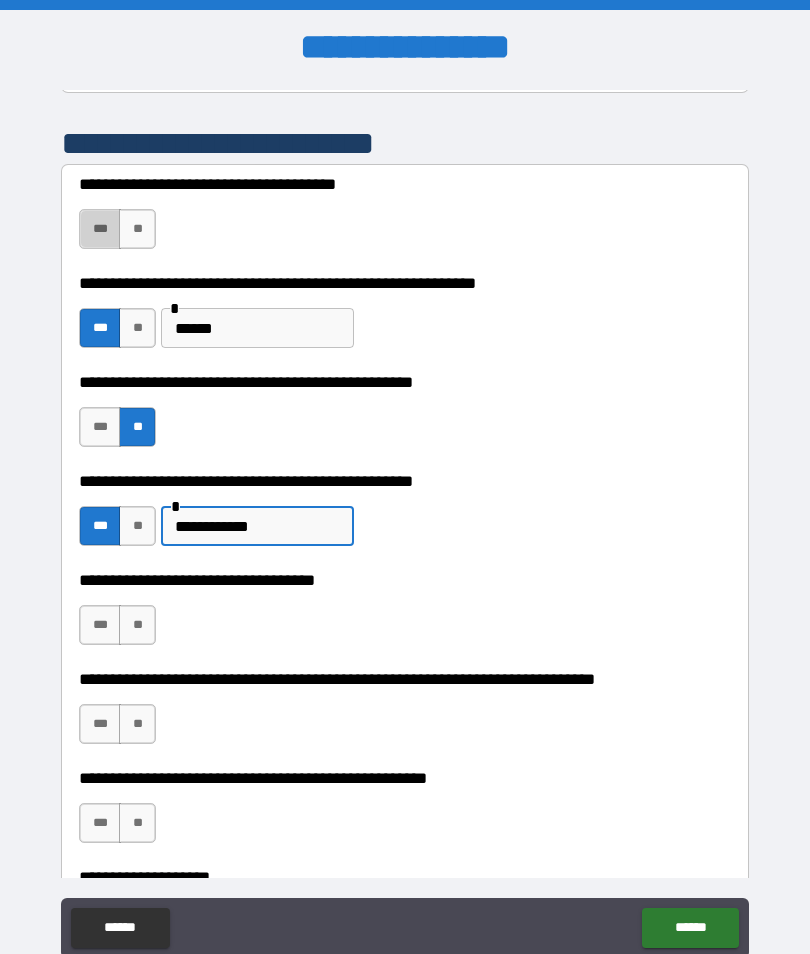 scroll, scrollTop: 278, scrollLeft: 0, axis: vertical 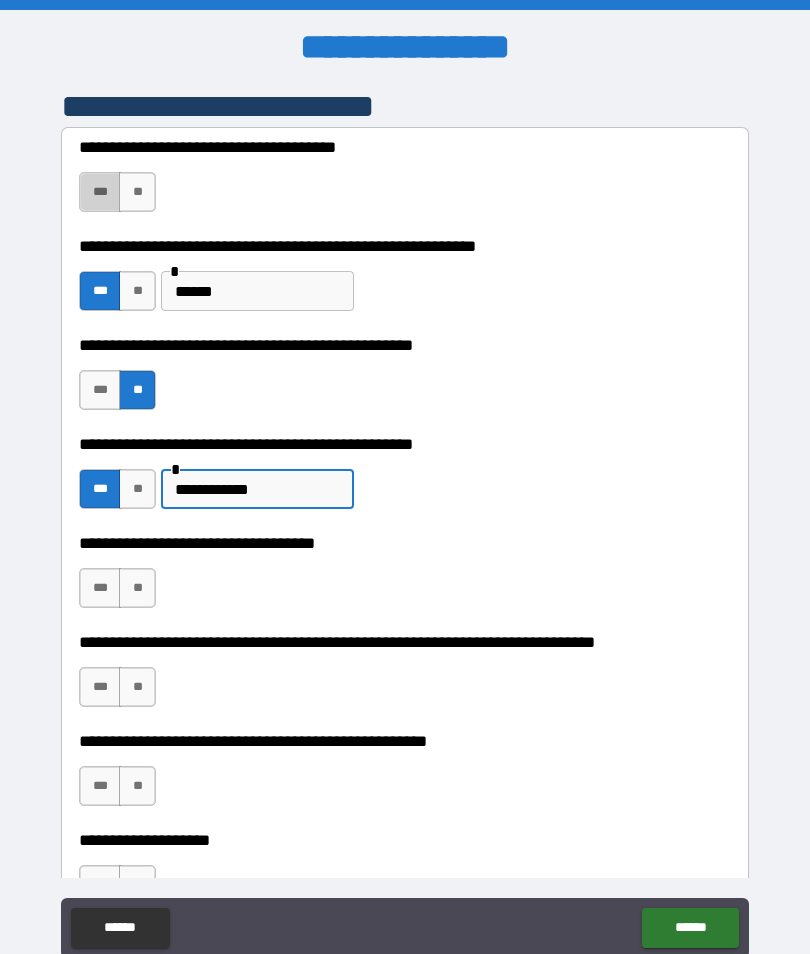 type on "**********" 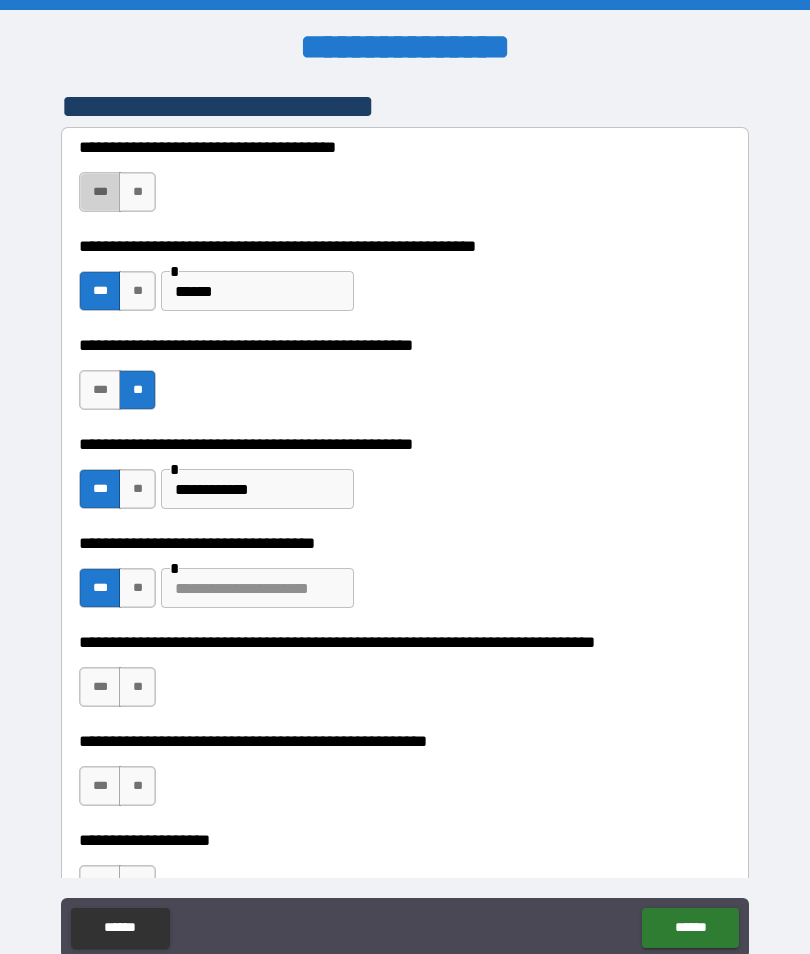 click at bounding box center [257, 588] 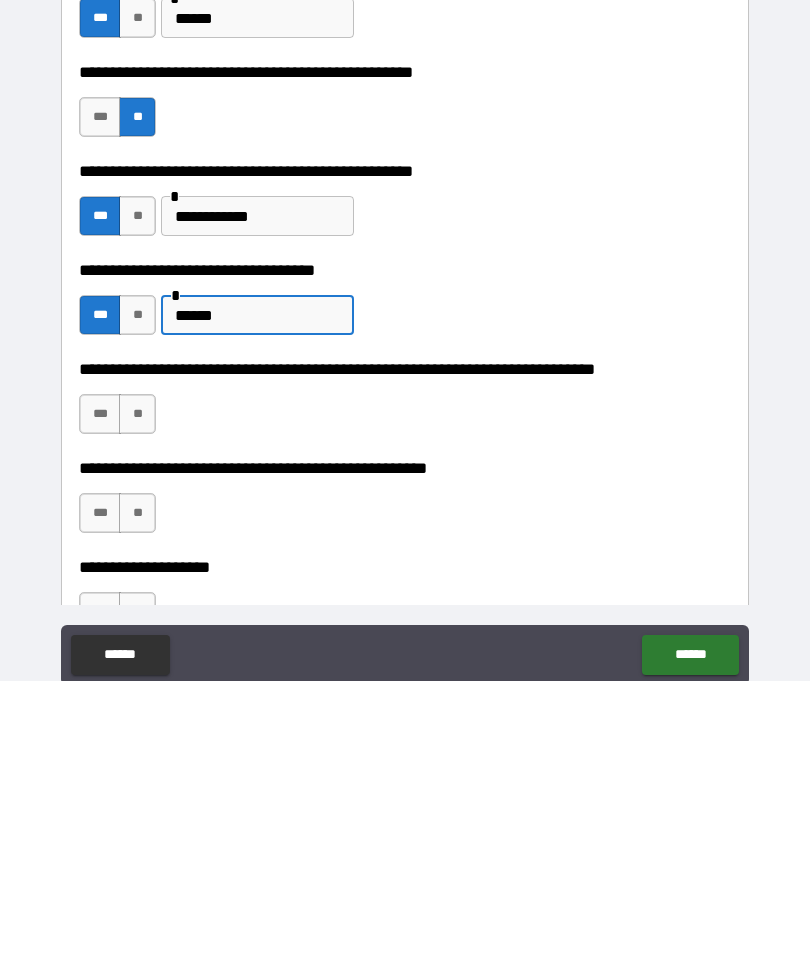 type on "******" 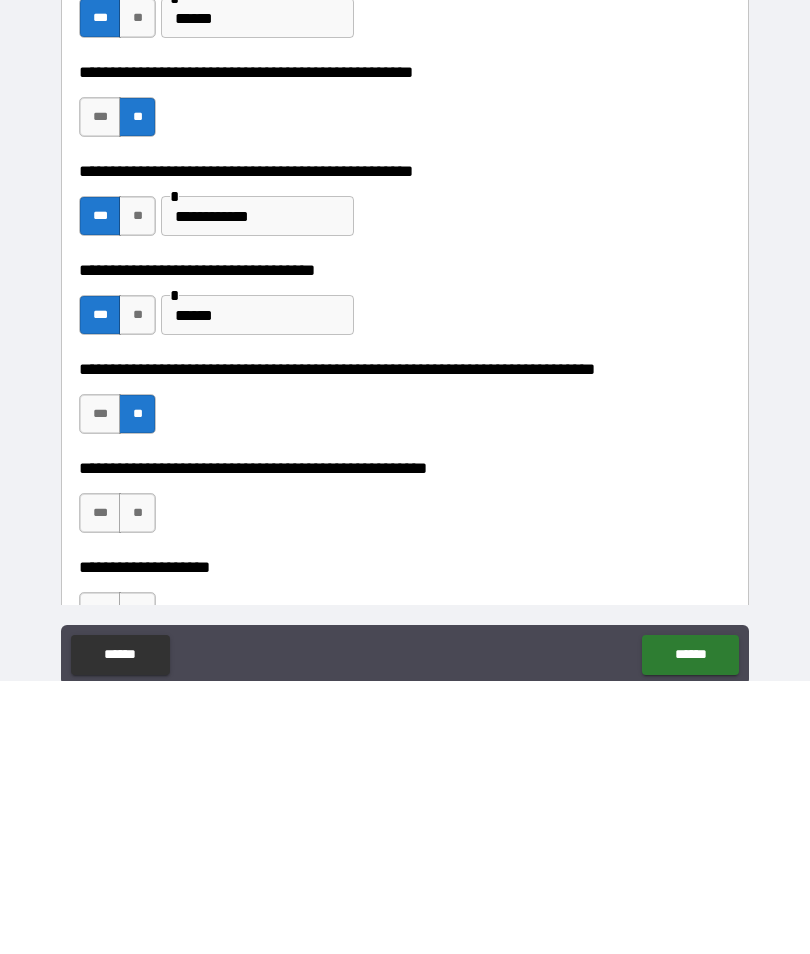 scroll, scrollTop: 89, scrollLeft: 0, axis: vertical 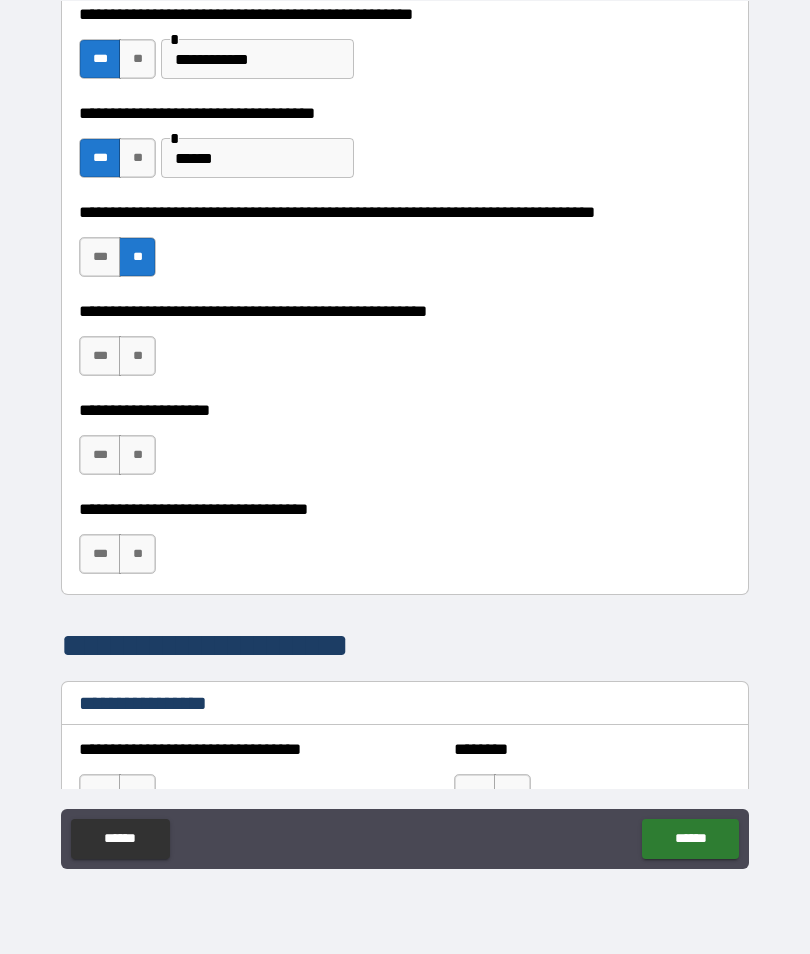 click on "**" at bounding box center (137, 356) 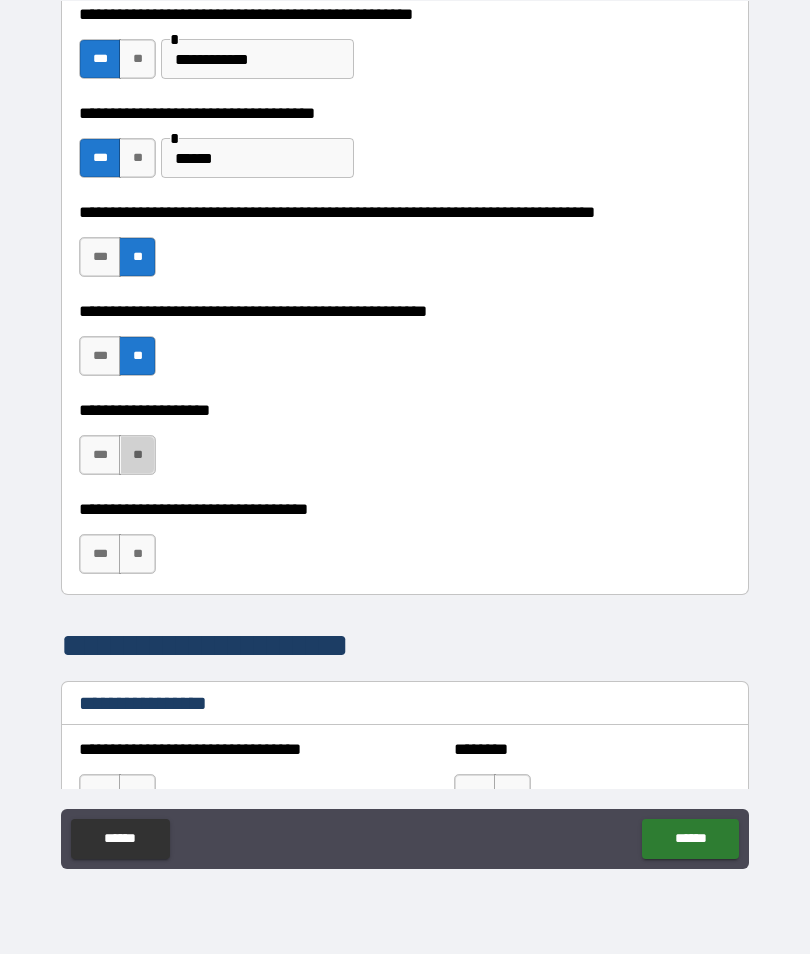 click on "**" at bounding box center (137, 455) 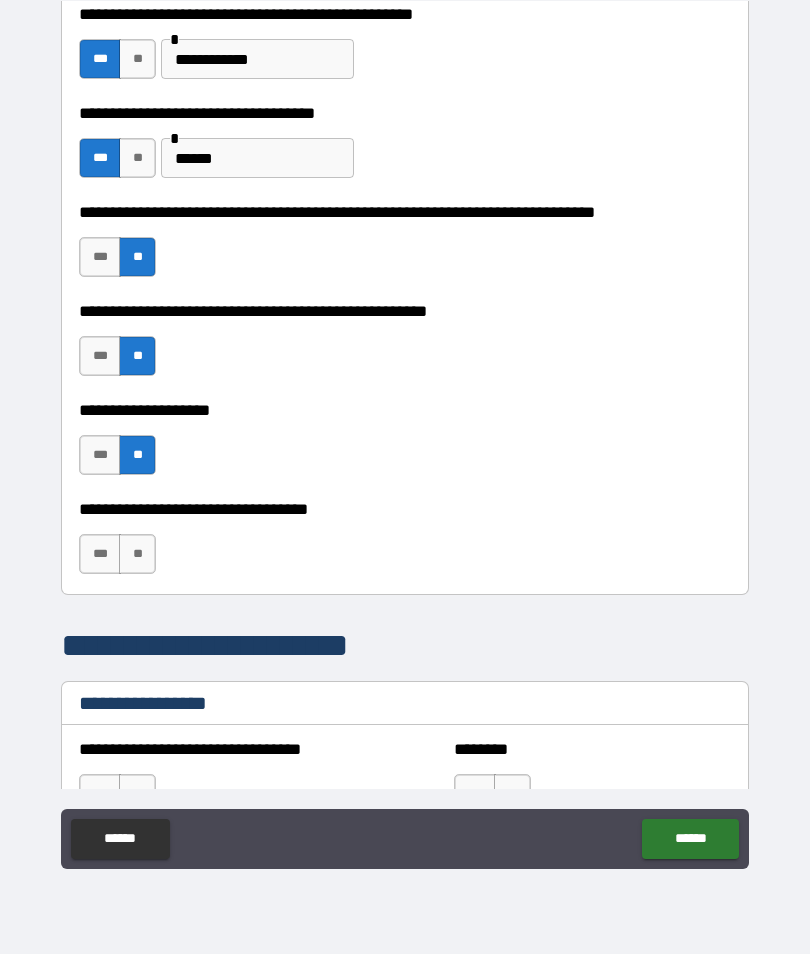 click on "**" at bounding box center [137, 554] 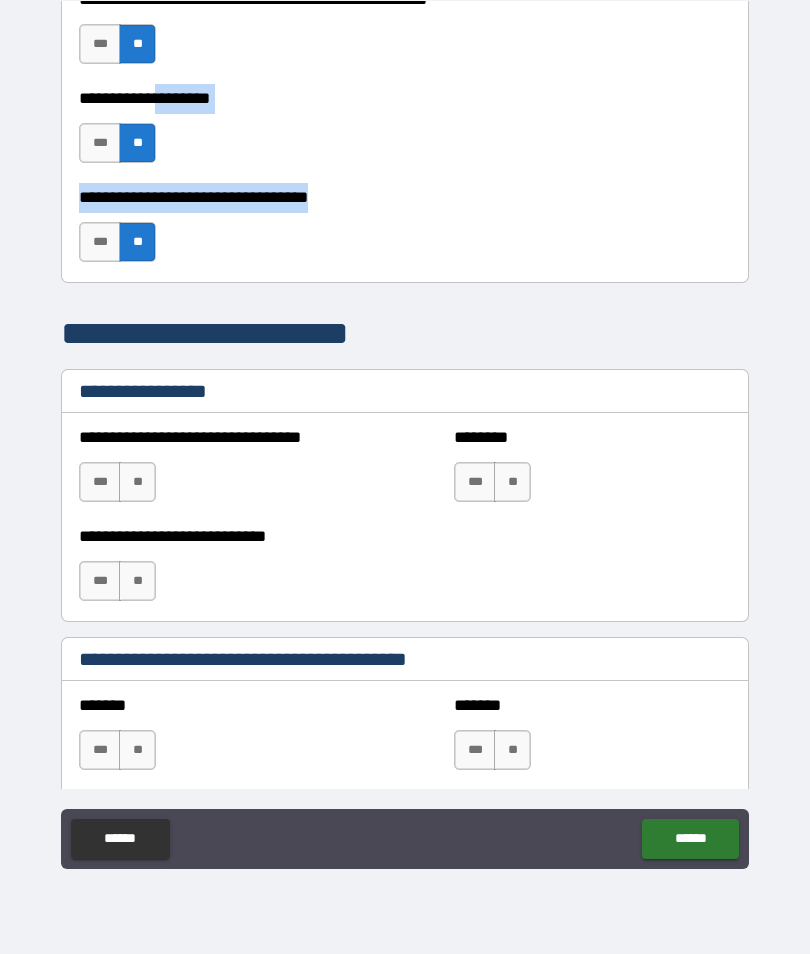 scroll, scrollTop: 947, scrollLeft: 0, axis: vertical 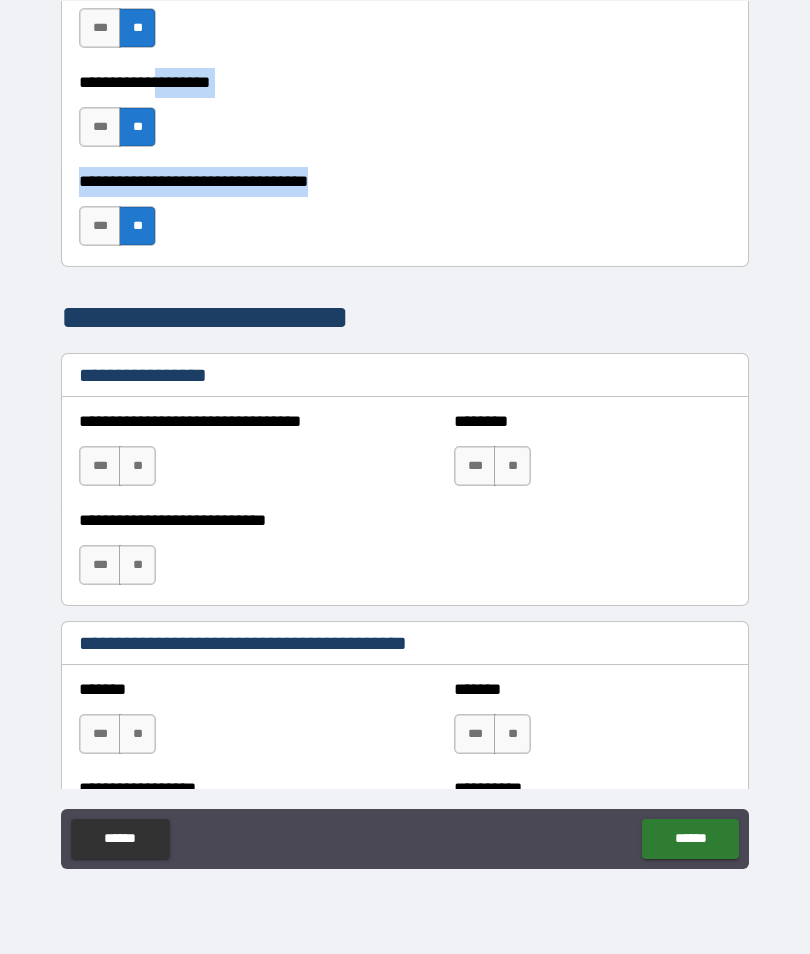 click on "**" at bounding box center [137, 466] 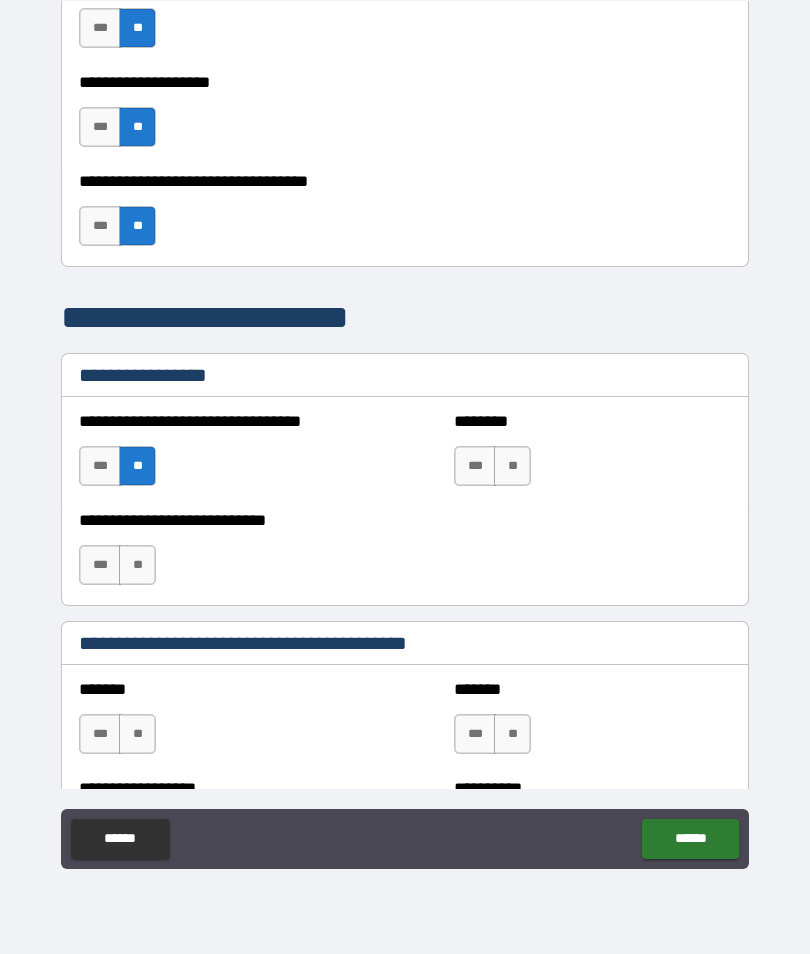 click on "**" at bounding box center [512, 466] 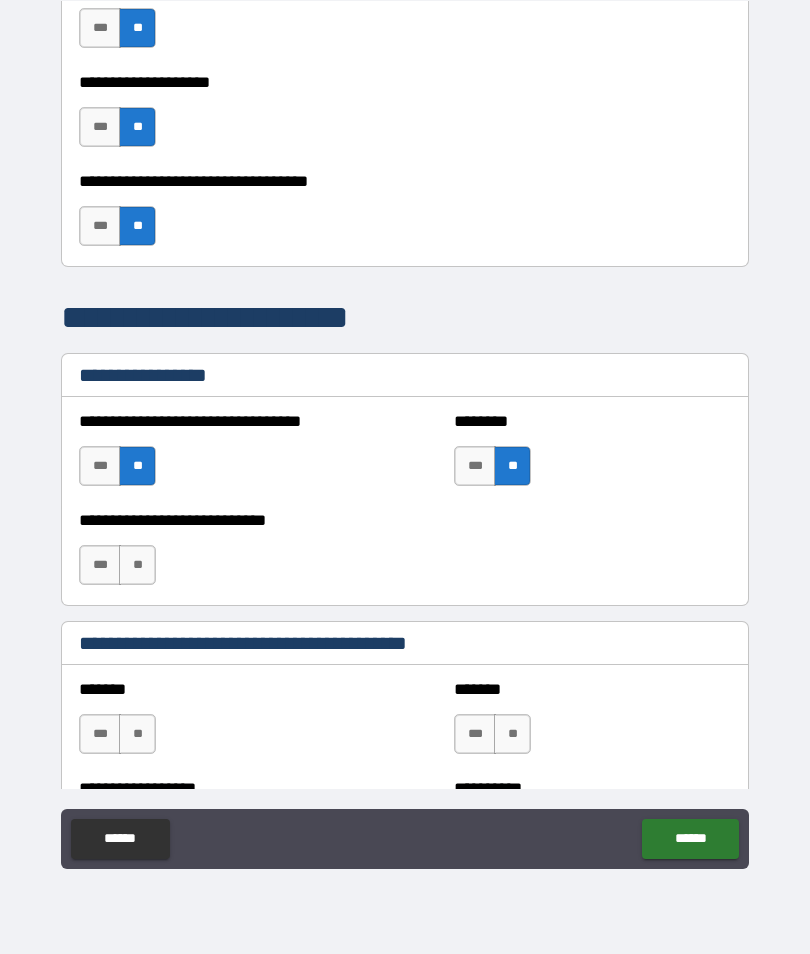 click on "**" at bounding box center [137, 565] 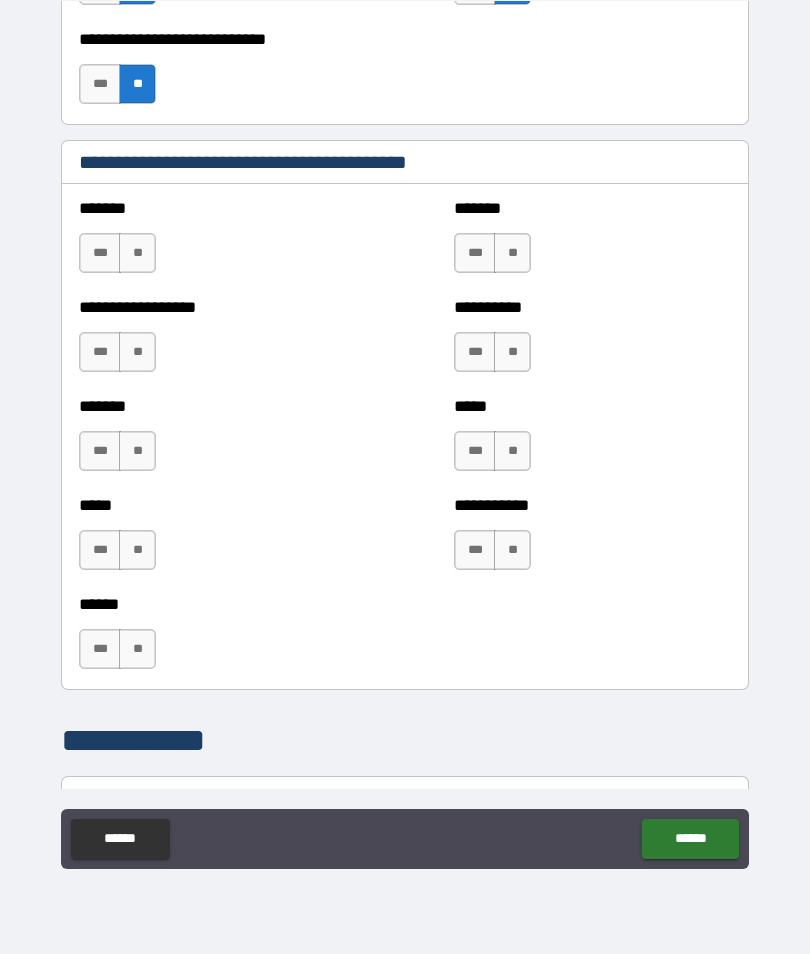 scroll, scrollTop: 1427, scrollLeft: 0, axis: vertical 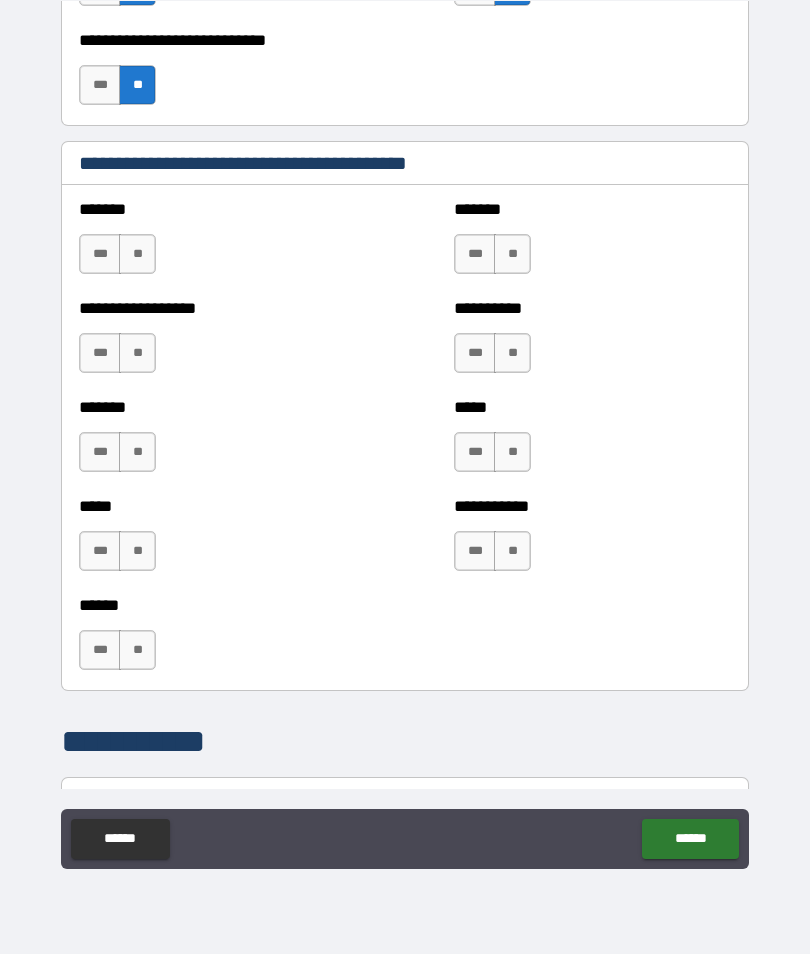 click on "**" at bounding box center (137, 650) 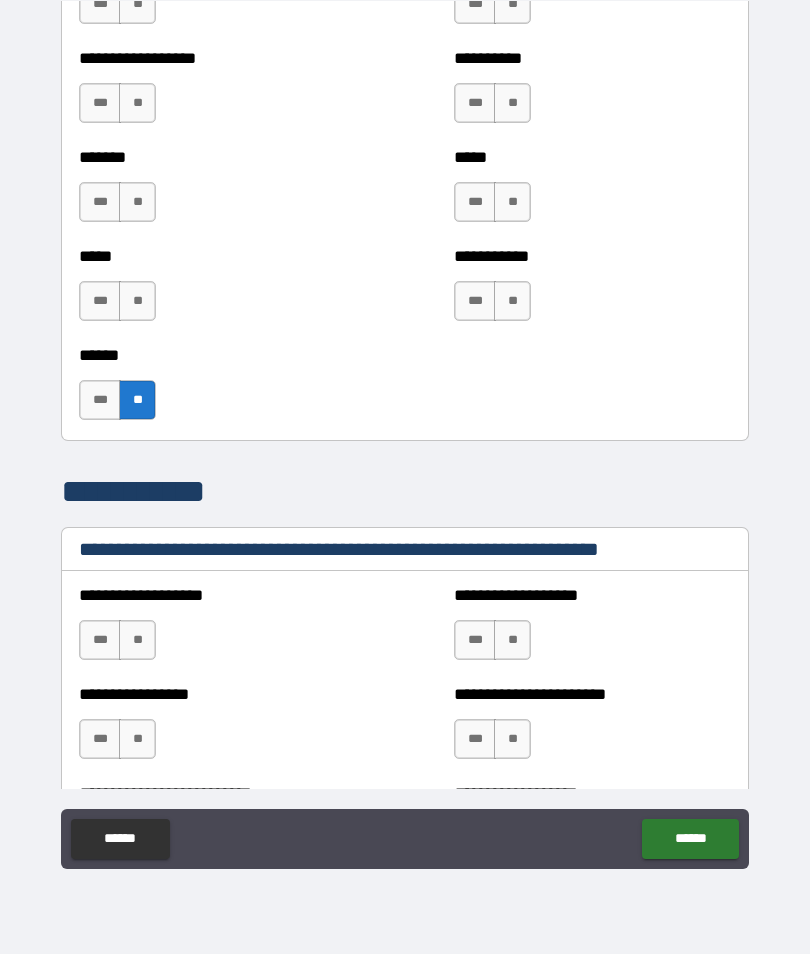 scroll, scrollTop: 1674, scrollLeft: 0, axis: vertical 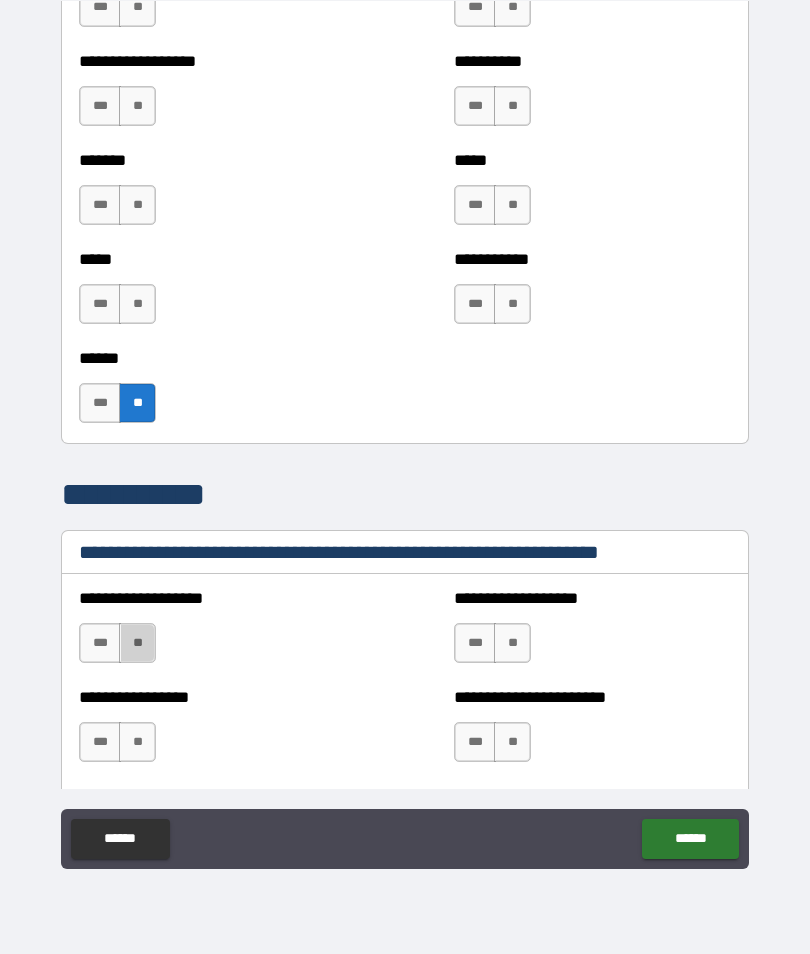 click on "**" at bounding box center [137, 643] 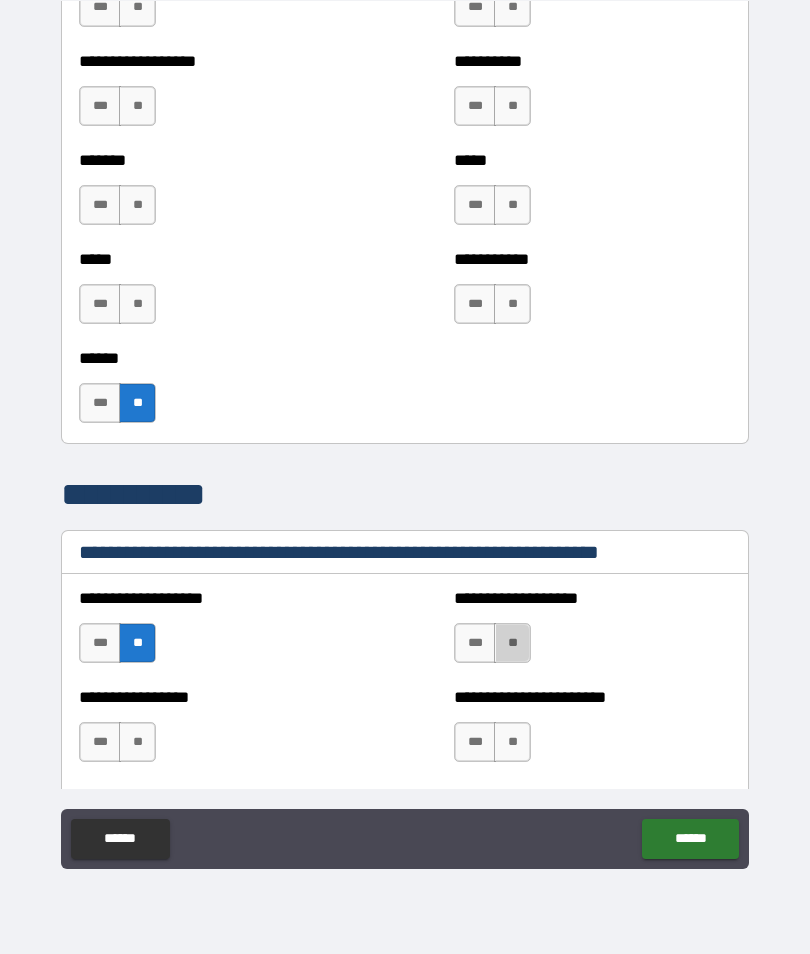 click on "**" at bounding box center (512, 643) 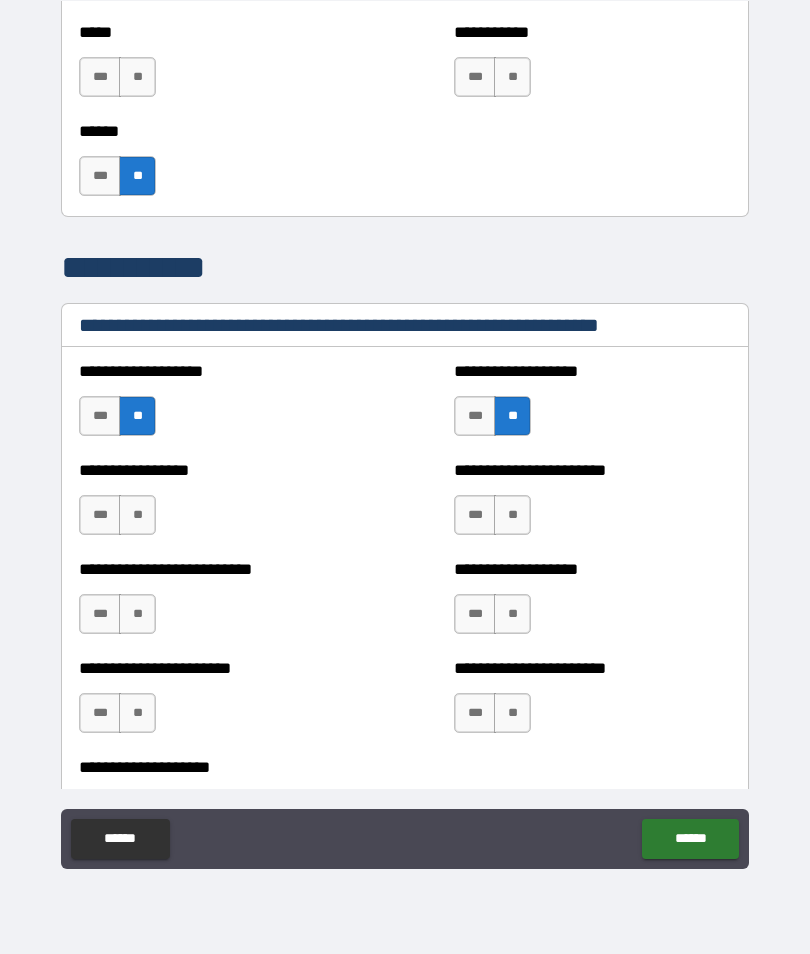 scroll, scrollTop: 1912, scrollLeft: 0, axis: vertical 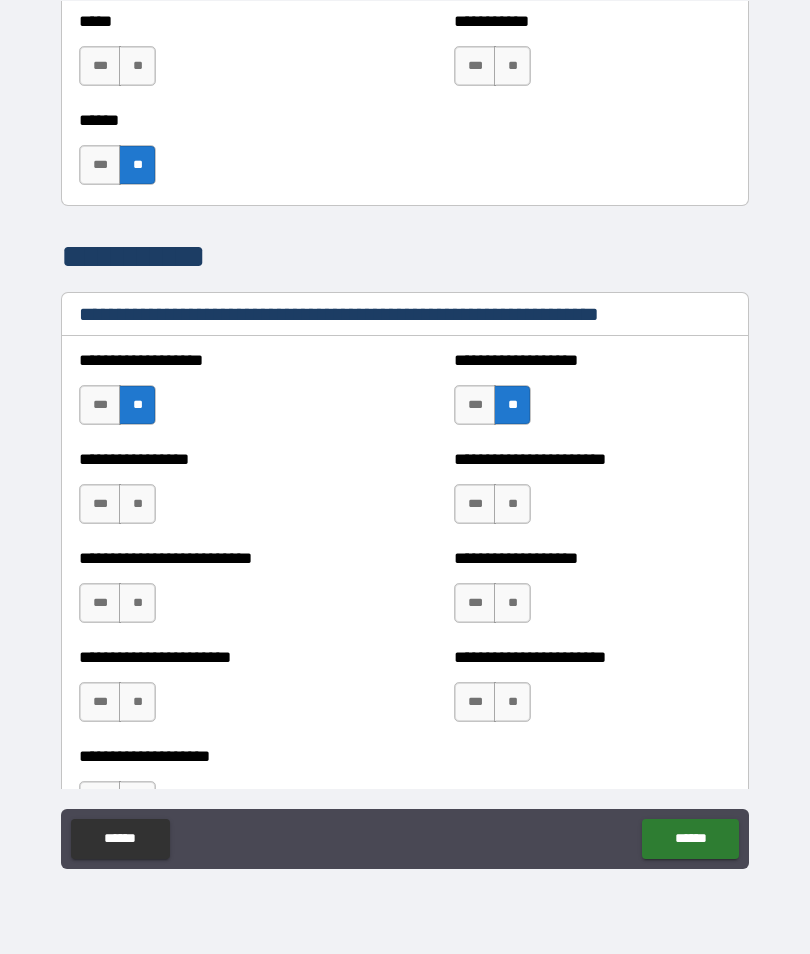 click on "**" at bounding box center (137, 504) 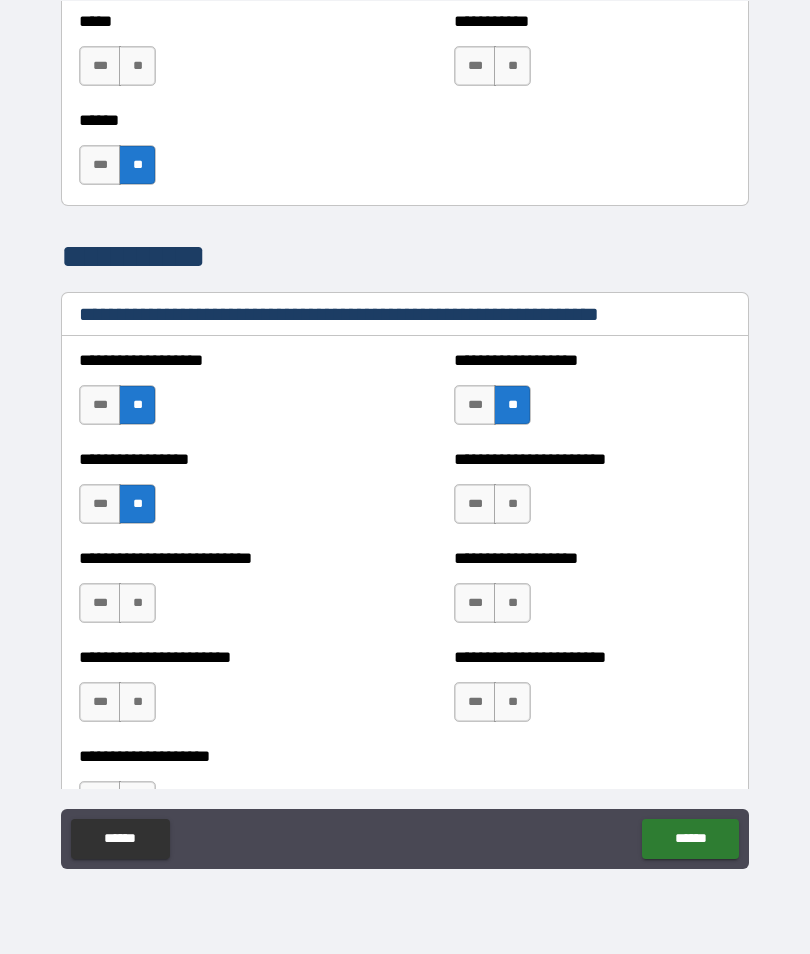 click on "**" at bounding box center [512, 504] 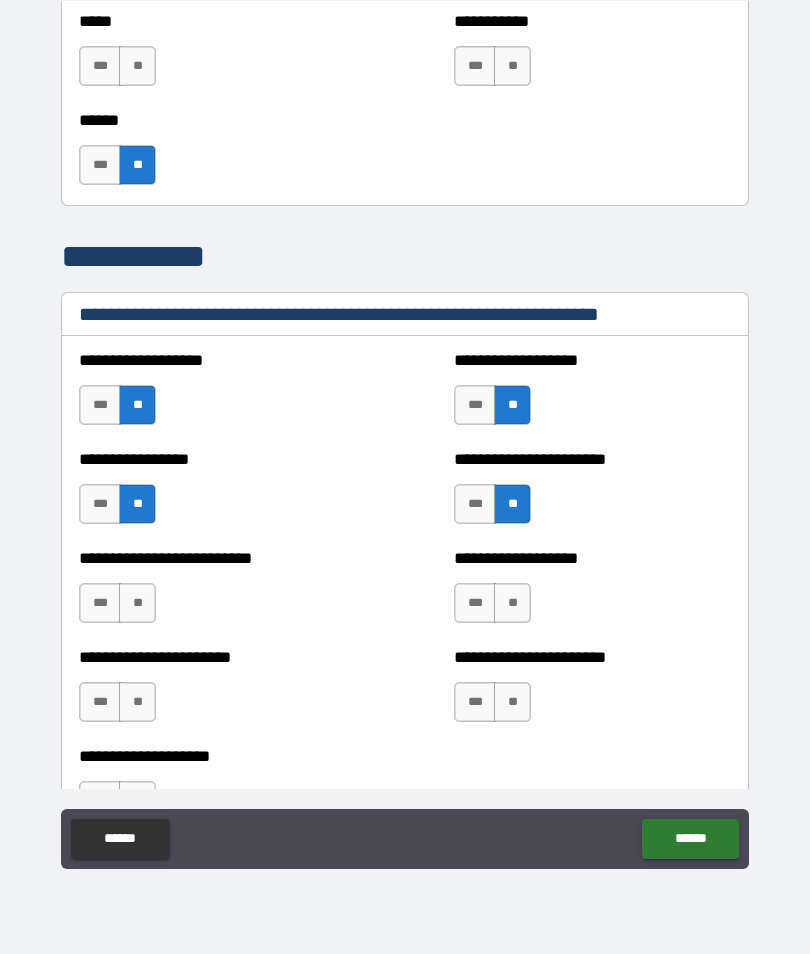 click on "**" at bounding box center (512, 603) 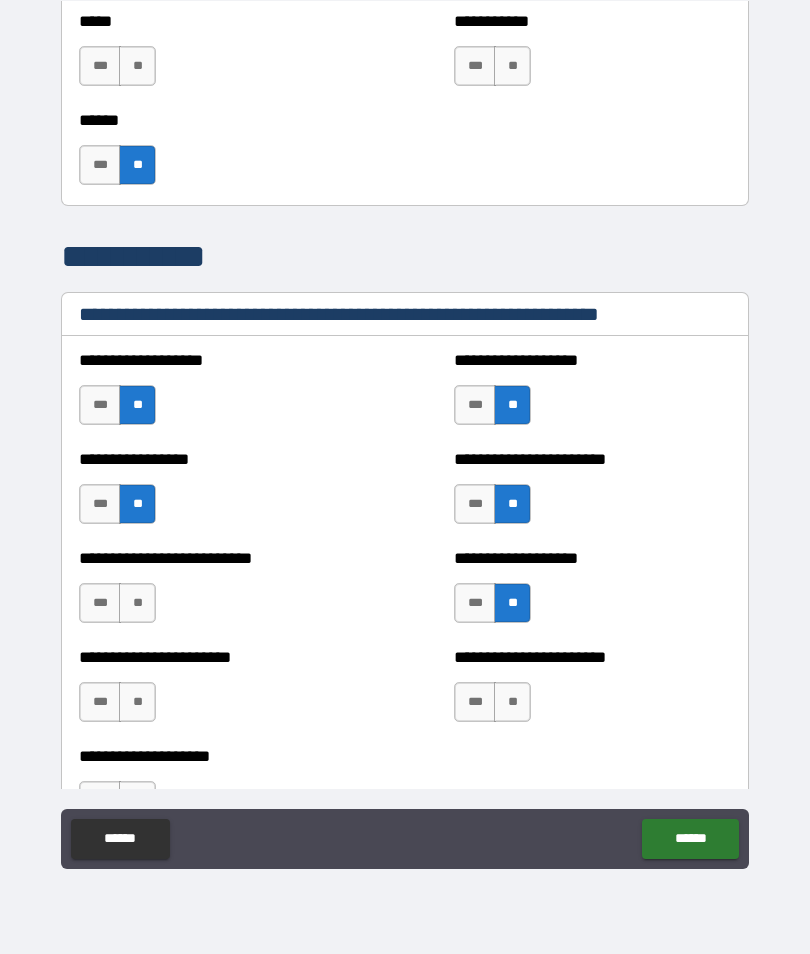 click on "**" at bounding box center (137, 603) 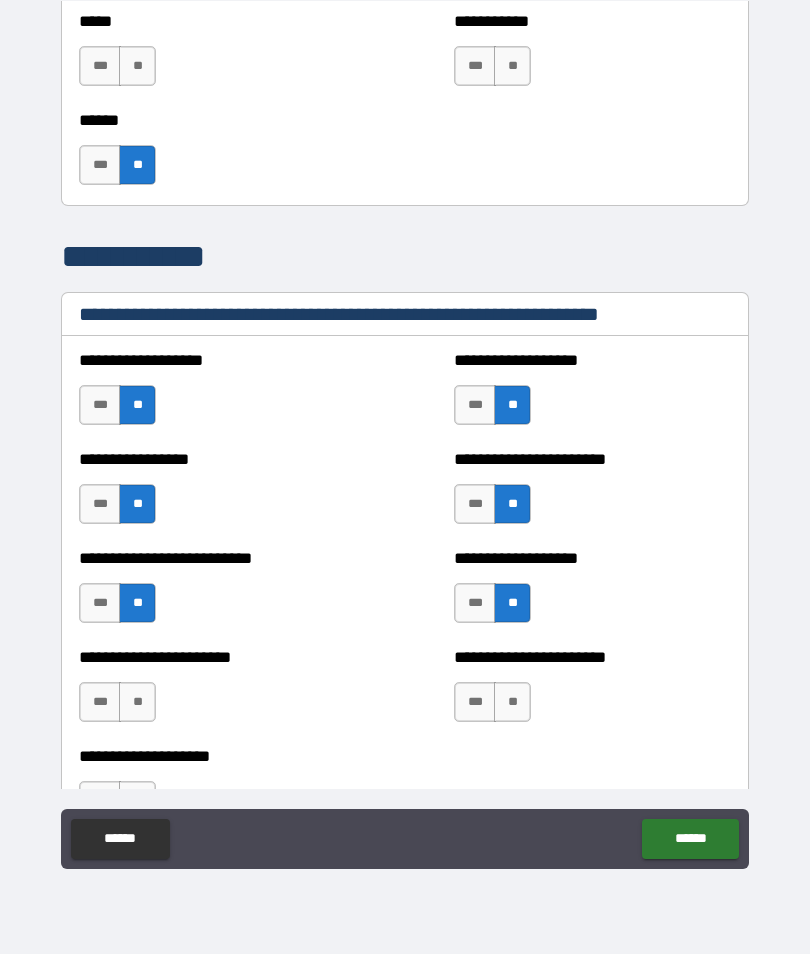 click on "**********" at bounding box center [217, 692] 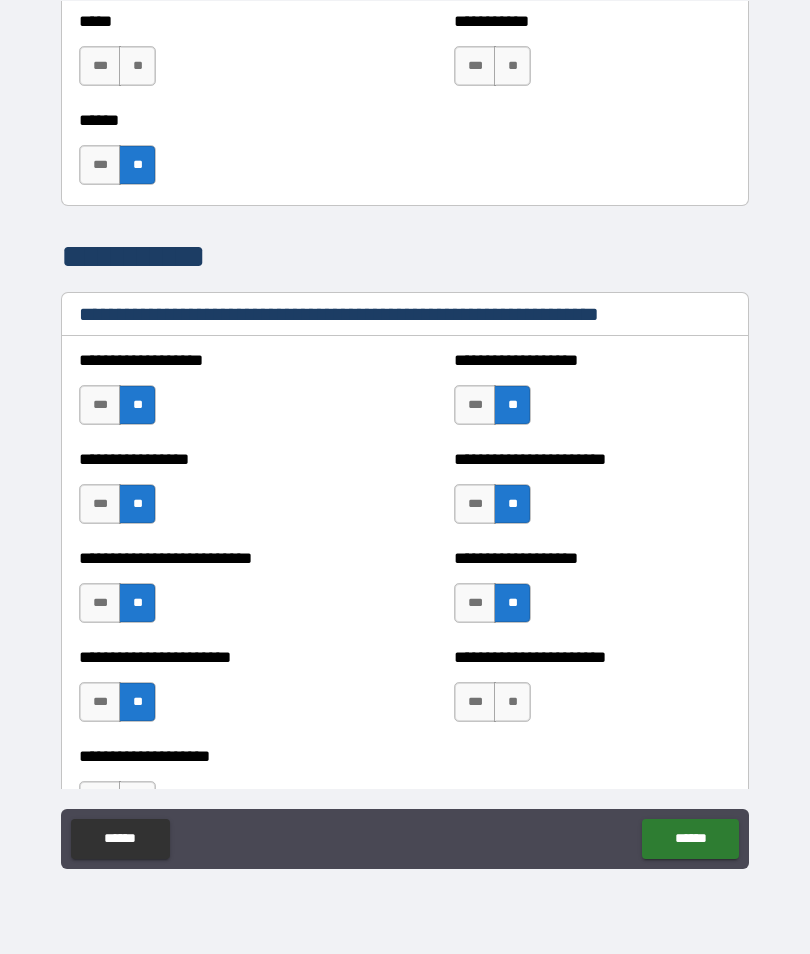 click on "**" at bounding box center [512, 702] 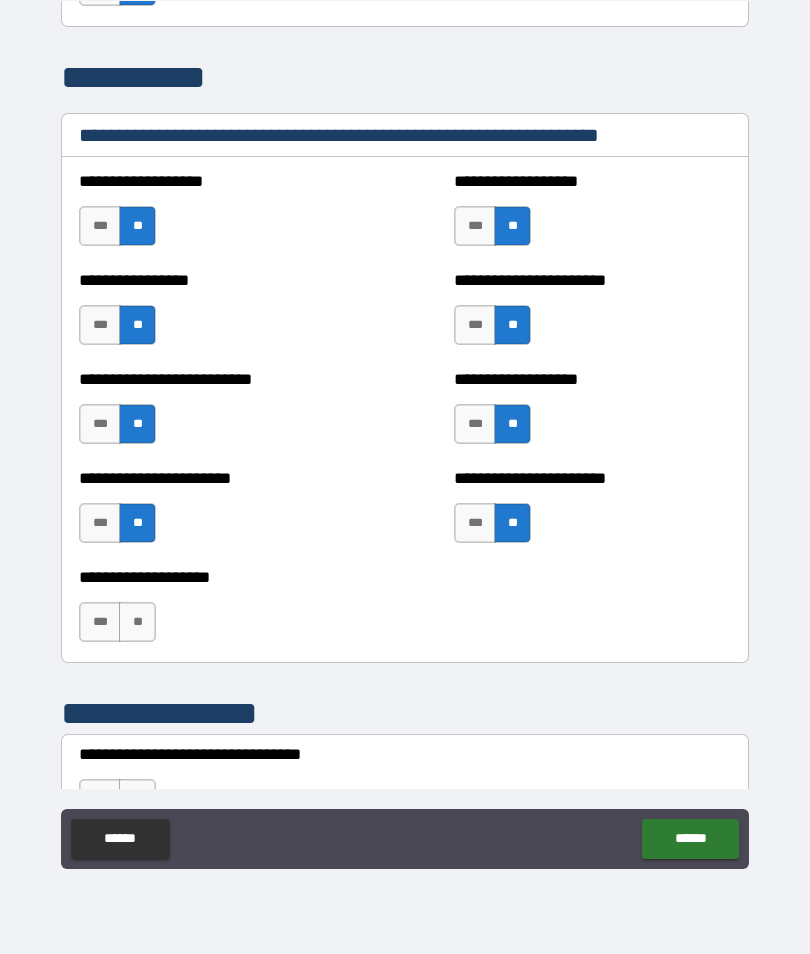 scroll, scrollTop: 2096, scrollLeft: 0, axis: vertical 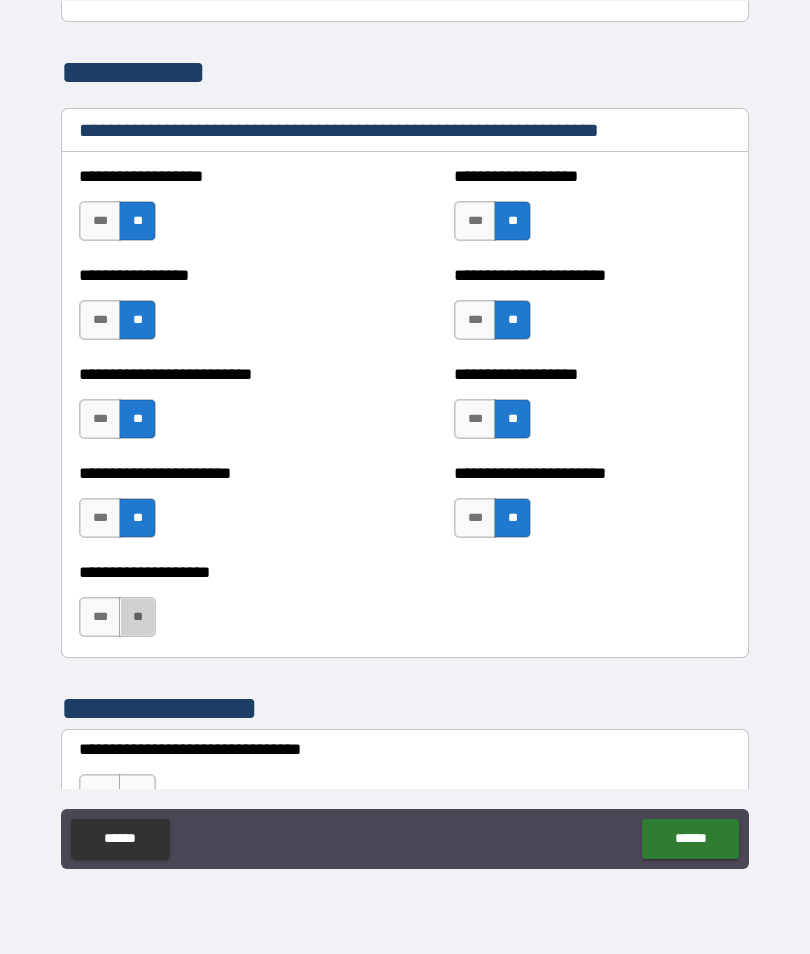 click on "**" at bounding box center (137, 617) 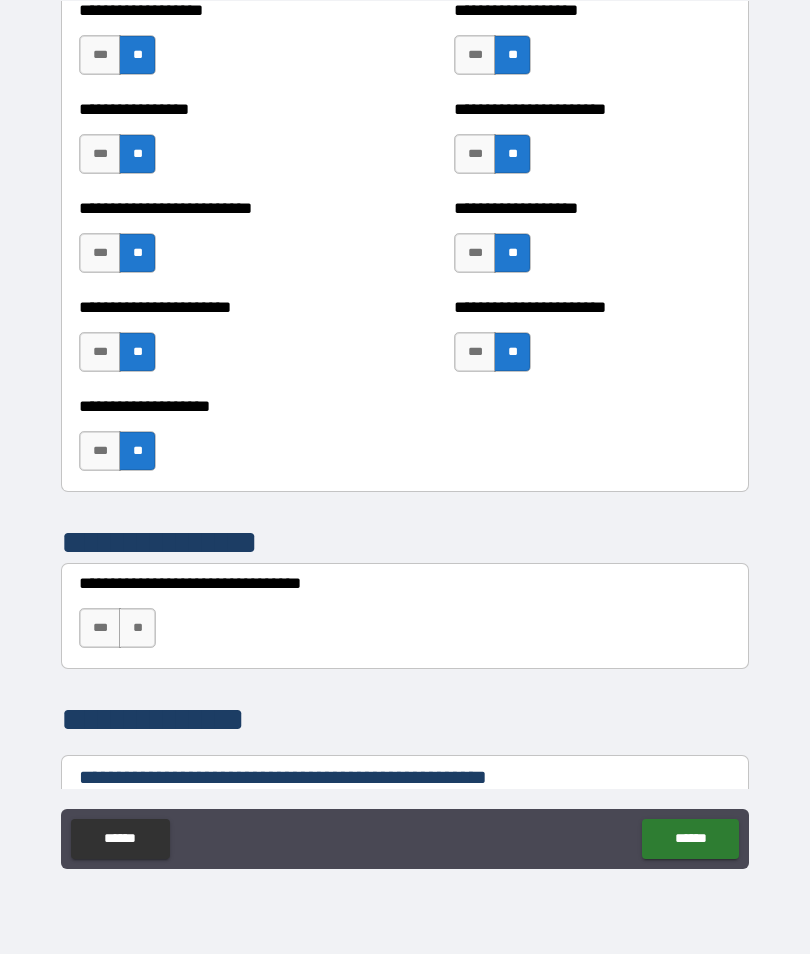 scroll, scrollTop: 2264, scrollLeft: 0, axis: vertical 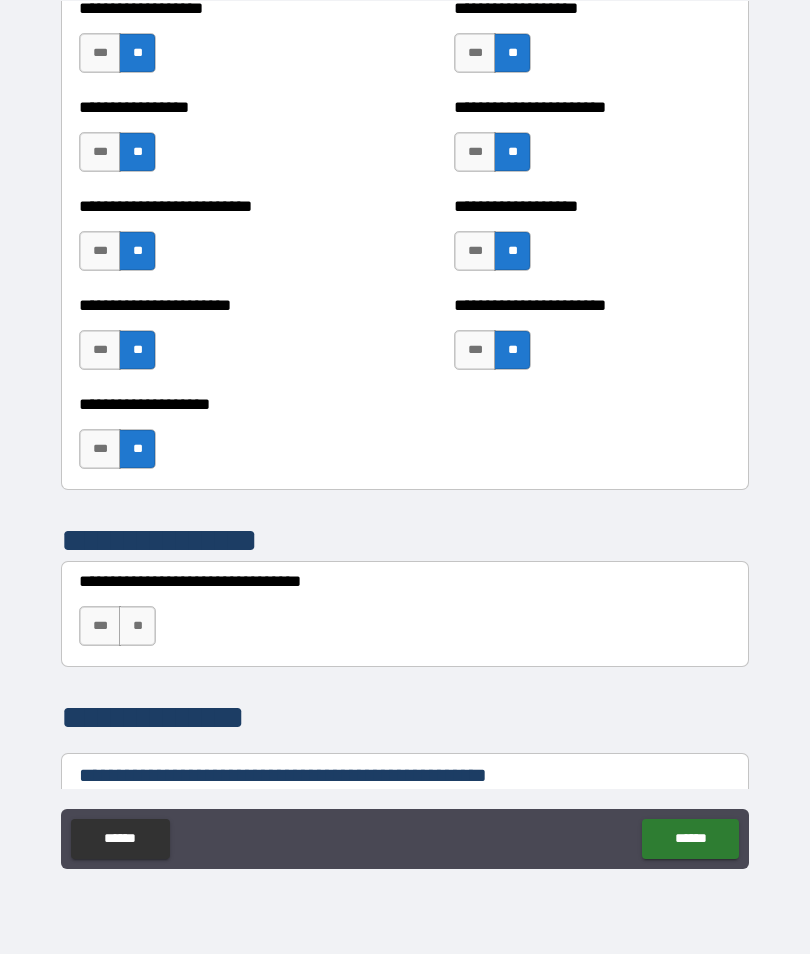 click on "**" at bounding box center [137, 626] 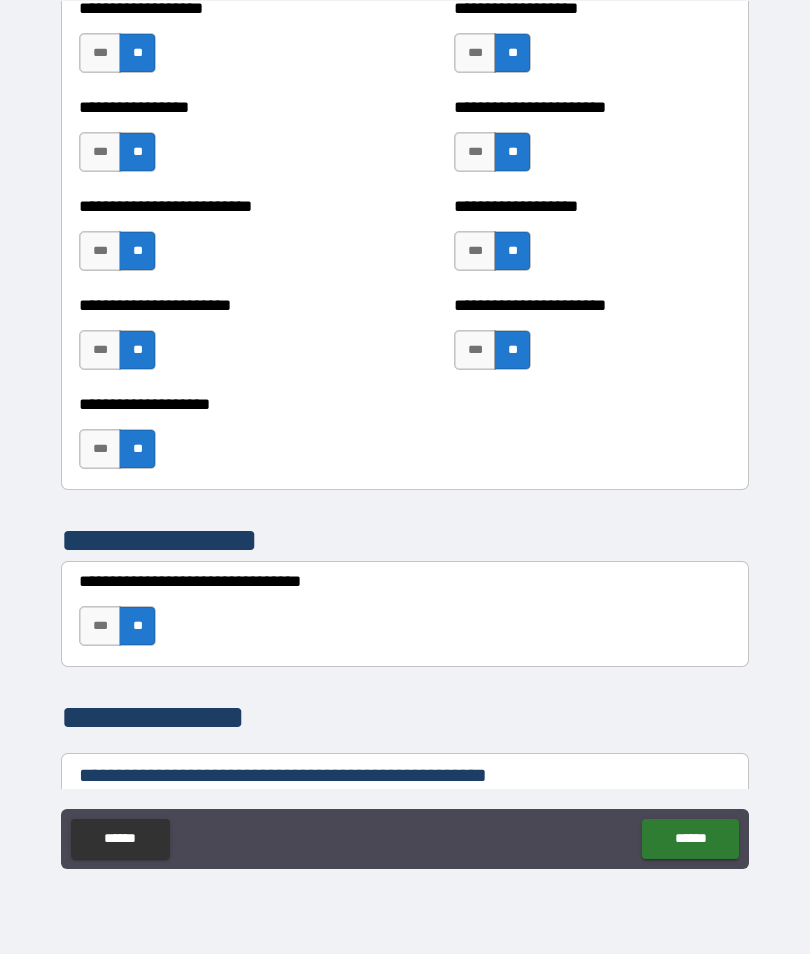 click on "***" at bounding box center (100, 626) 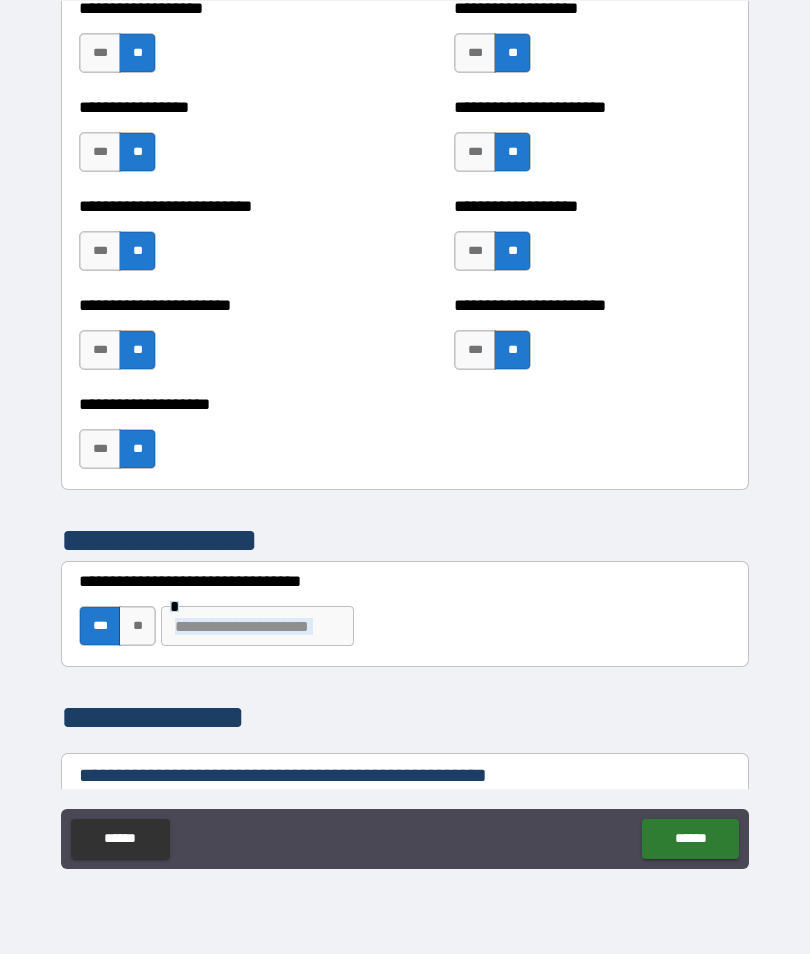 click at bounding box center [257, 626] 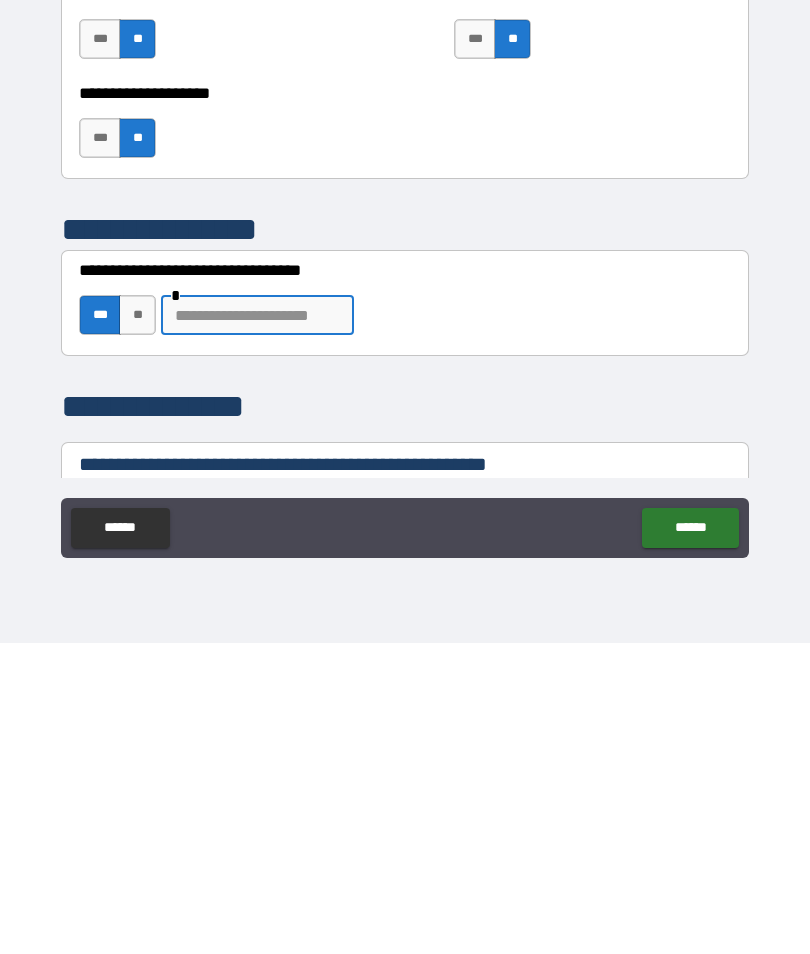 click at bounding box center [257, 626] 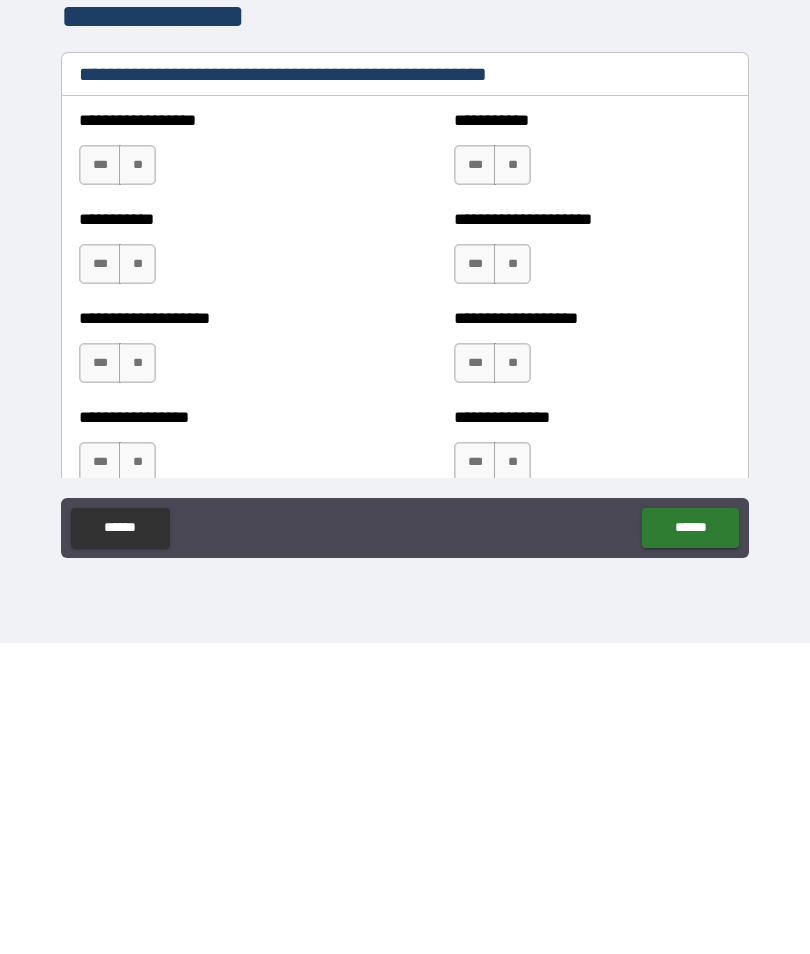 scroll, scrollTop: 2655, scrollLeft: 0, axis: vertical 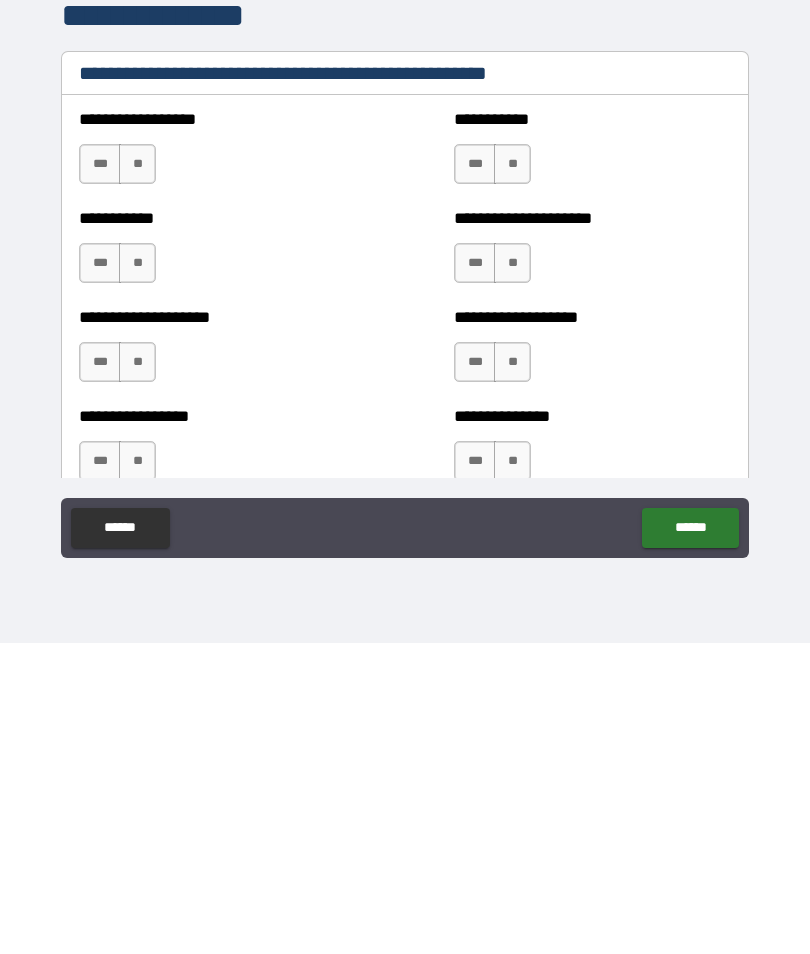 type on "********" 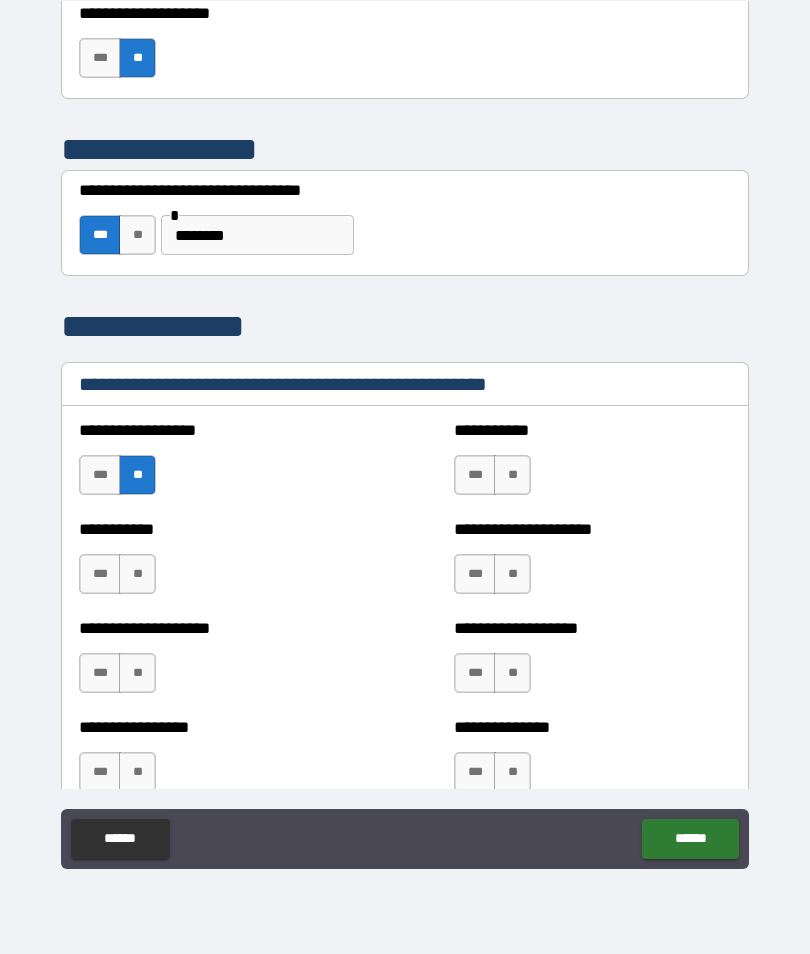 click on "**" at bounding box center (137, 574) 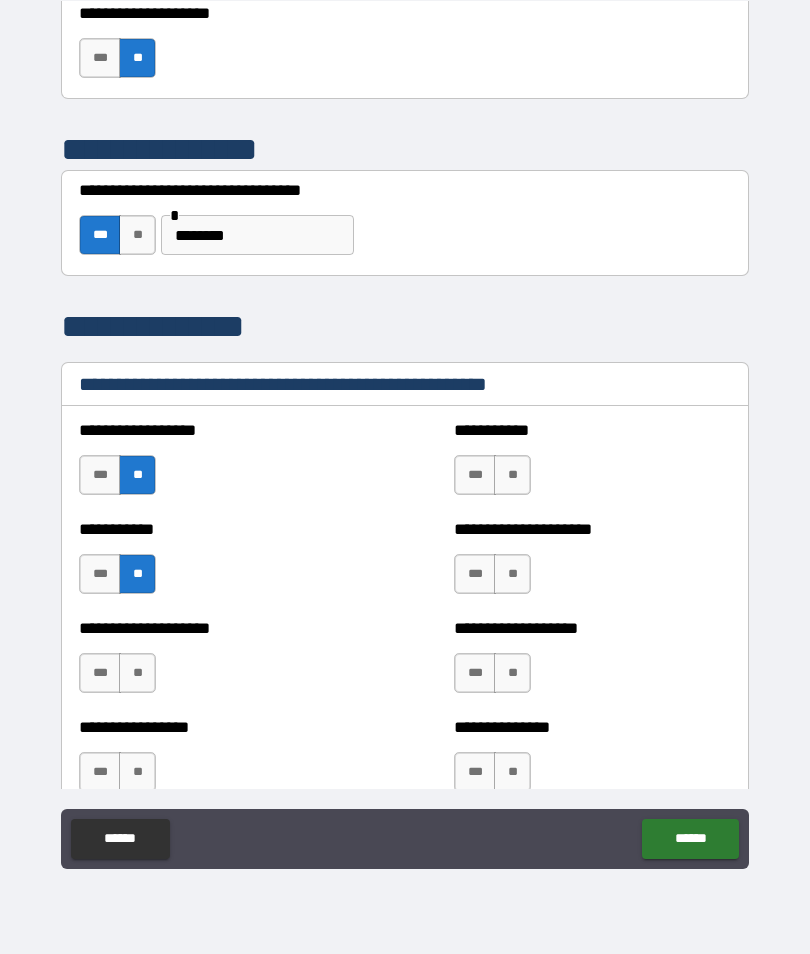 click on "**" at bounding box center (512, 574) 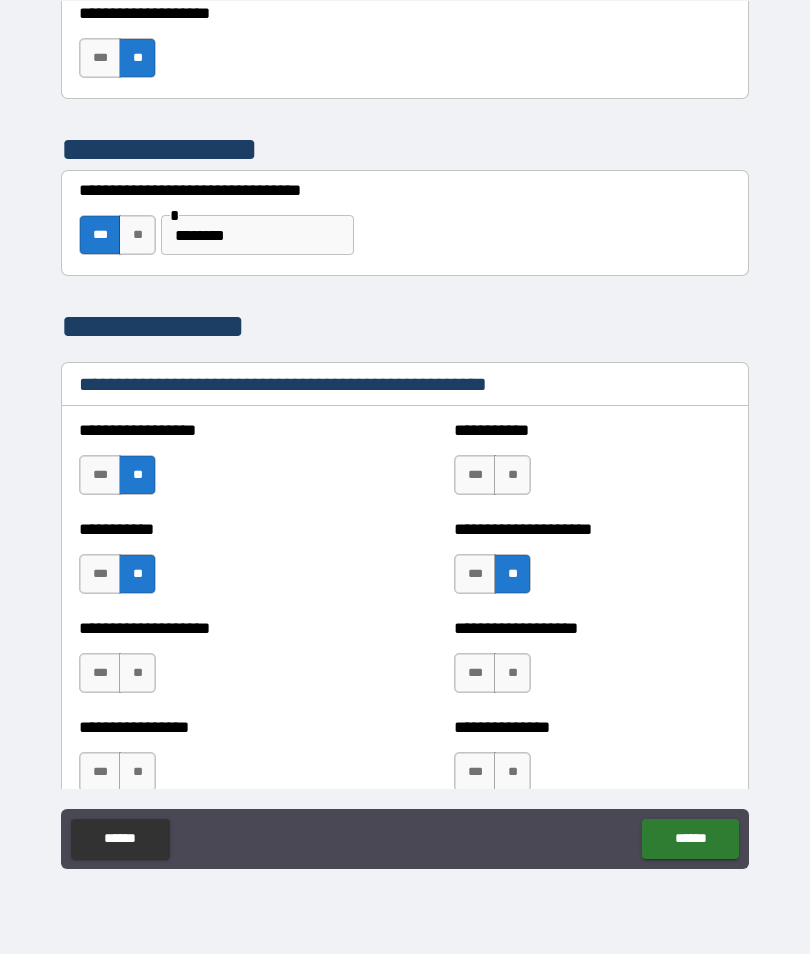 click on "**" at bounding box center (512, 475) 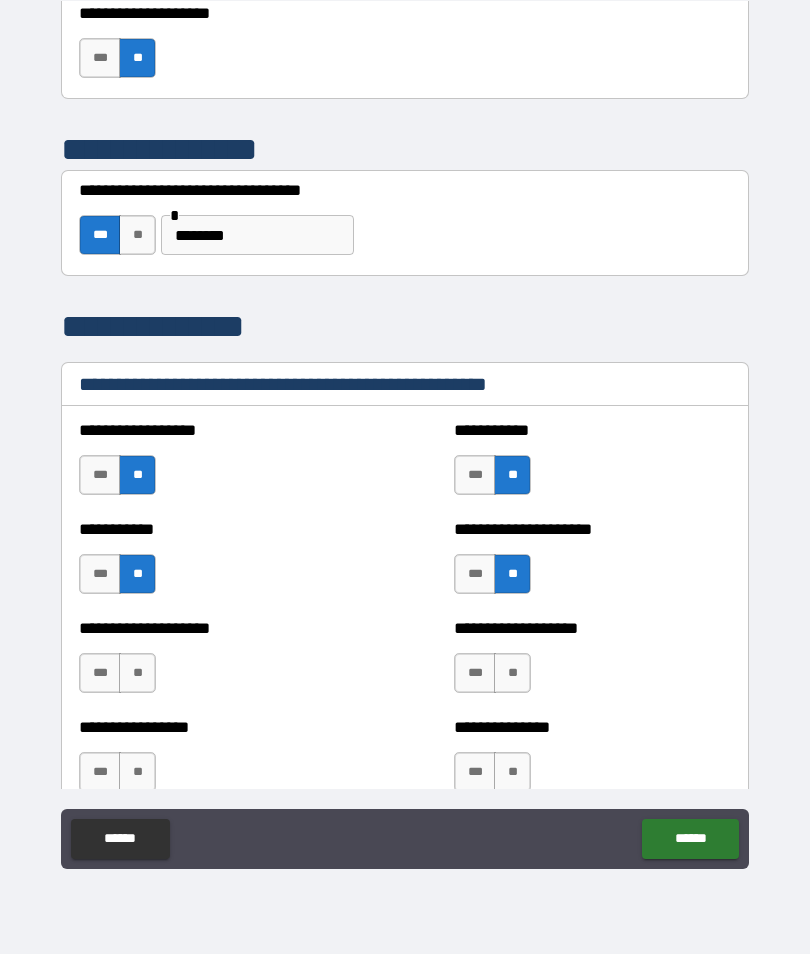 click on "**********" at bounding box center (217, 663) 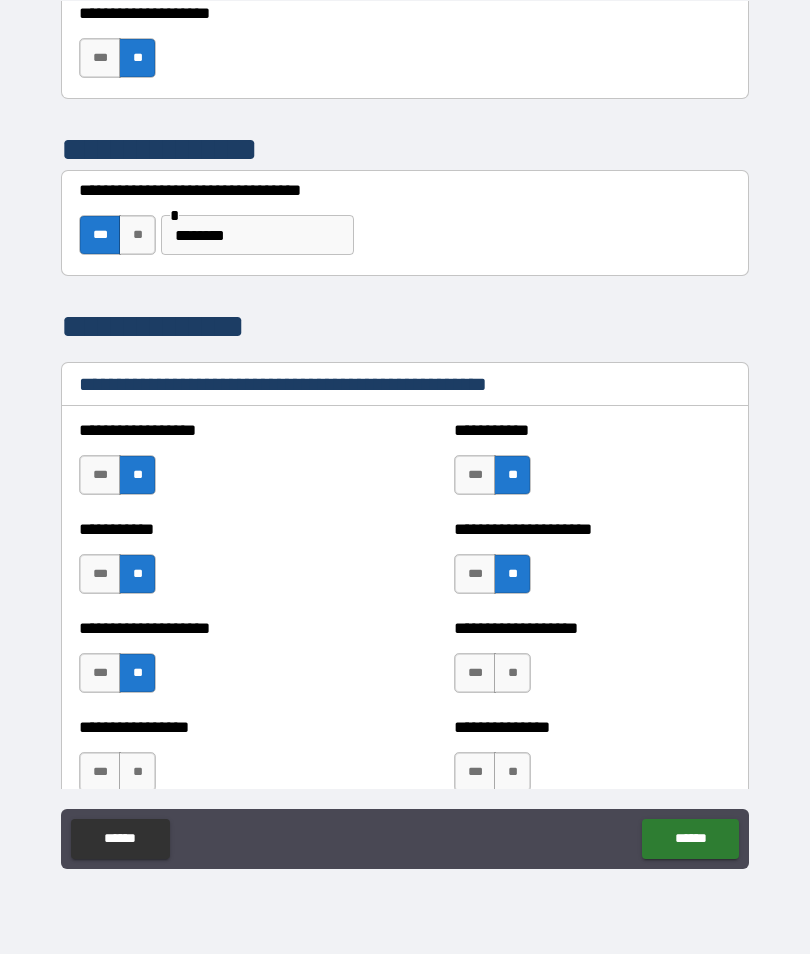 click on "**********" at bounding box center [592, 663] 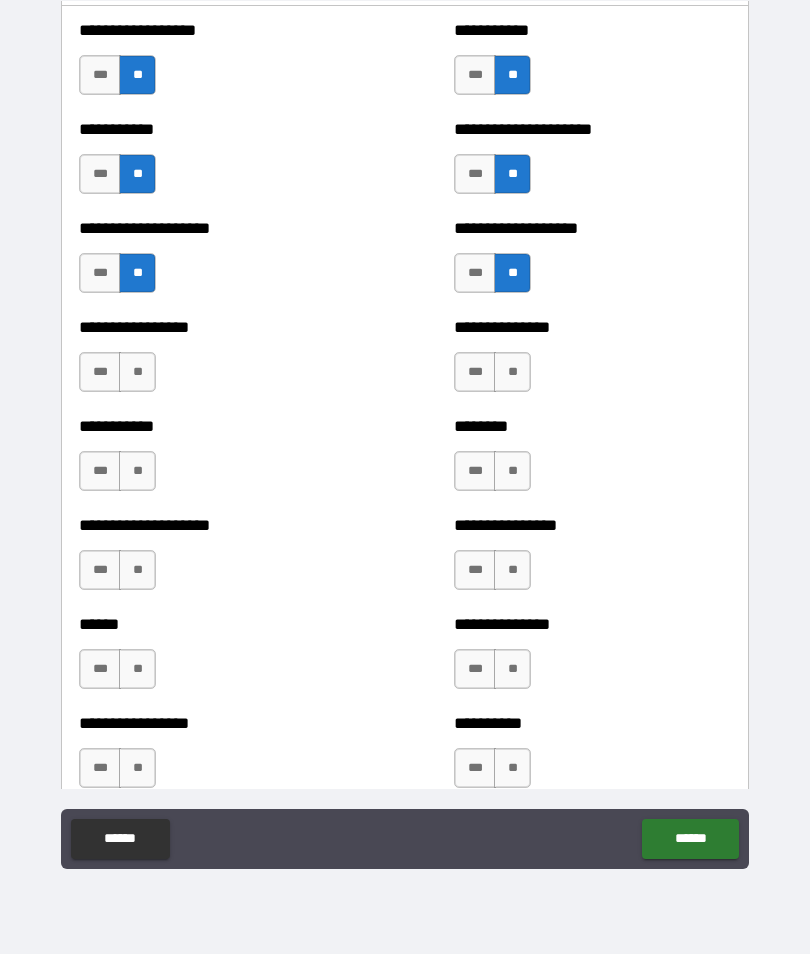 scroll, scrollTop: 3056, scrollLeft: 0, axis: vertical 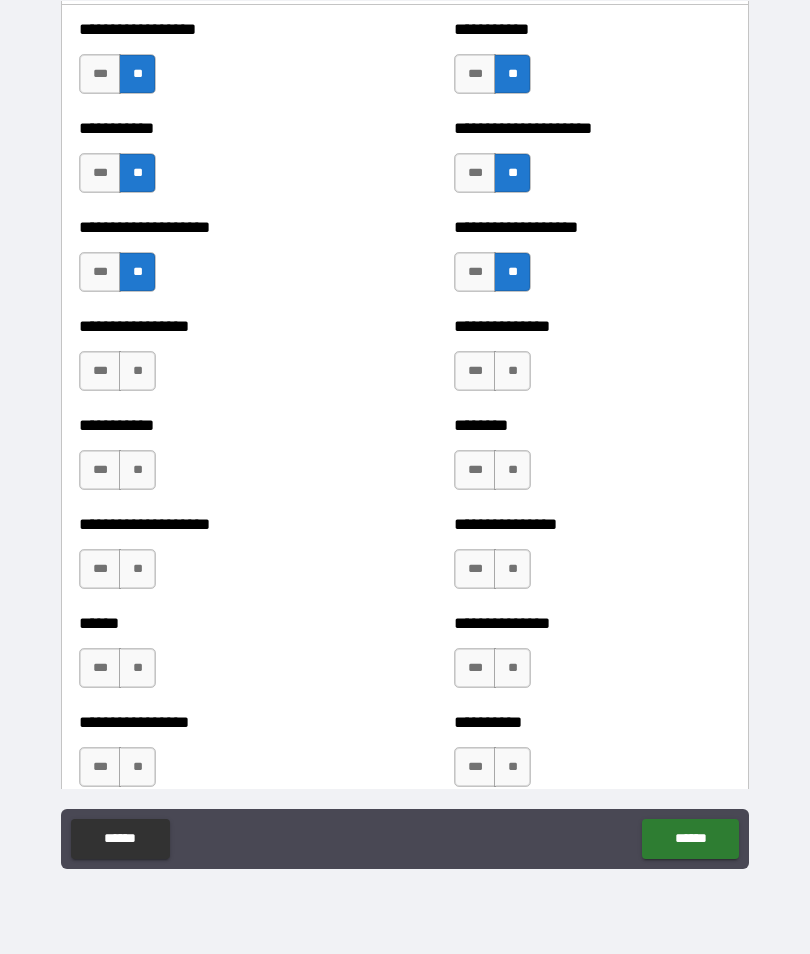 click on "**" at bounding box center [137, 371] 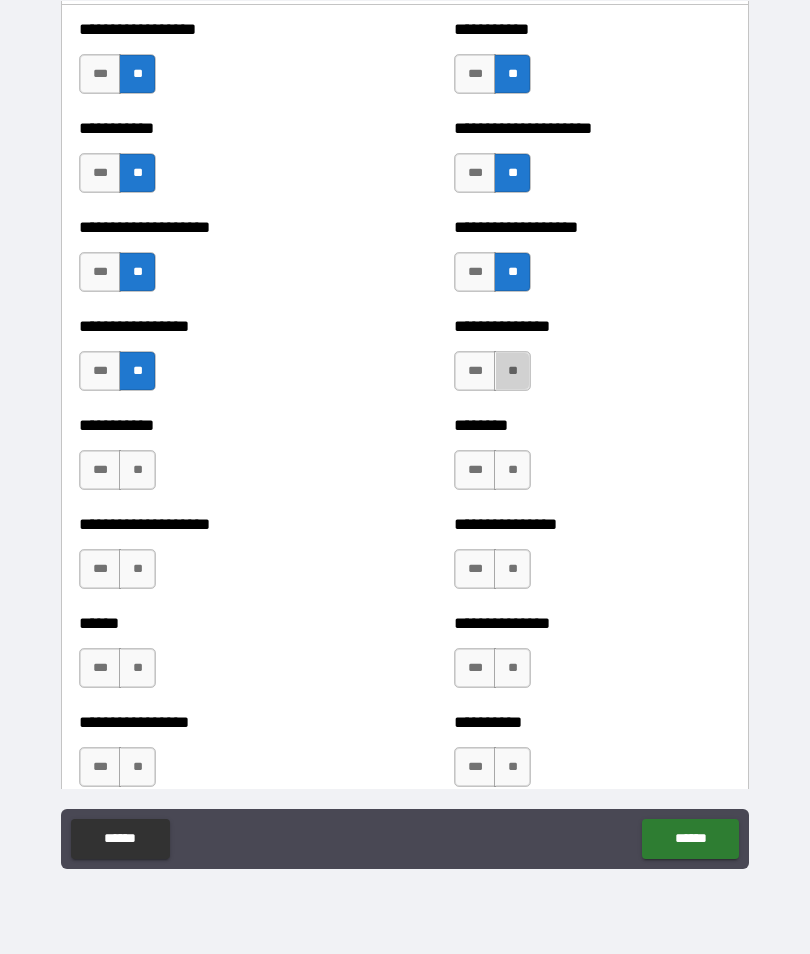 click on "**" at bounding box center [512, 371] 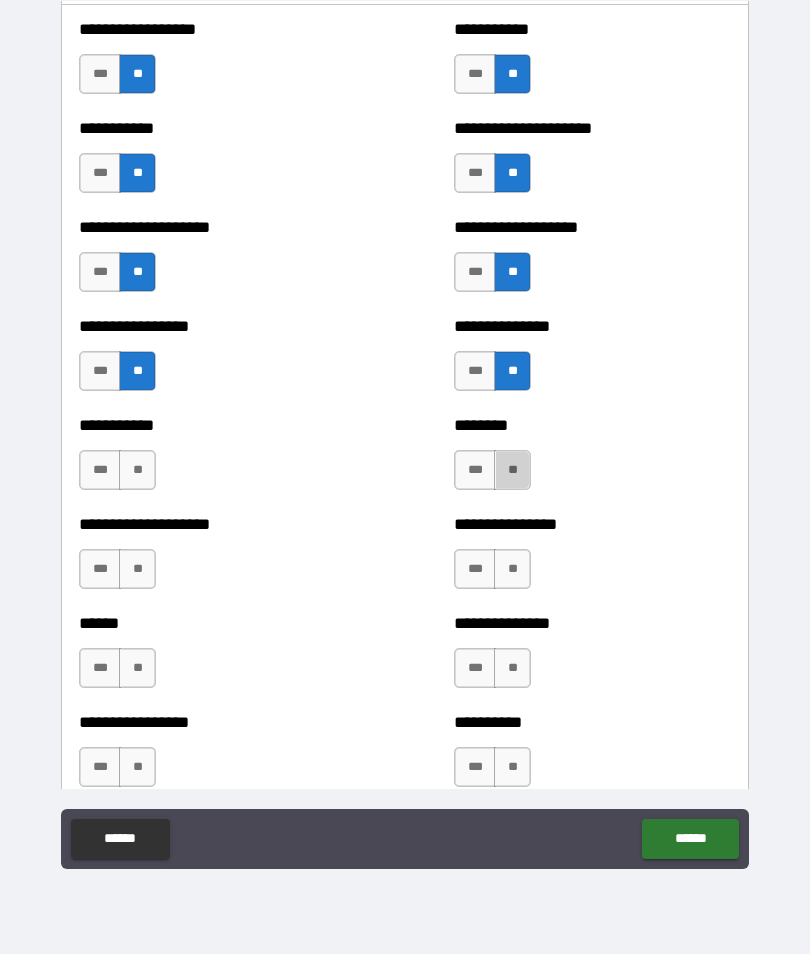 click on "**" at bounding box center [512, 470] 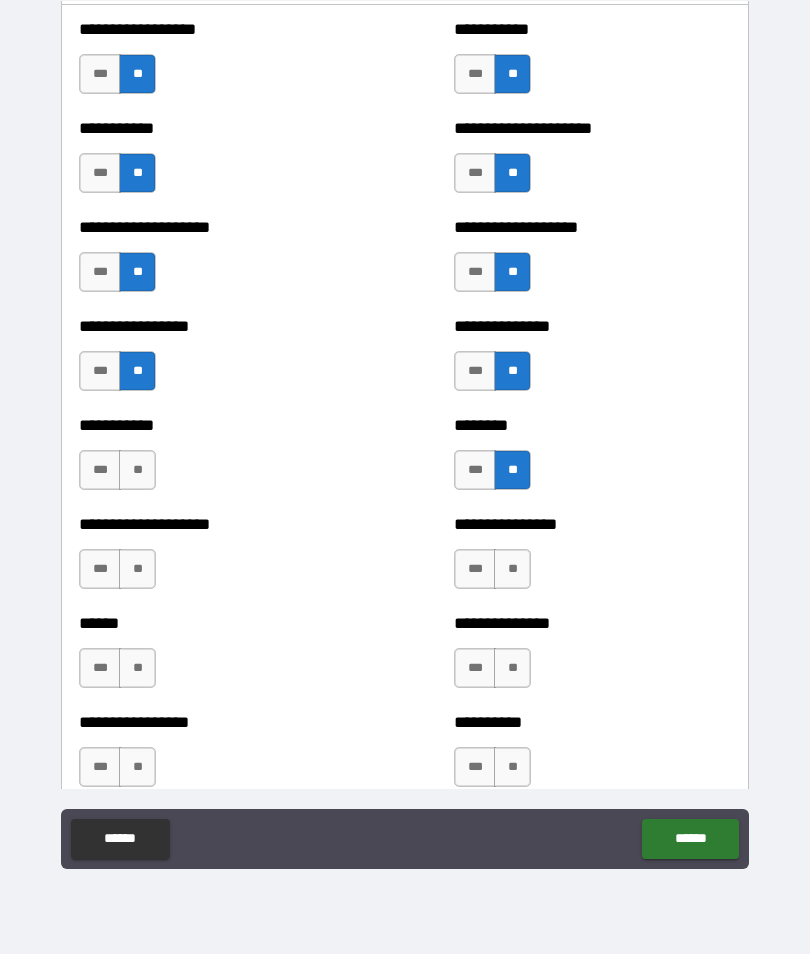 click on "**" at bounding box center (137, 470) 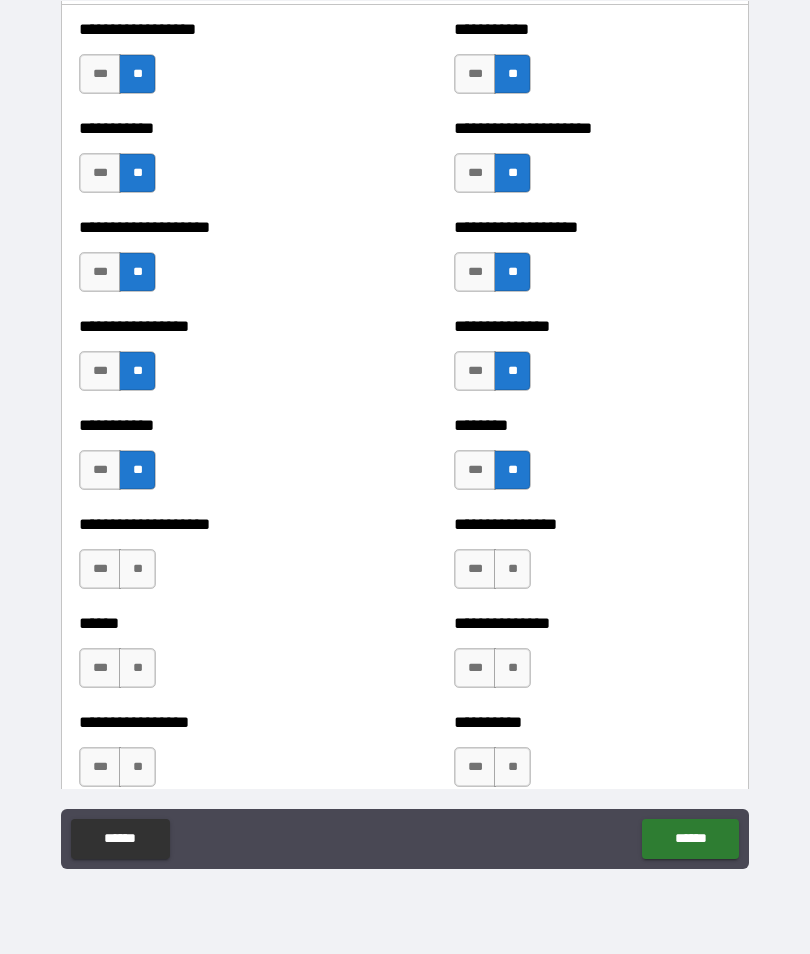 click on "***" at bounding box center (100, 569) 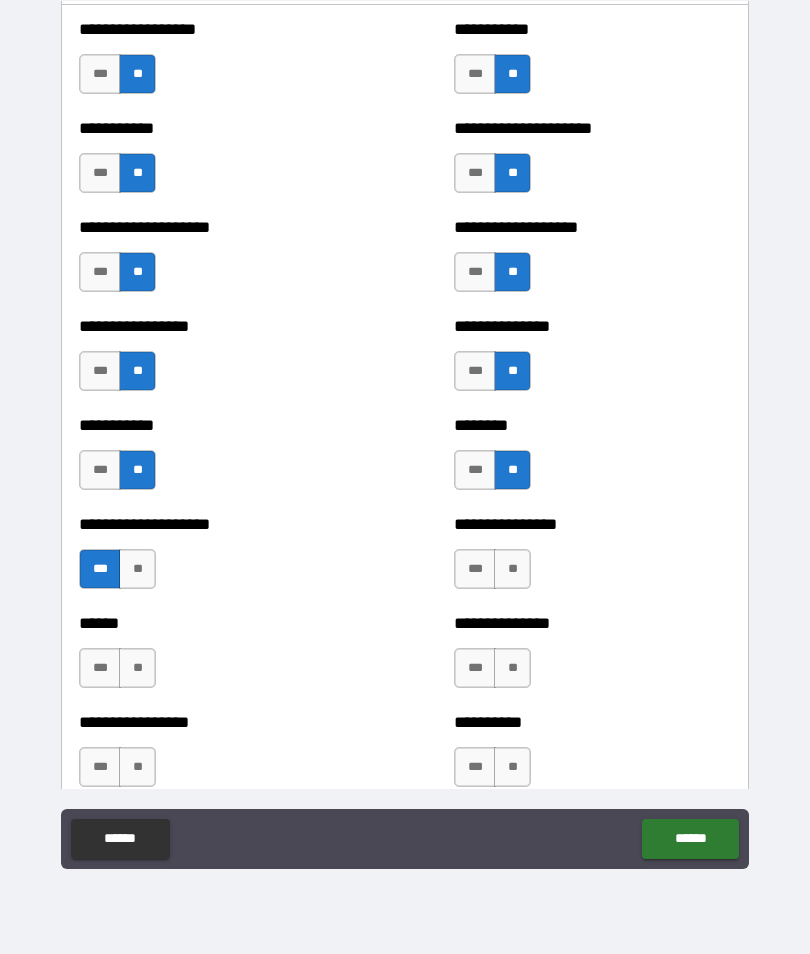 click on "**" at bounding box center [512, 569] 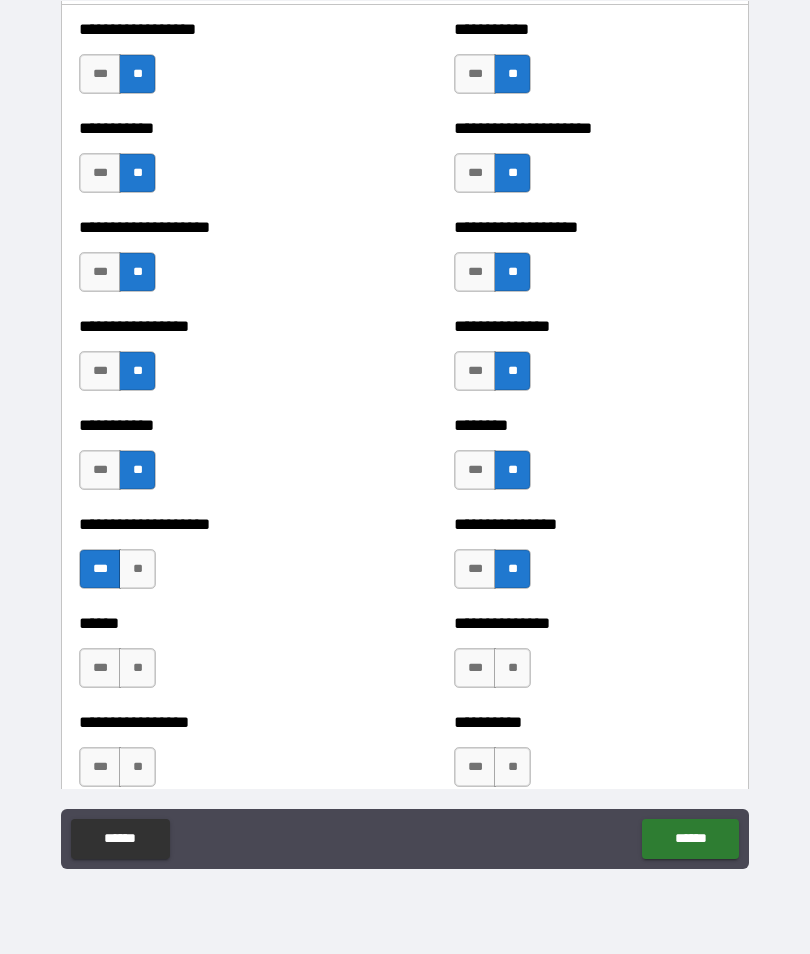 click on "**********" at bounding box center [592, 658] 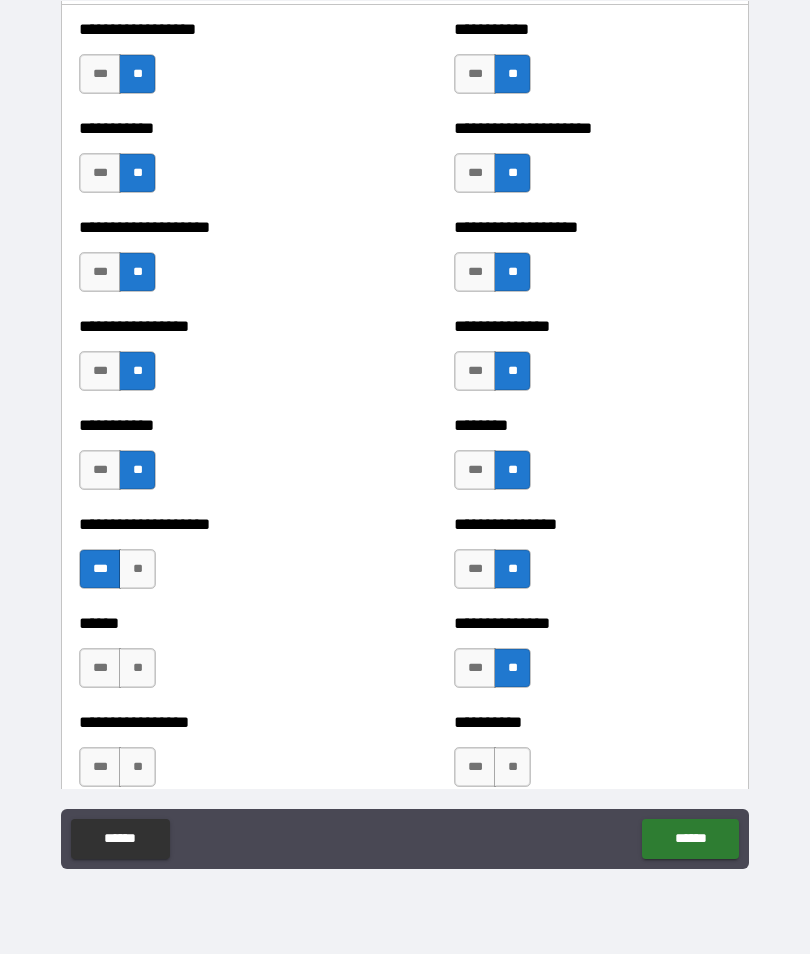 click on "**" at bounding box center [137, 668] 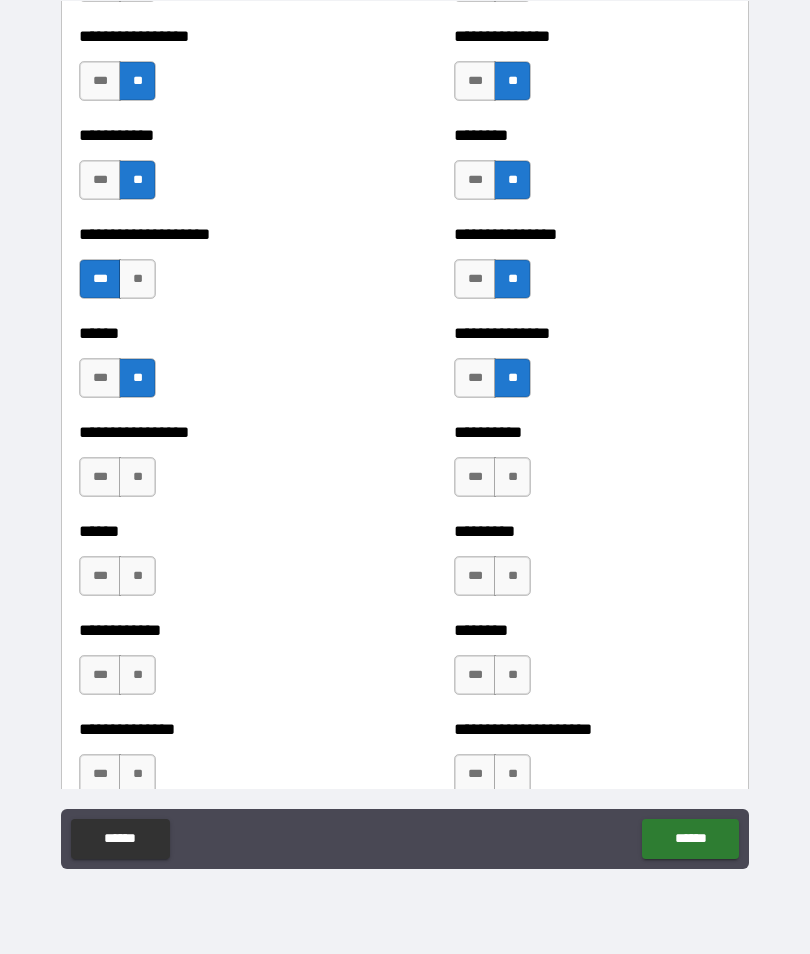 scroll, scrollTop: 3355, scrollLeft: 0, axis: vertical 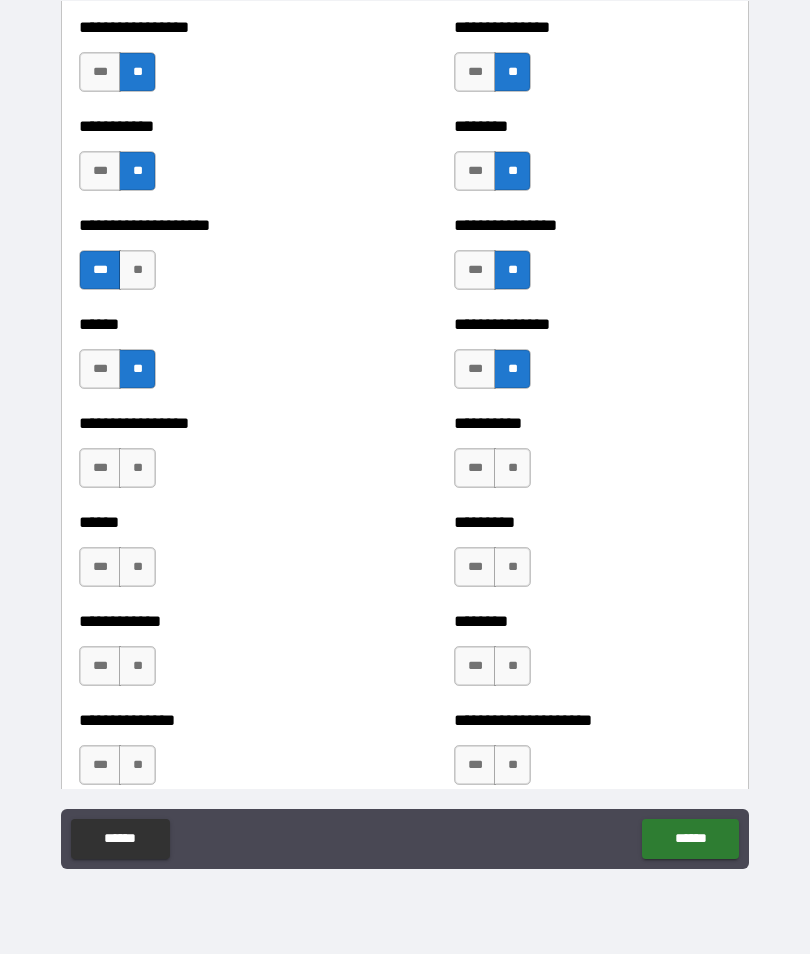 click on "**********" at bounding box center [217, 458] 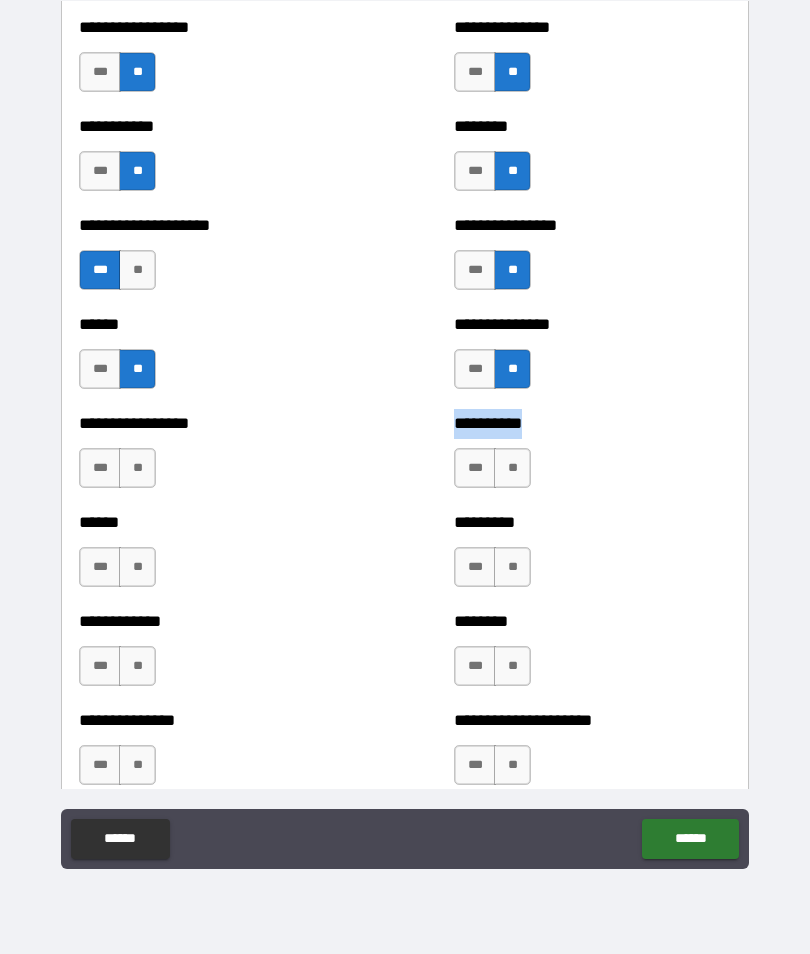click on "**********" at bounding box center [217, 458] 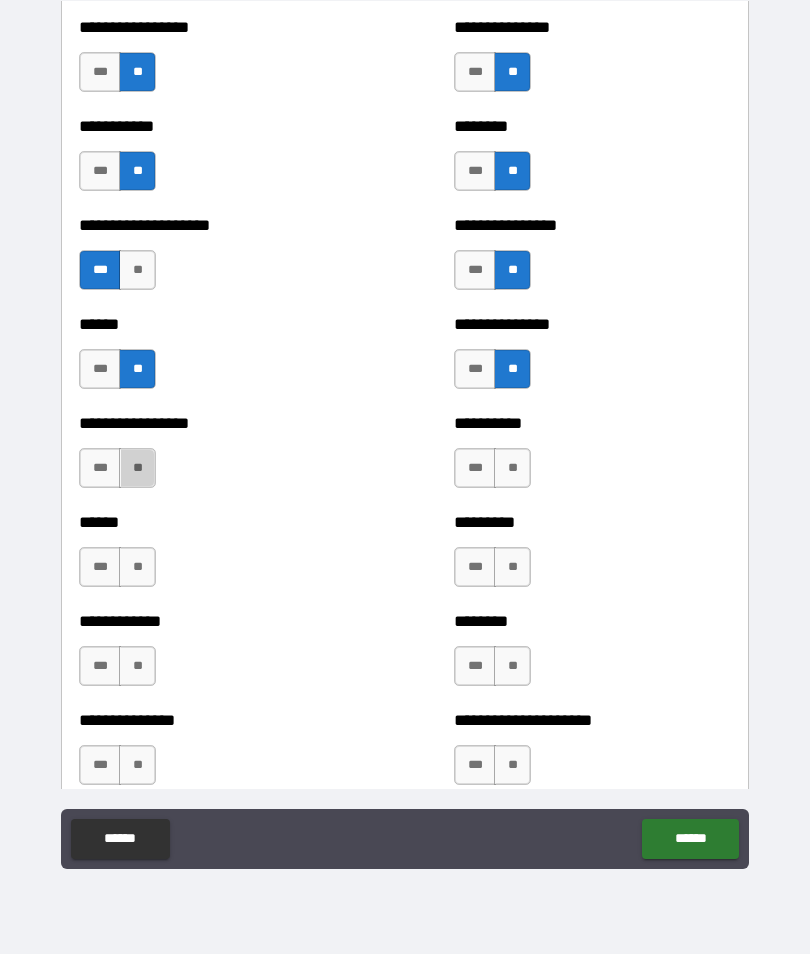 click on "**" at bounding box center [137, 468] 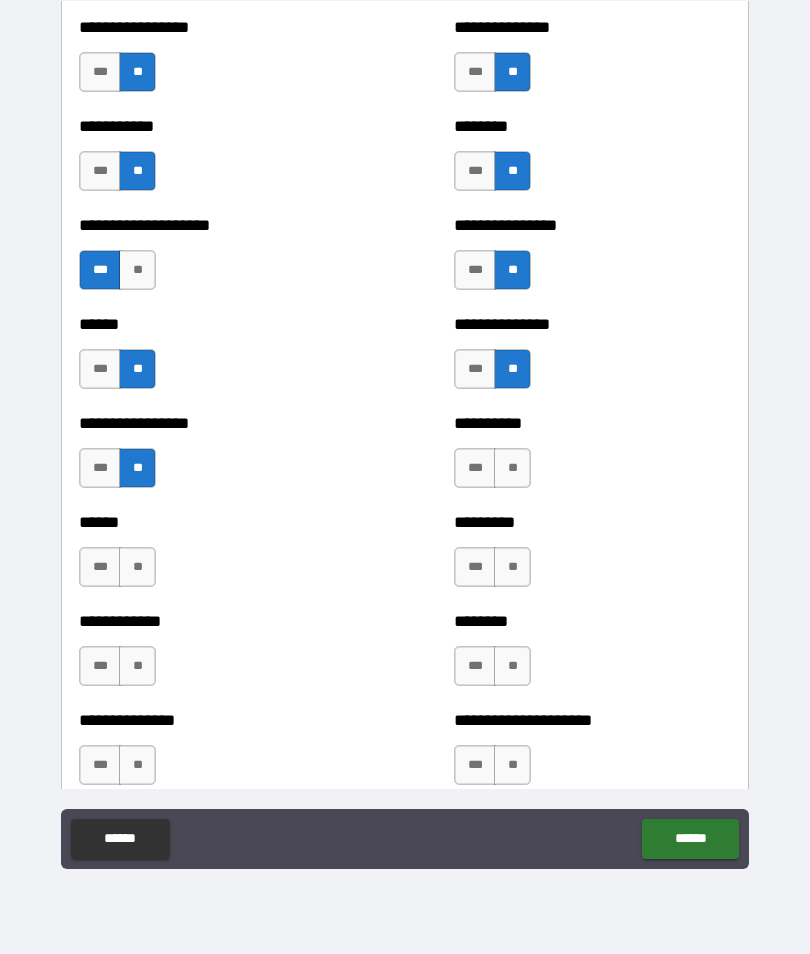 click on "**" at bounding box center [512, 468] 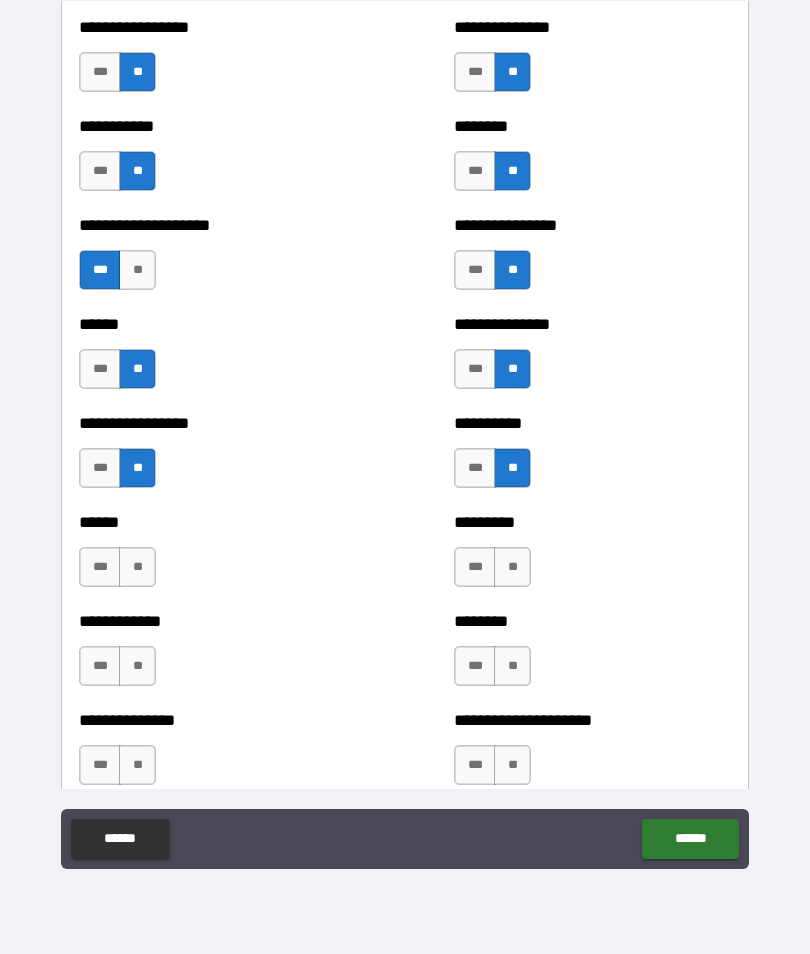 click on "**" at bounding box center (512, 567) 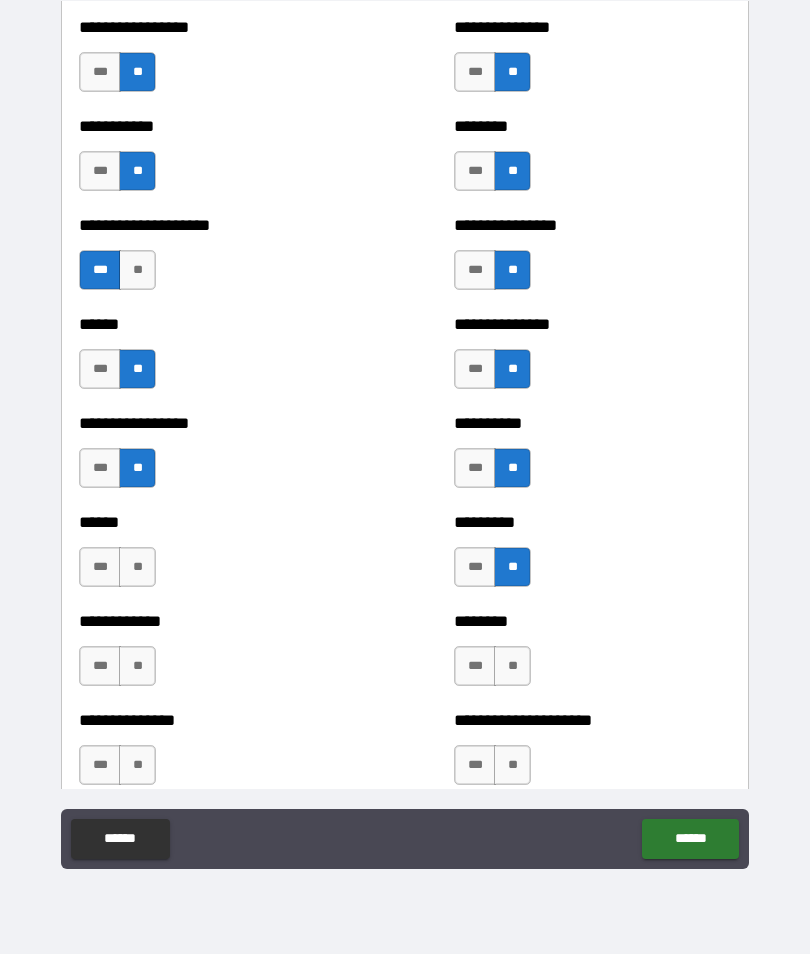 click on "**" at bounding box center (137, 567) 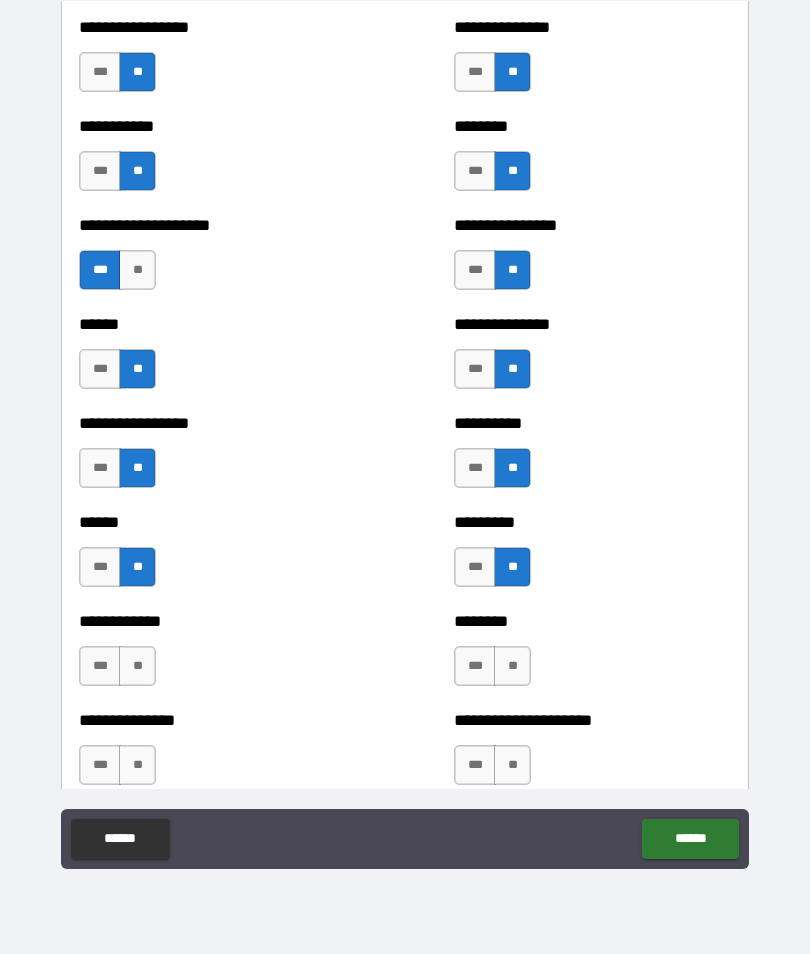 click on "**********" at bounding box center [217, 656] 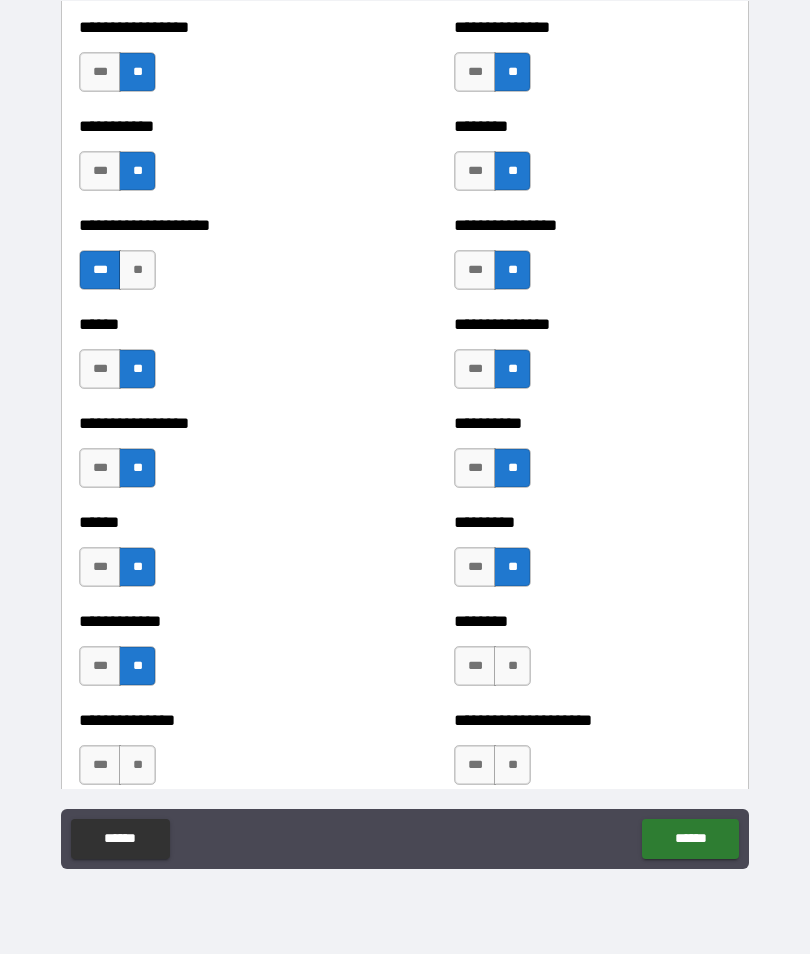 click on "**" at bounding box center (512, 666) 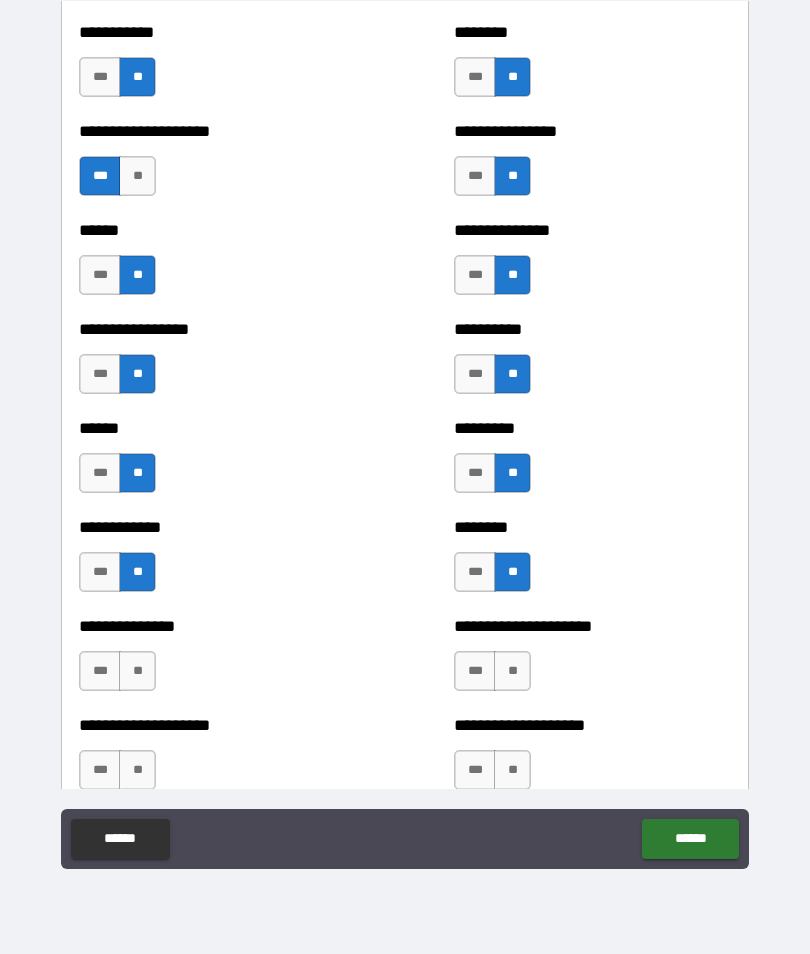 scroll, scrollTop: 3468, scrollLeft: 0, axis: vertical 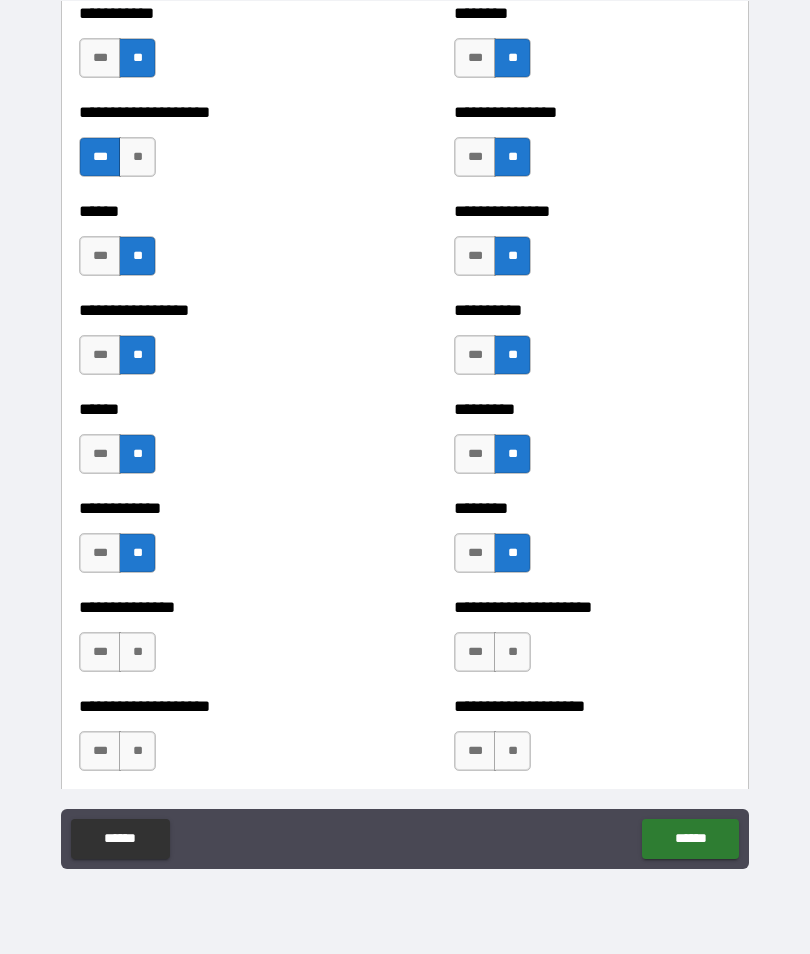 click on "**" at bounding box center [512, 652] 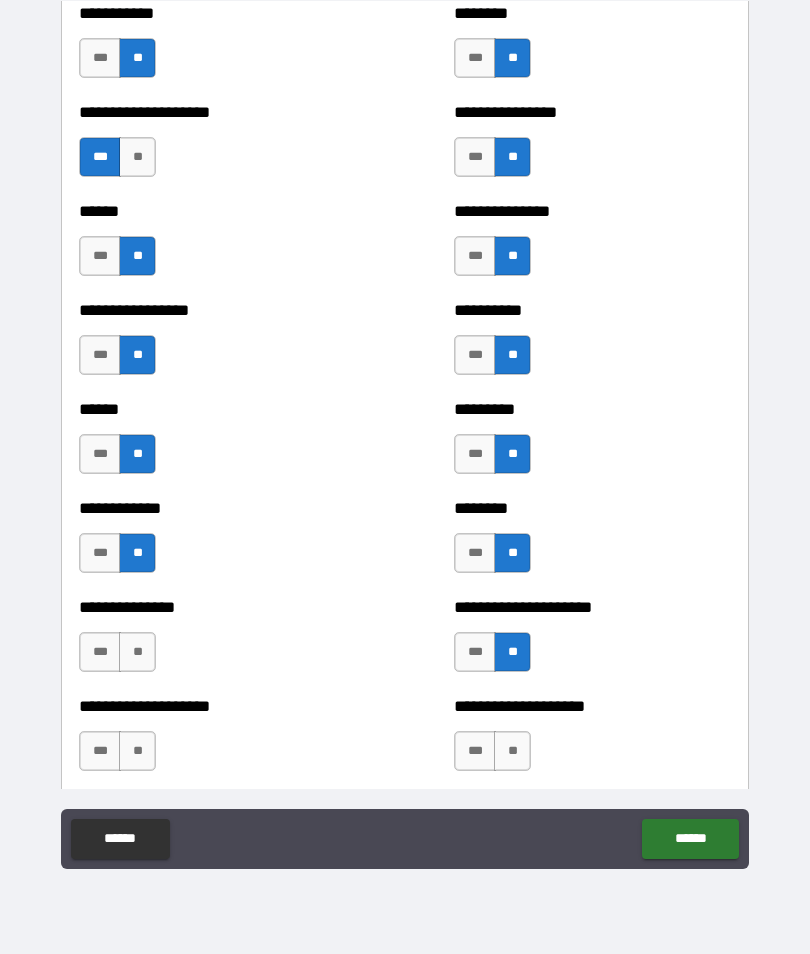 click on "***" at bounding box center [100, 652] 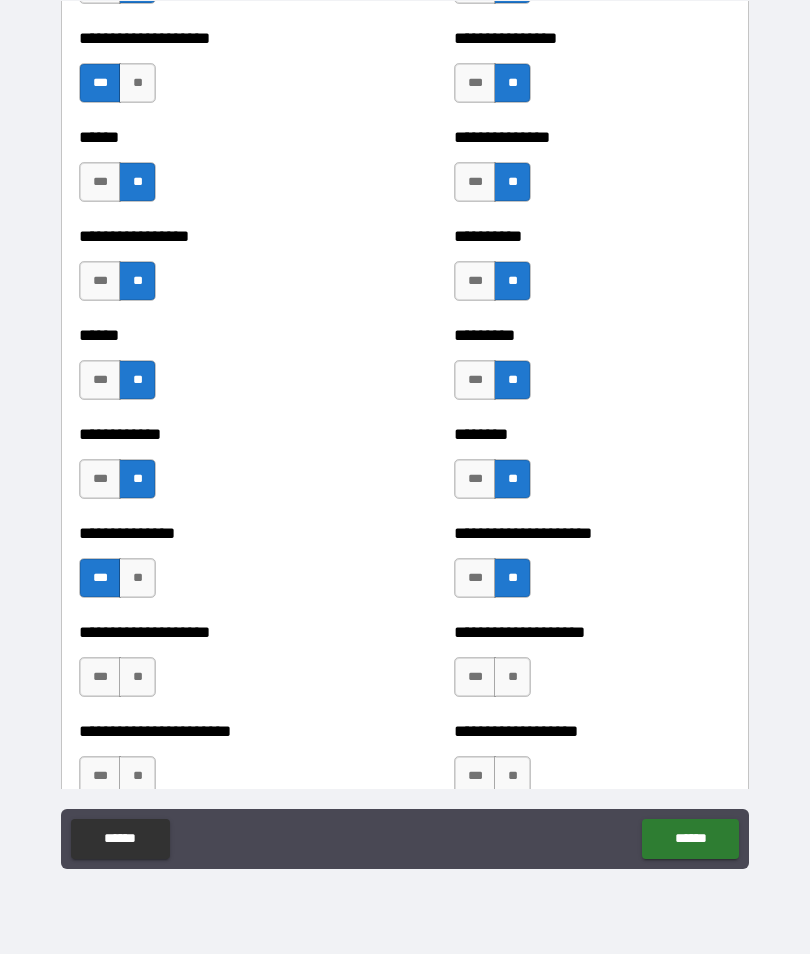 scroll, scrollTop: 3544, scrollLeft: 0, axis: vertical 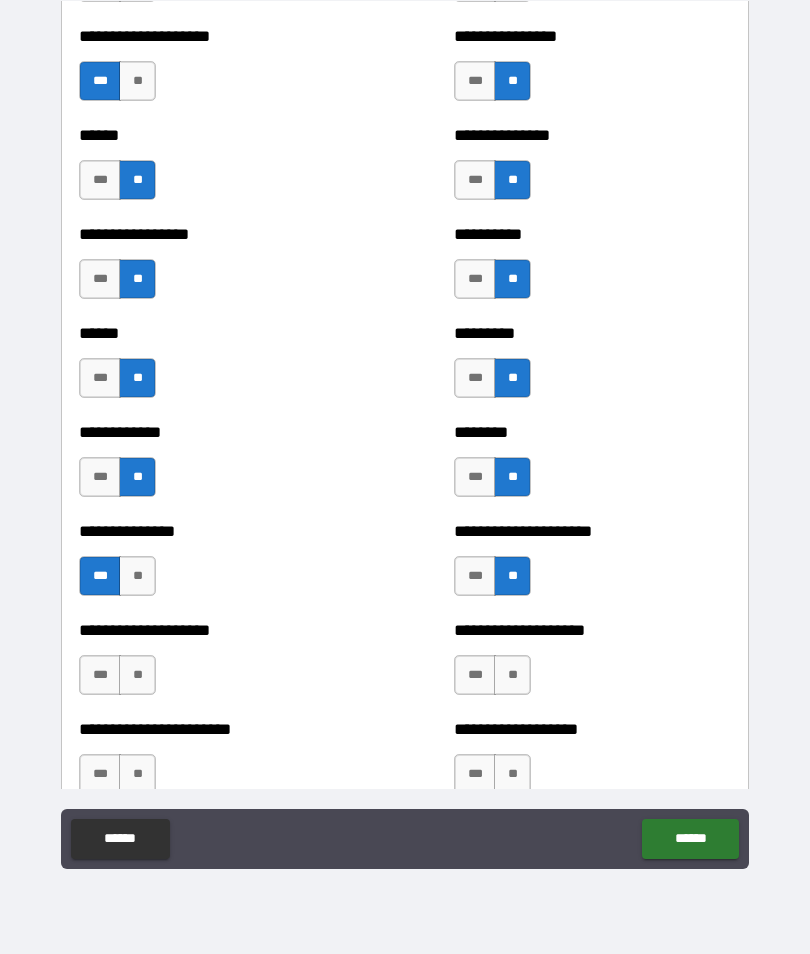 click on "***" at bounding box center (100, 675) 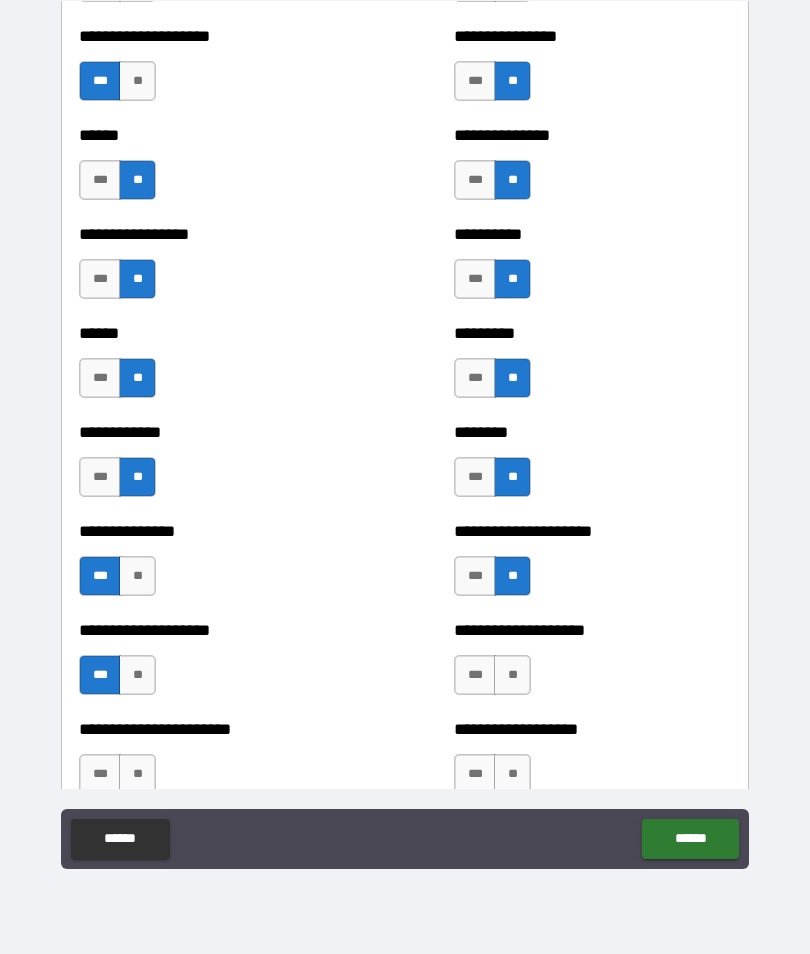 click on "**" at bounding box center (512, 675) 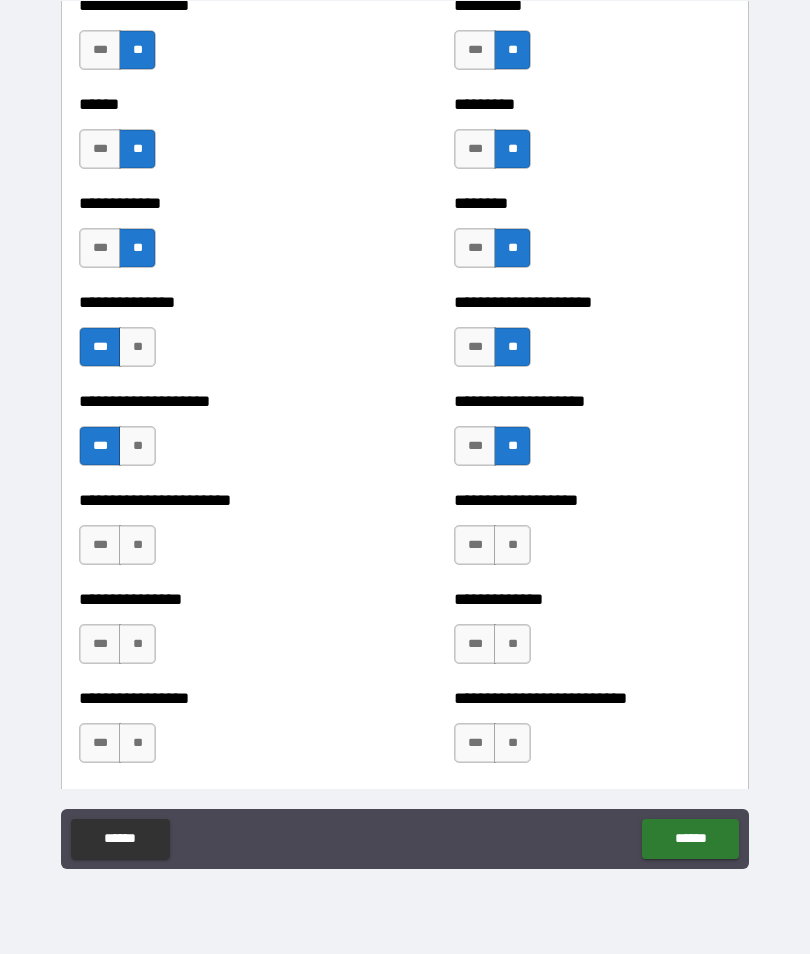 scroll, scrollTop: 3785, scrollLeft: 0, axis: vertical 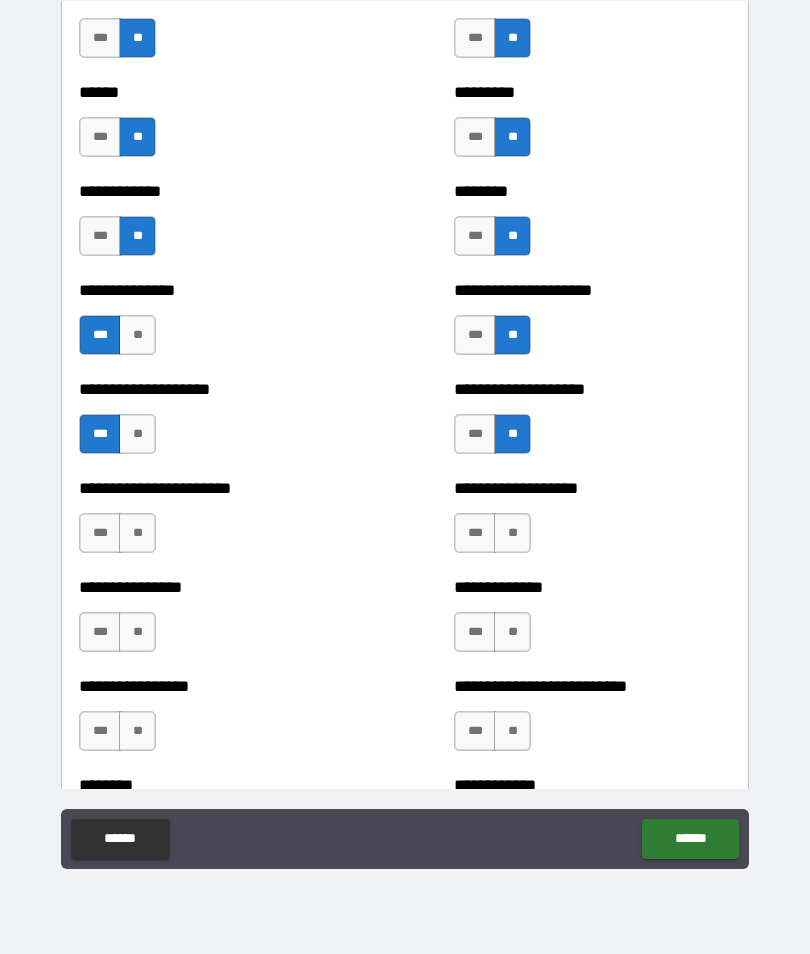 click on "***" at bounding box center [475, 533] 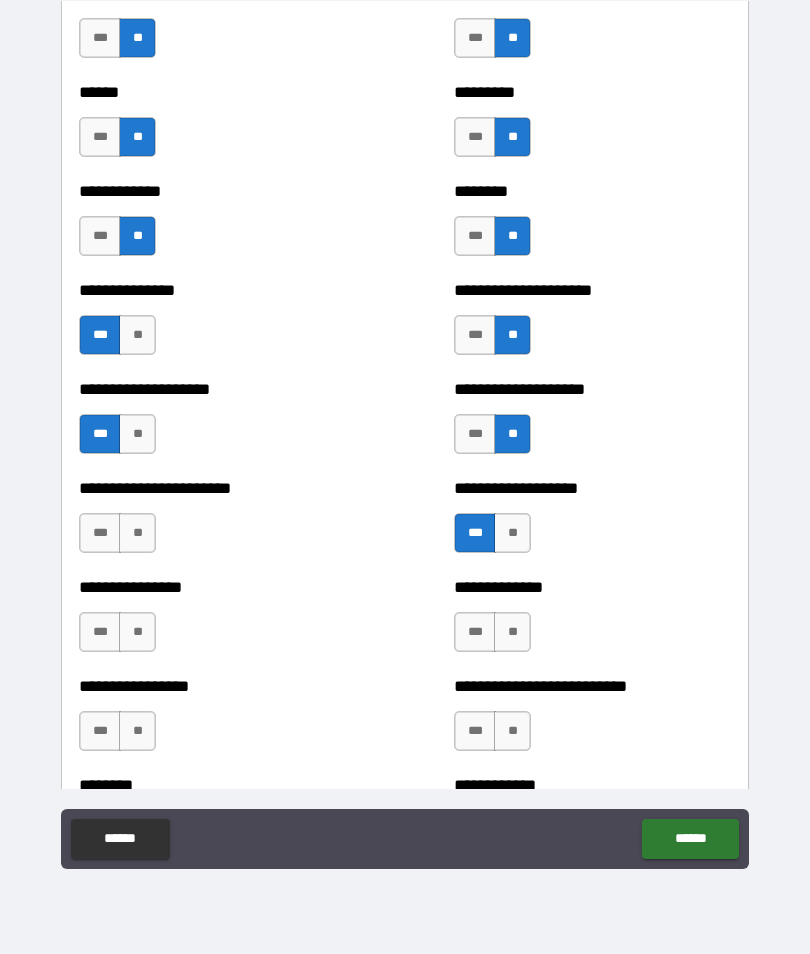 scroll, scrollTop: 3787, scrollLeft: 0, axis: vertical 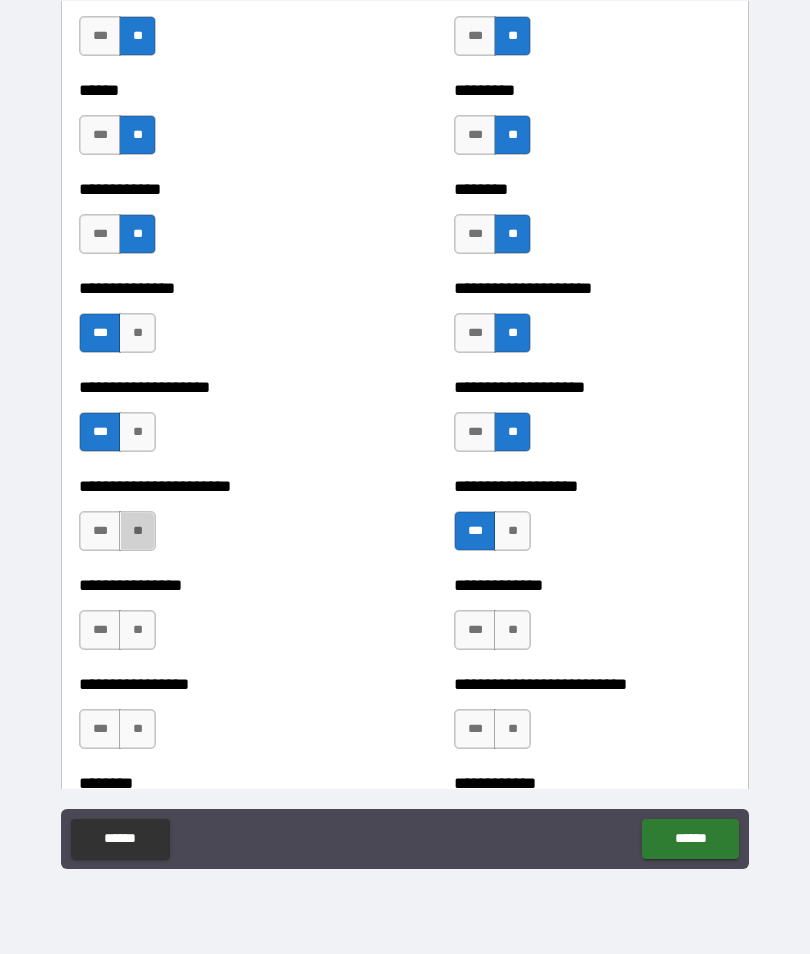 click on "**" at bounding box center [137, 531] 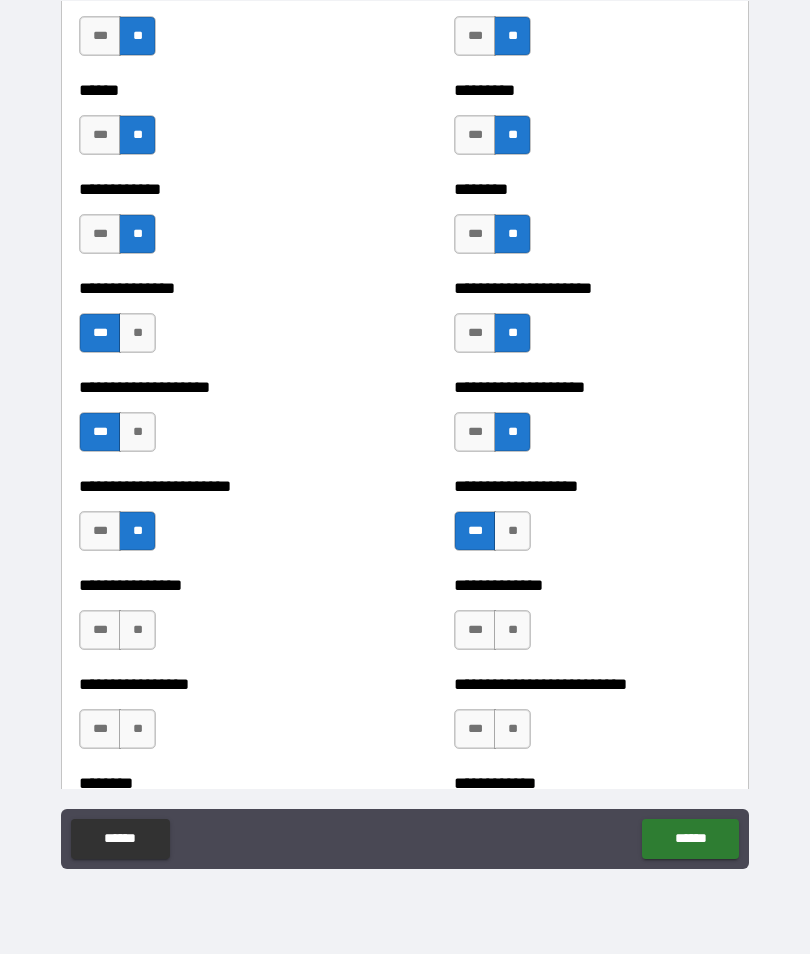 click on "**" at bounding box center (137, 630) 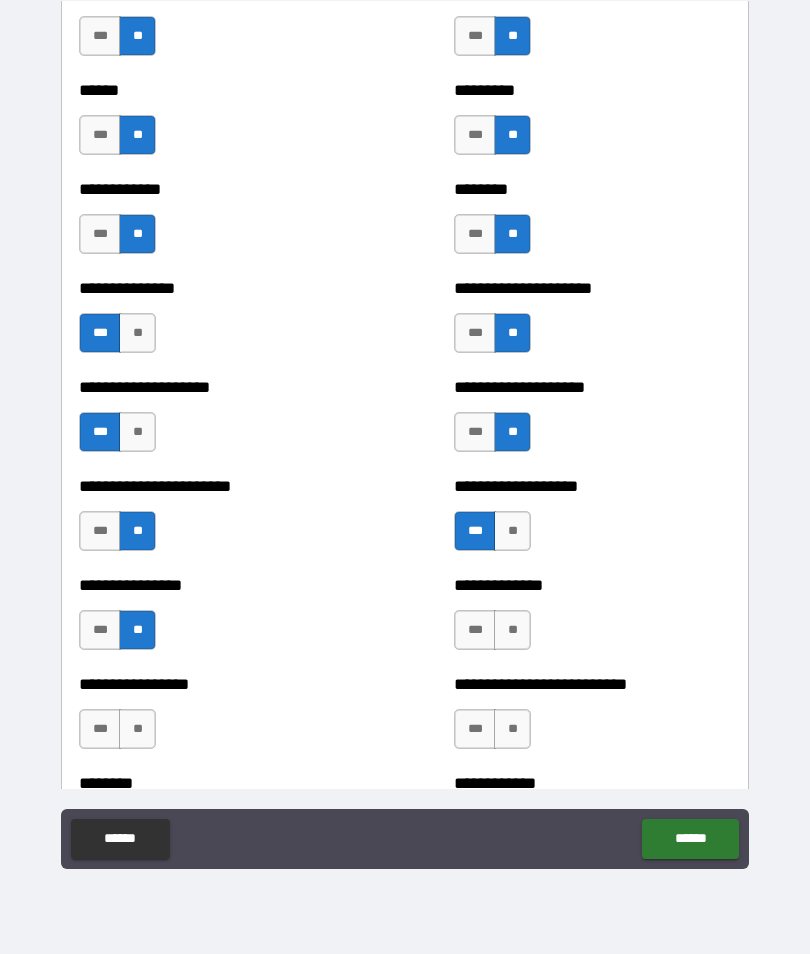 click on "**" at bounding box center [512, 630] 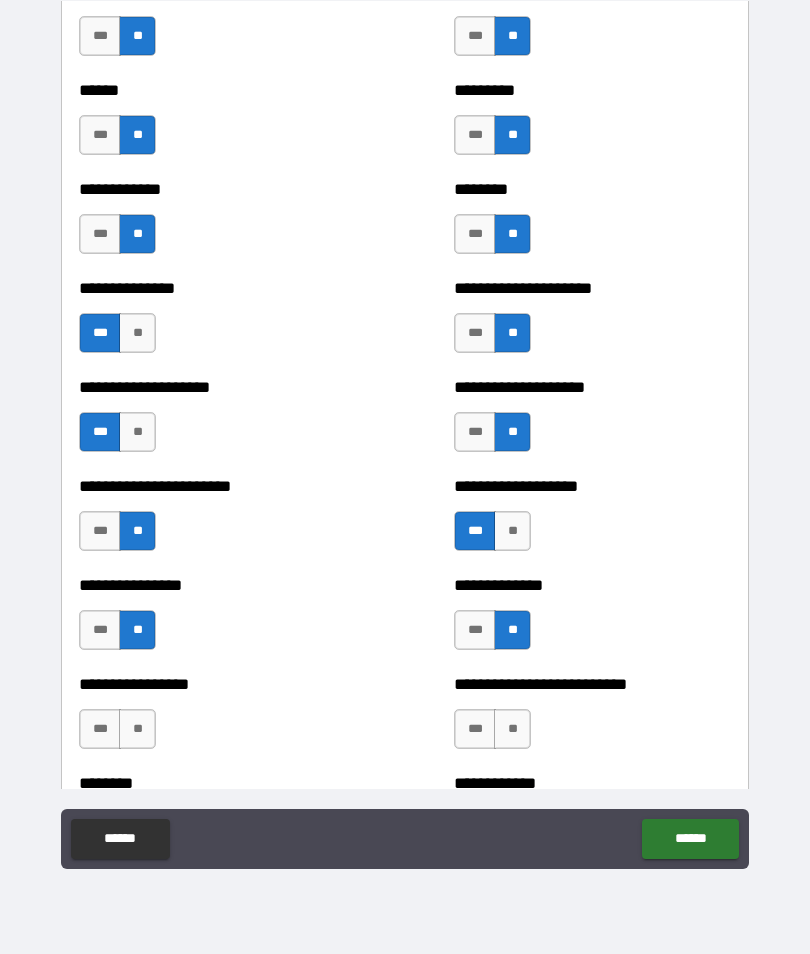 click on "***" at bounding box center (475, 630) 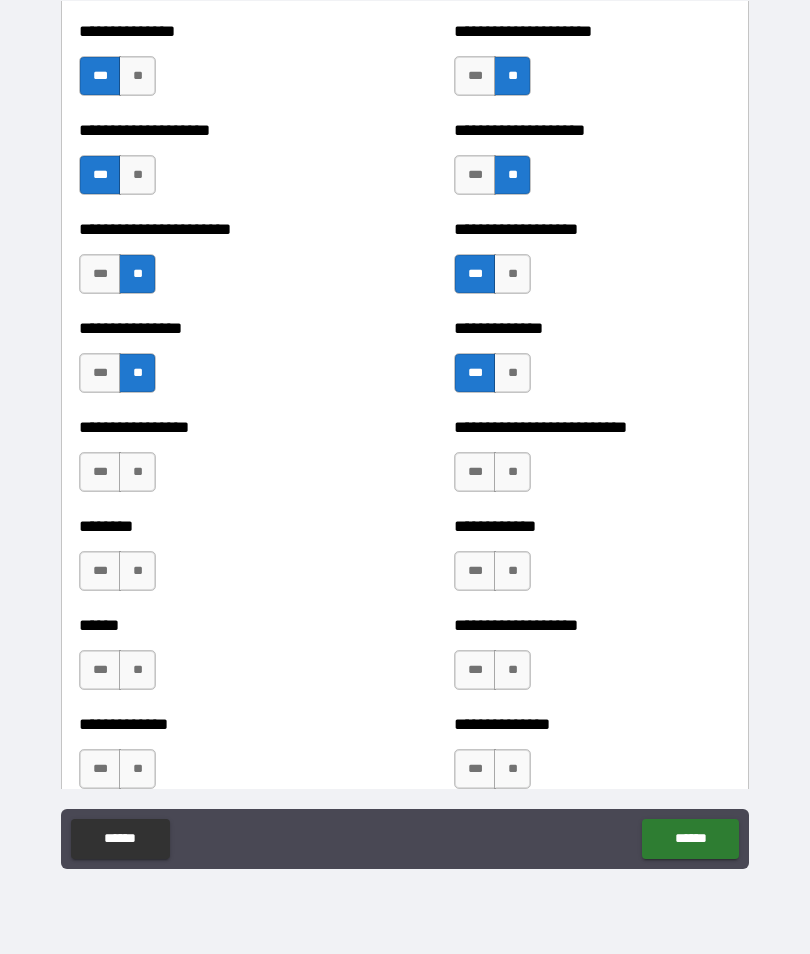 scroll, scrollTop: 4050, scrollLeft: 0, axis: vertical 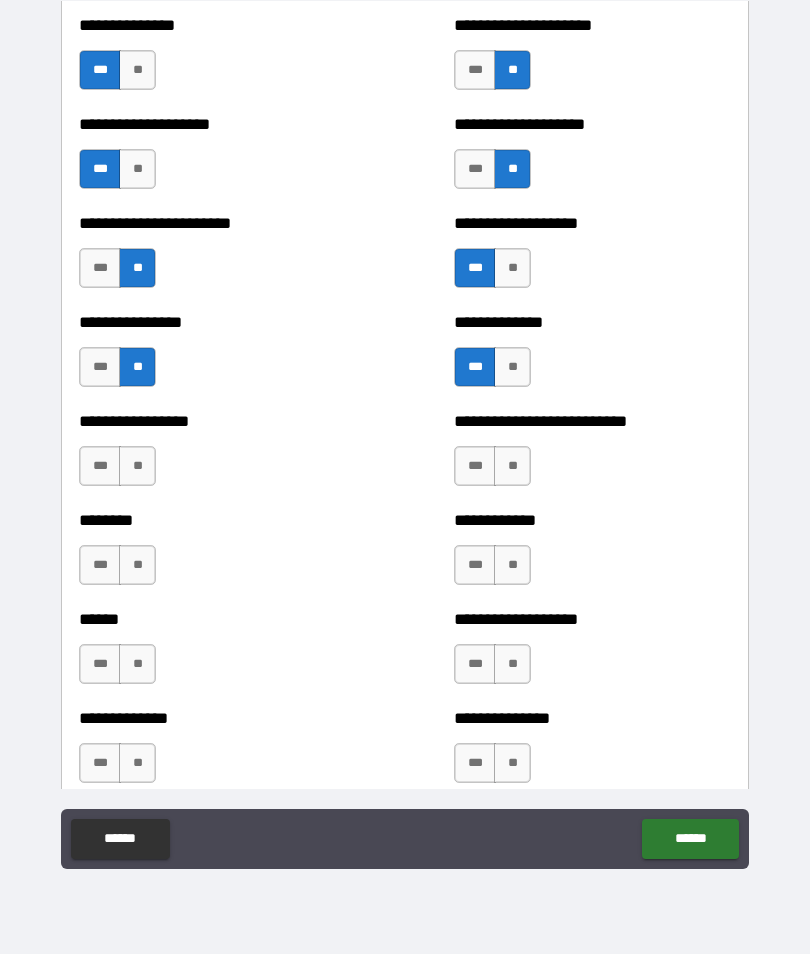 click on "**********" at bounding box center (217, 456) 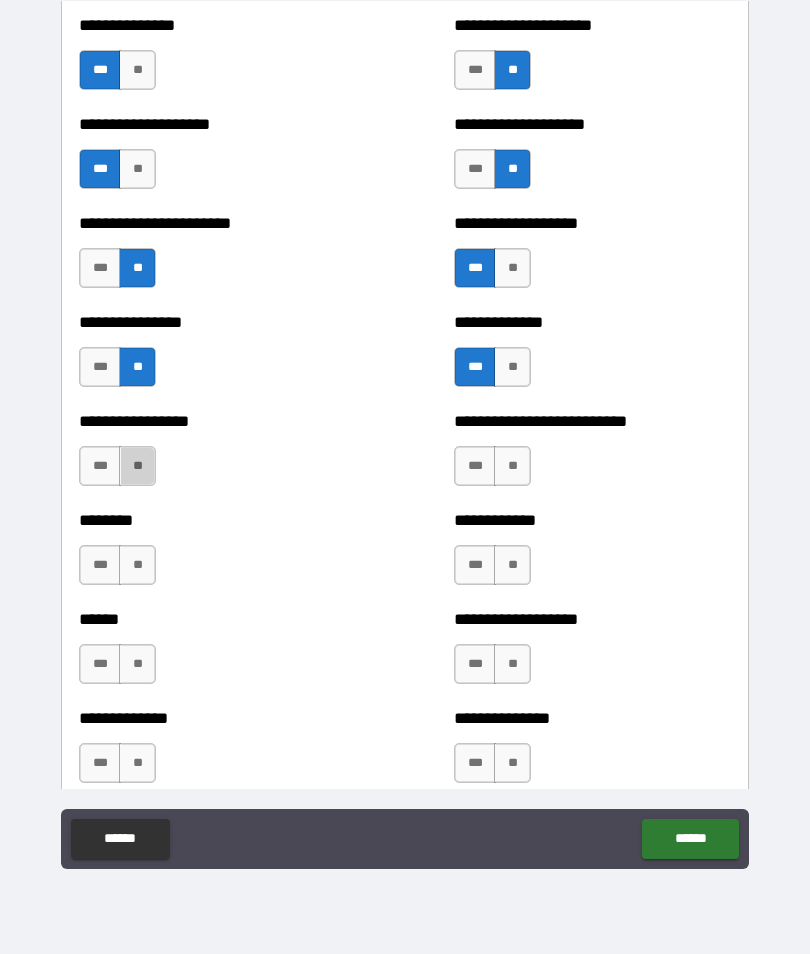 click on "**" at bounding box center [137, 466] 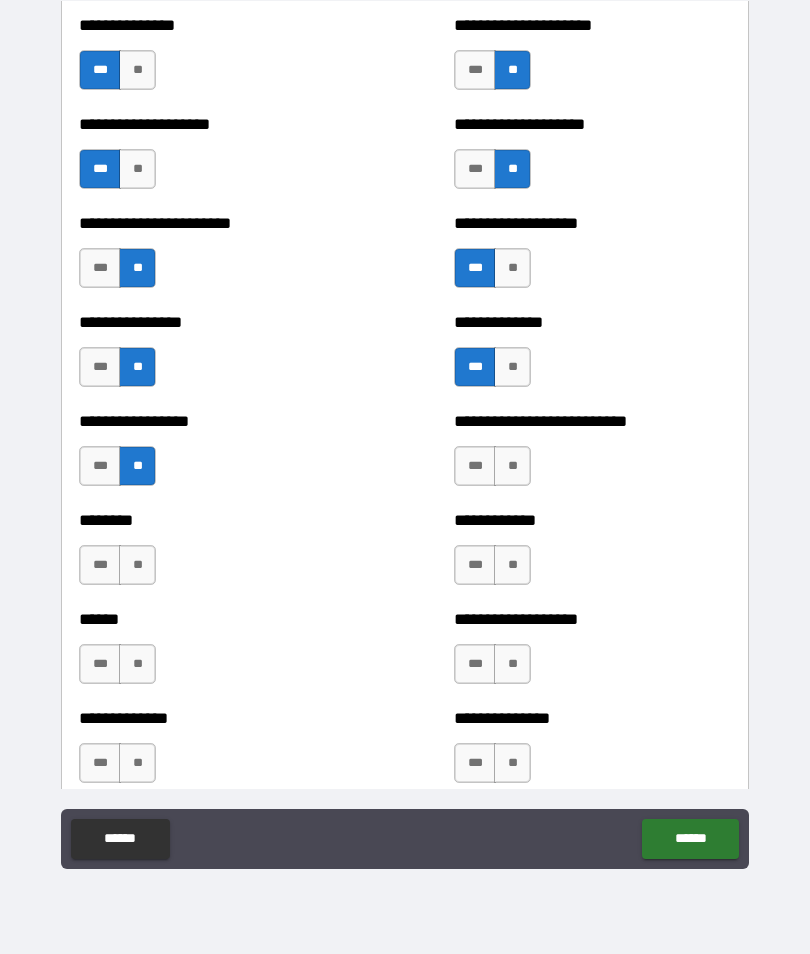 click on "**" at bounding box center [512, 466] 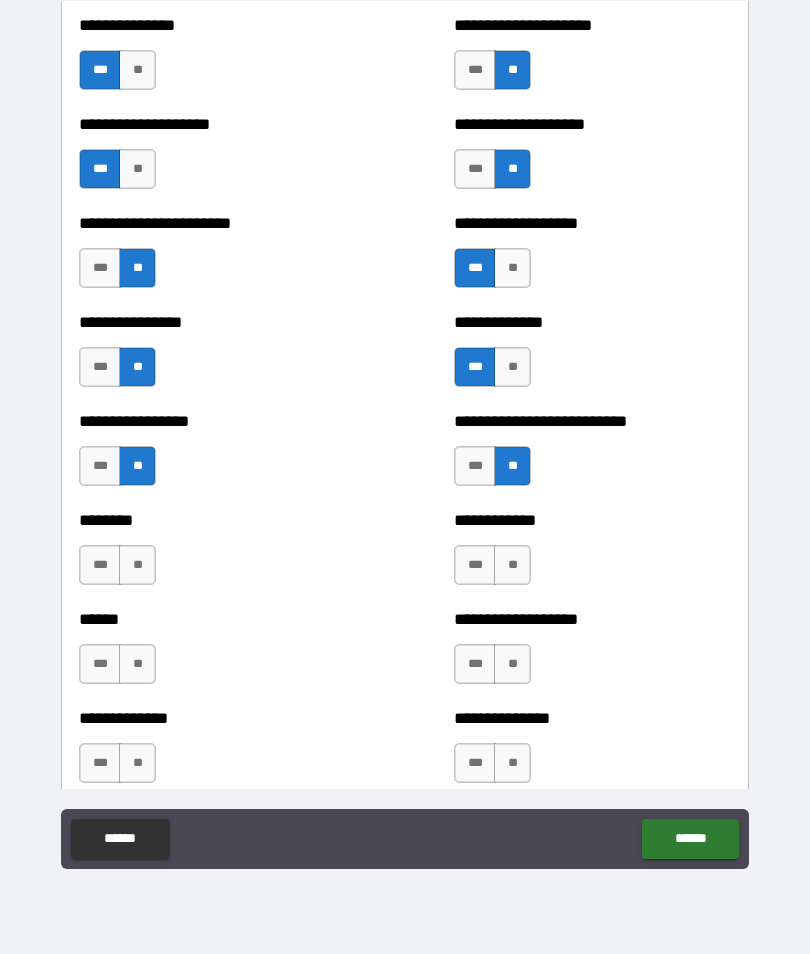 click on "**" at bounding box center [512, 565] 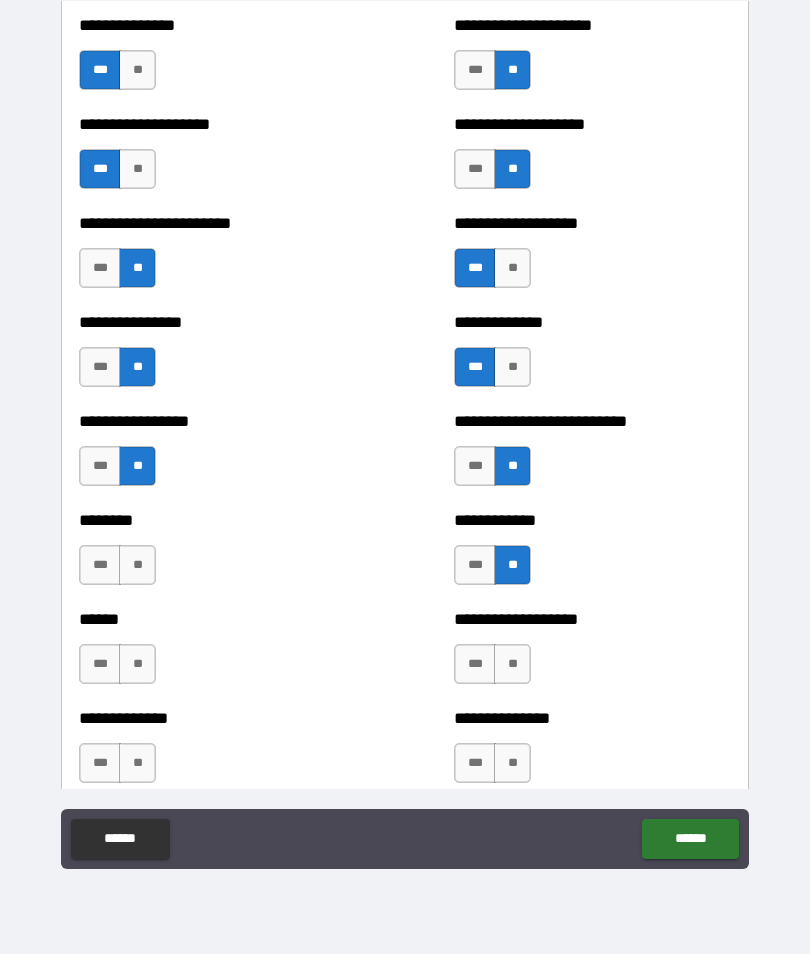 click on "******** *** **" at bounding box center [217, 555] 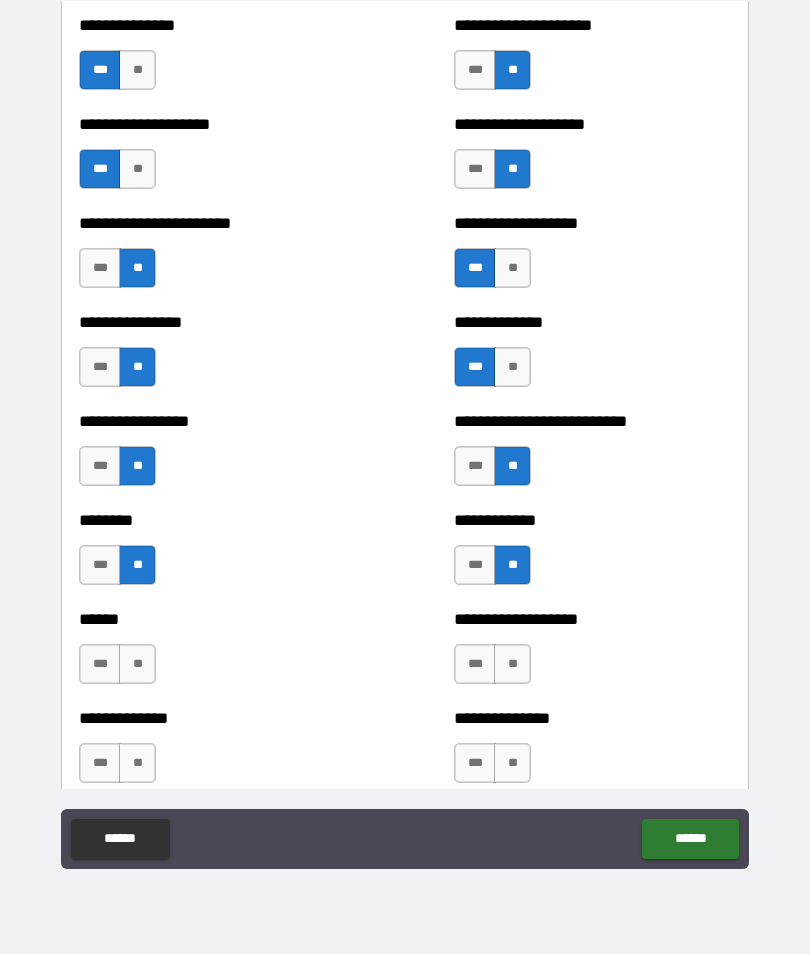 click on "**" at bounding box center (137, 664) 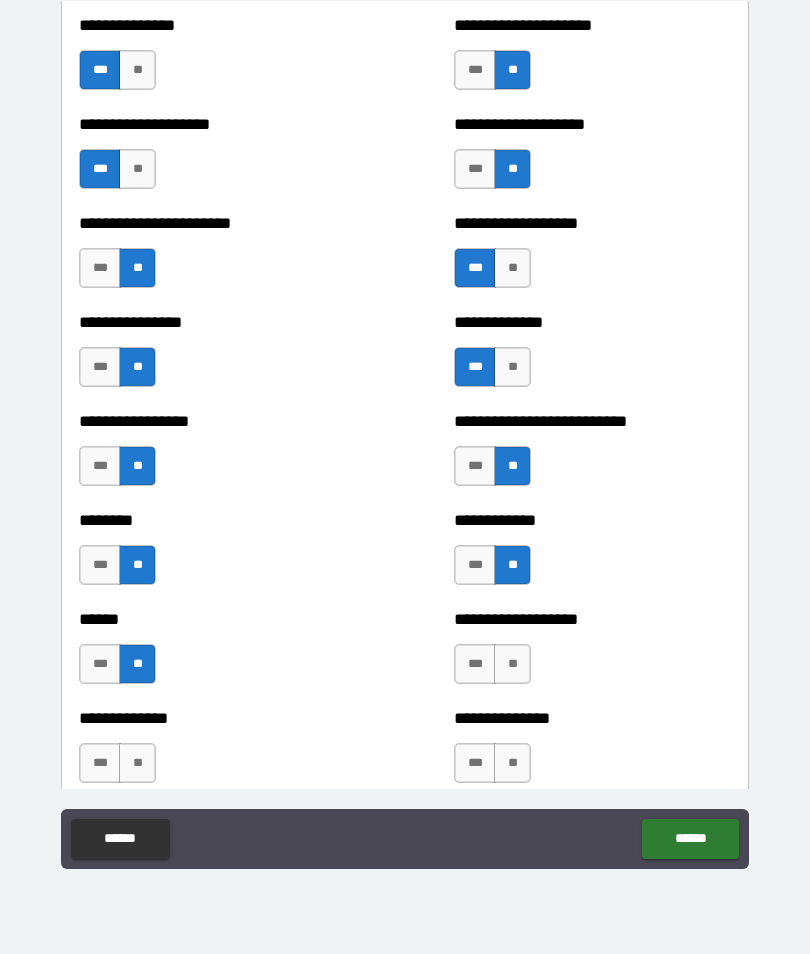 click on "**" at bounding box center [512, 664] 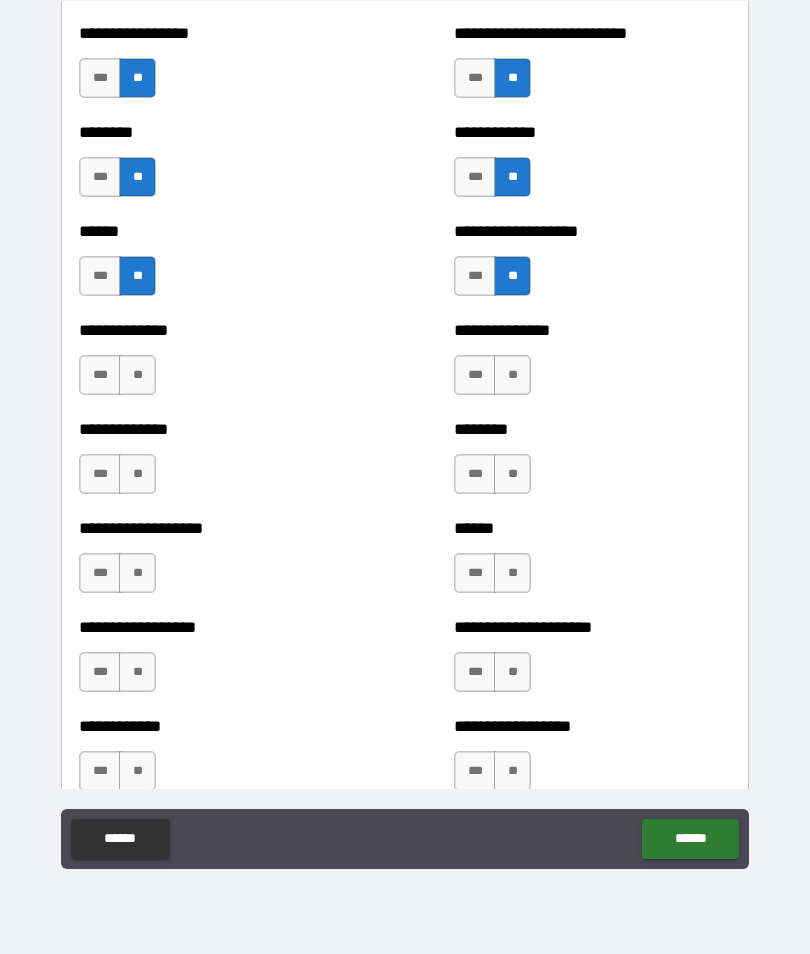 scroll, scrollTop: 4439, scrollLeft: 0, axis: vertical 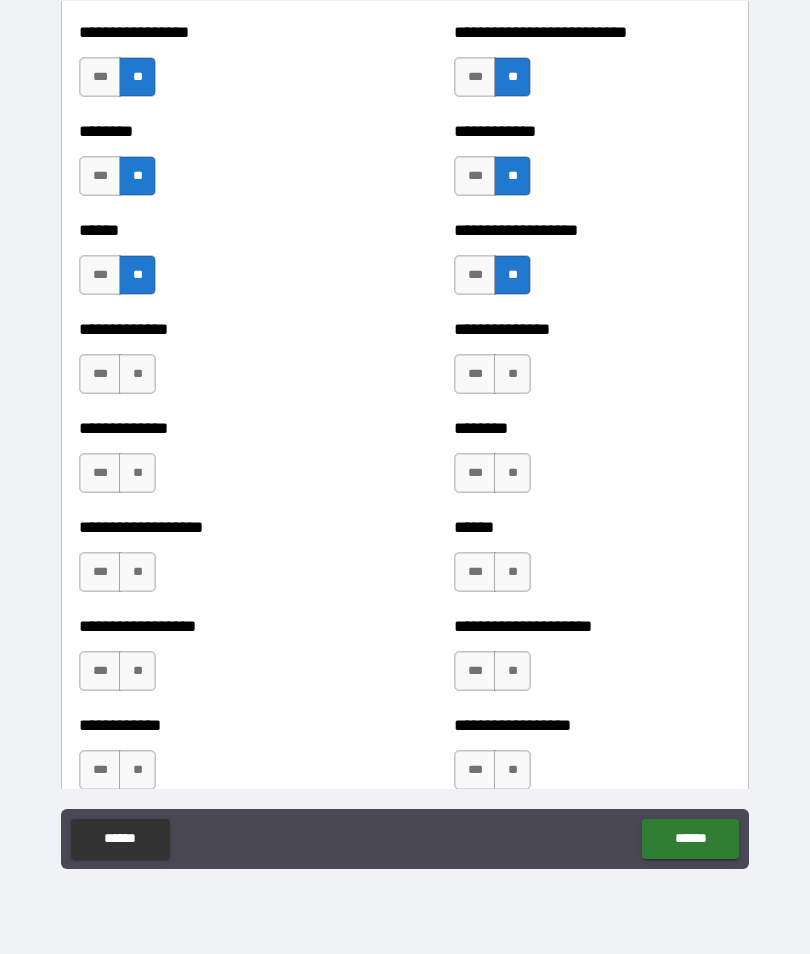 click on "**" at bounding box center [137, 374] 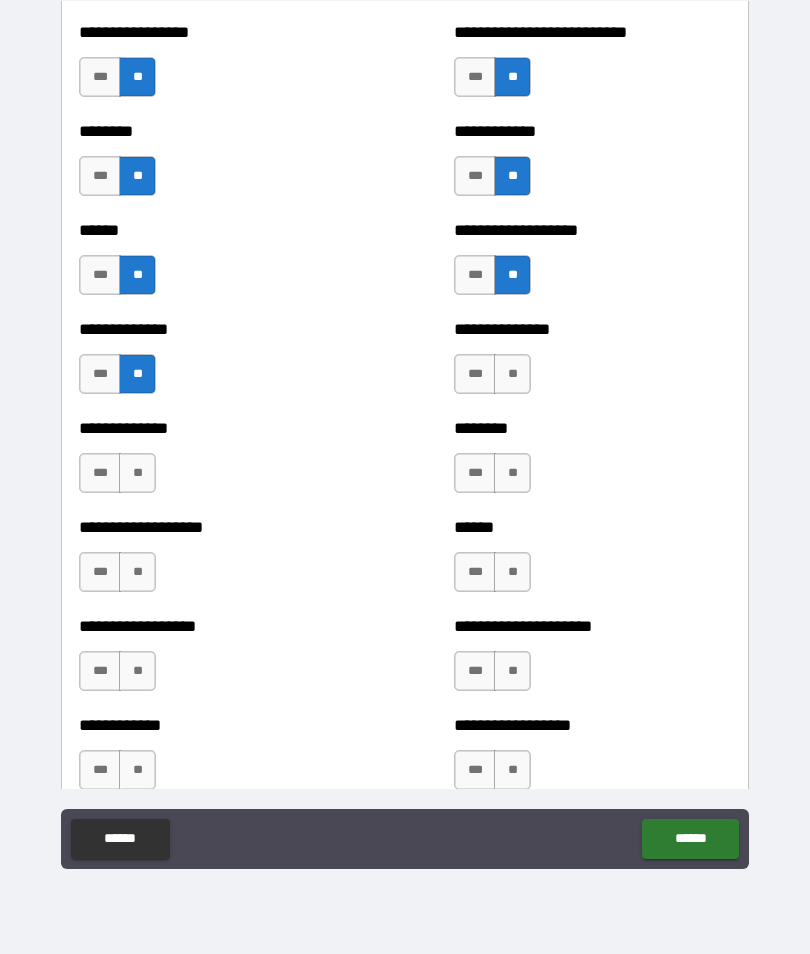 click on "**" at bounding box center (512, 374) 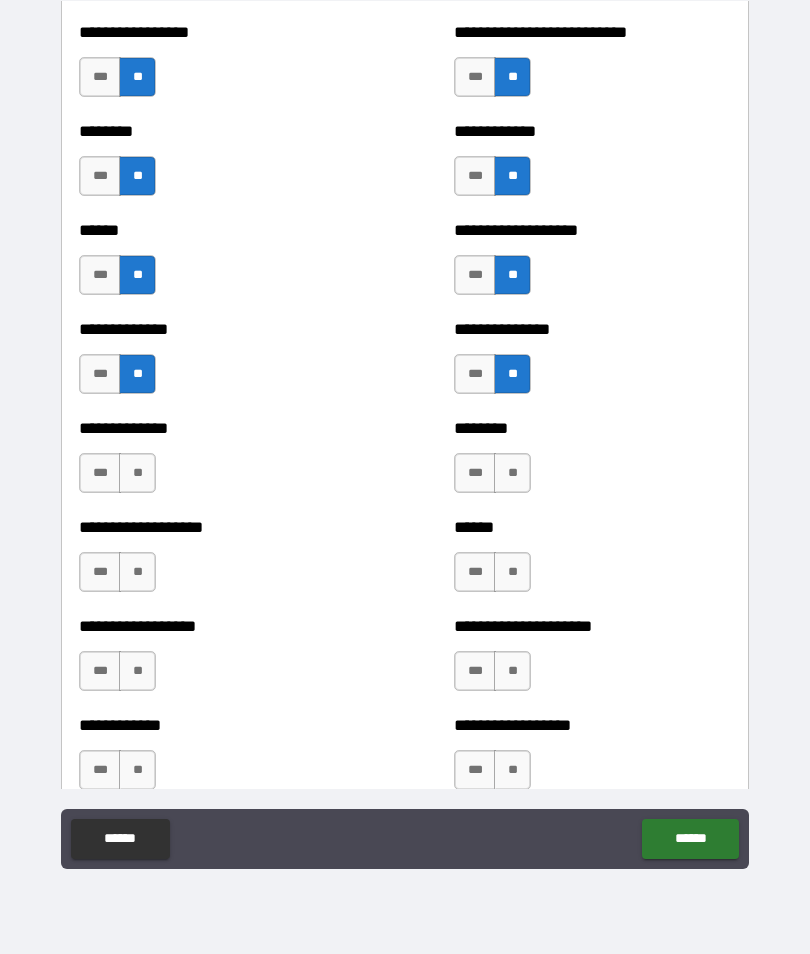 click on "**" at bounding box center [512, 473] 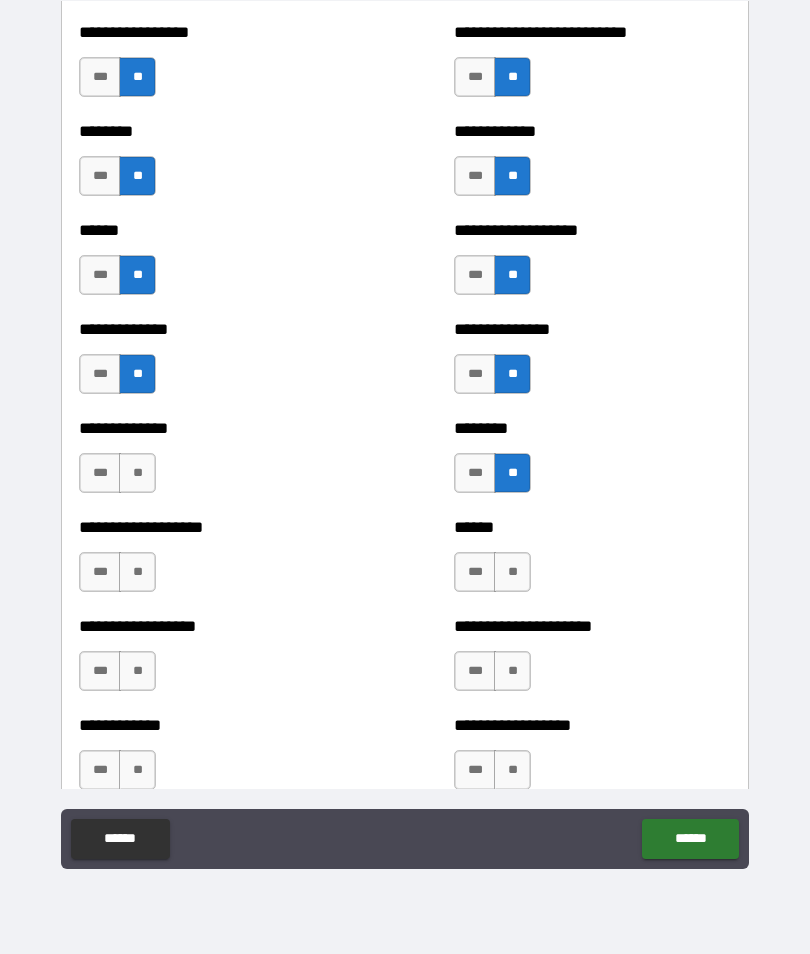 click on "**" at bounding box center [137, 473] 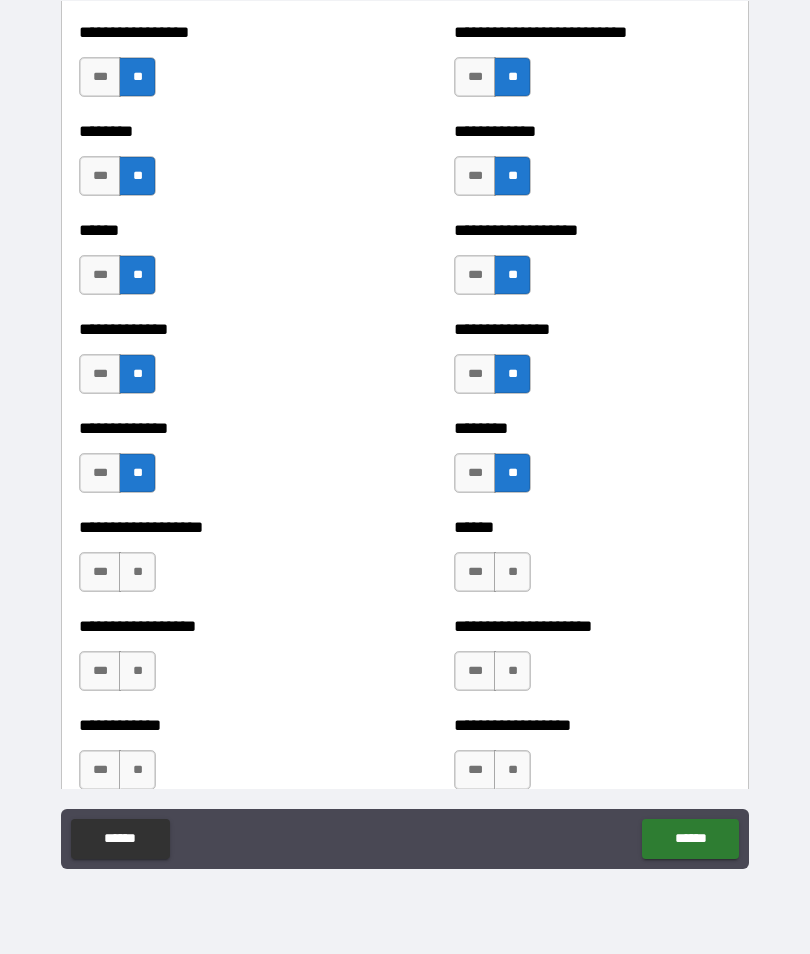 click on "**" at bounding box center (137, 572) 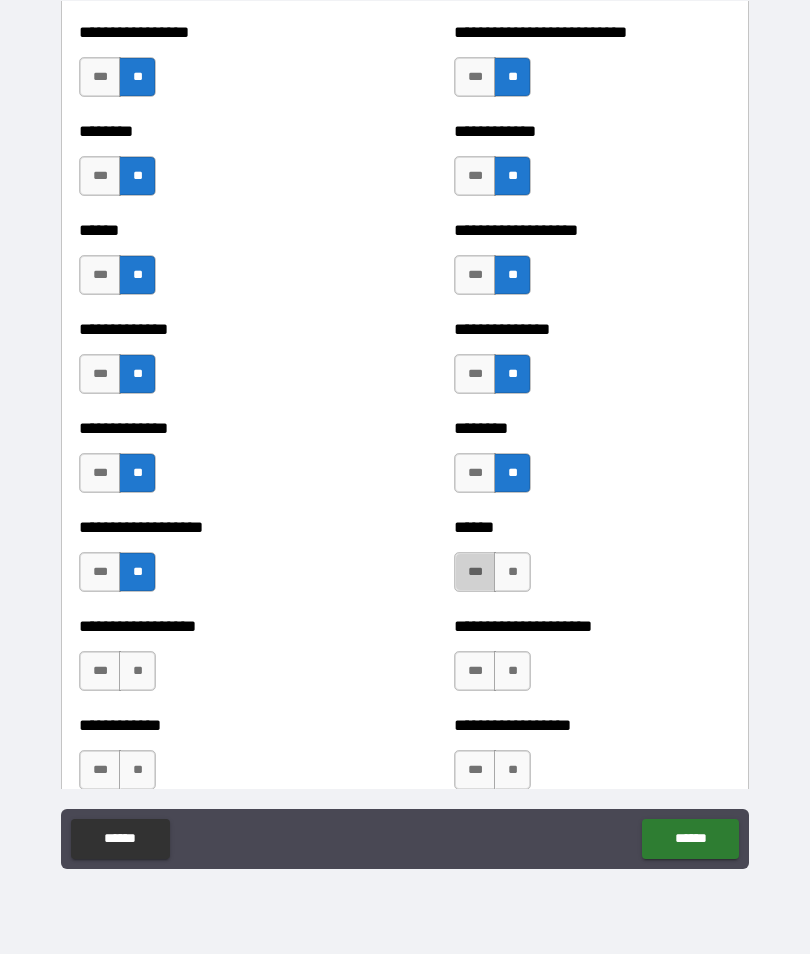 click on "***" at bounding box center (475, 572) 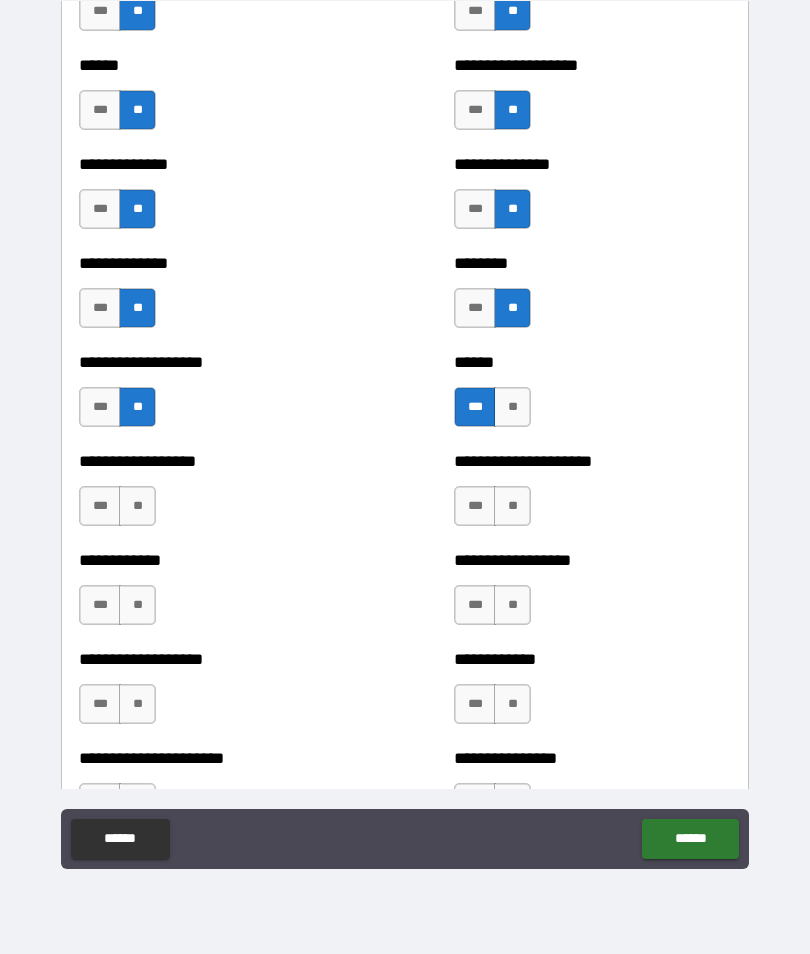scroll, scrollTop: 4618, scrollLeft: 0, axis: vertical 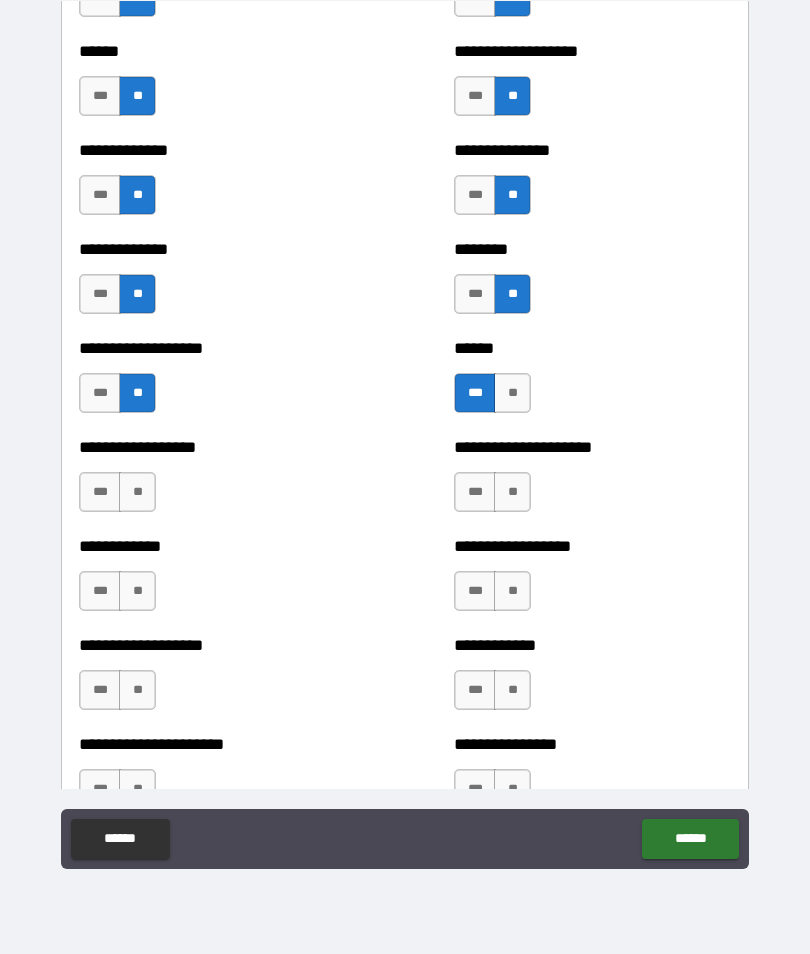 click on "**********" at bounding box center (592, 482) 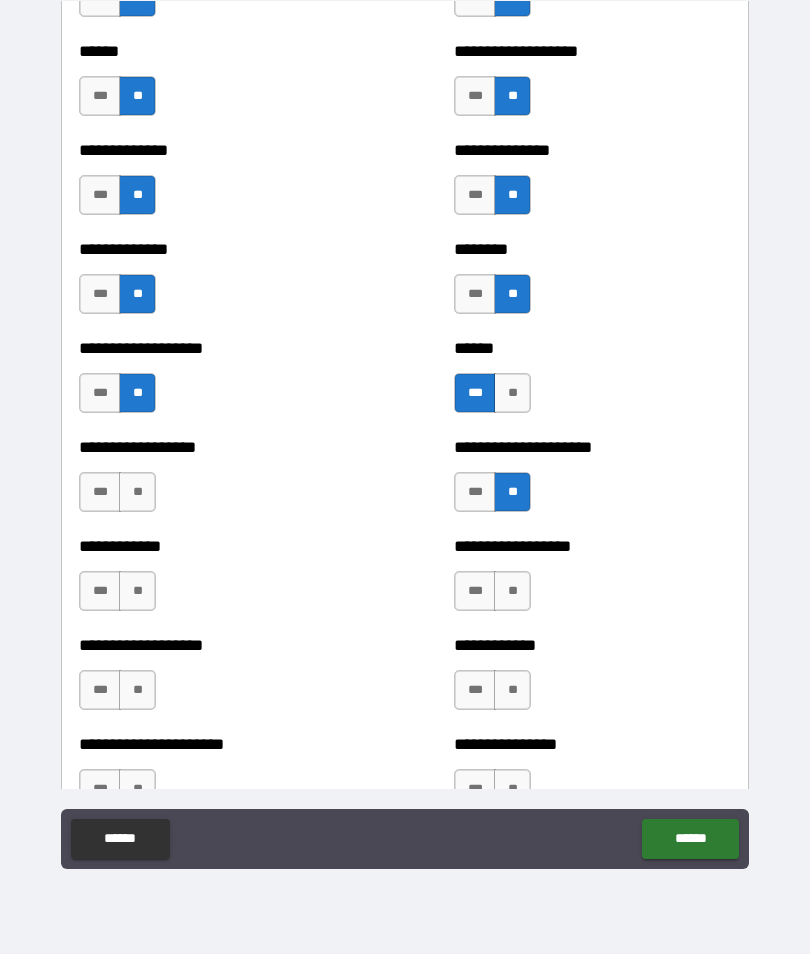 click on "**" at bounding box center [512, 492] 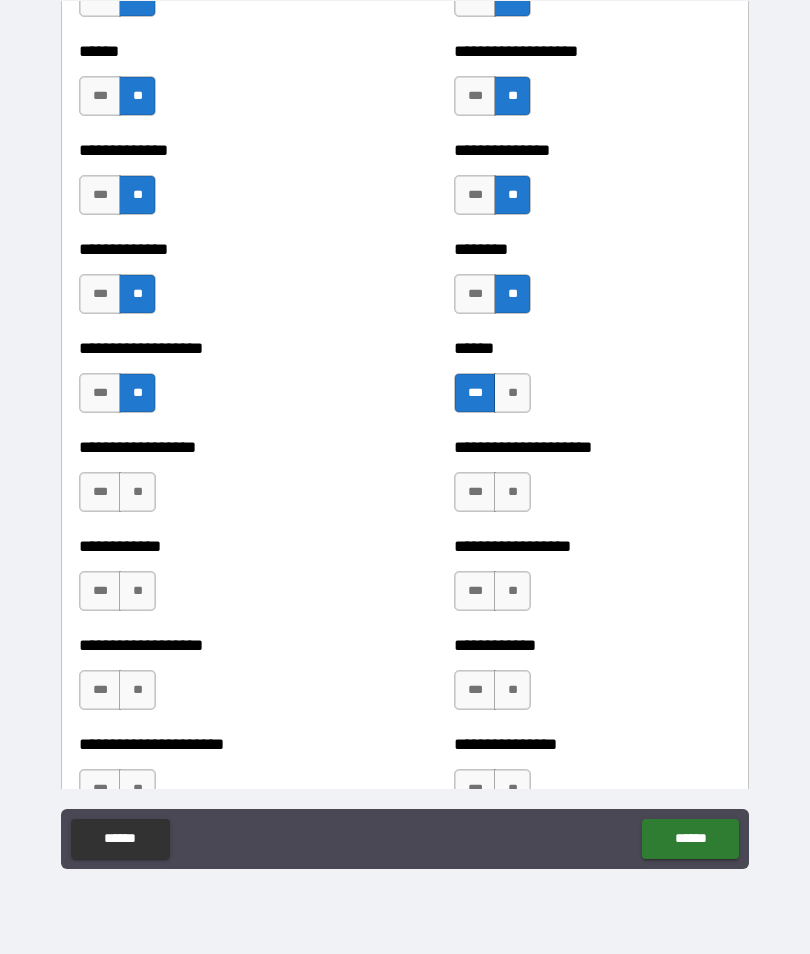 click on "**" at bounding box center [137, 492] 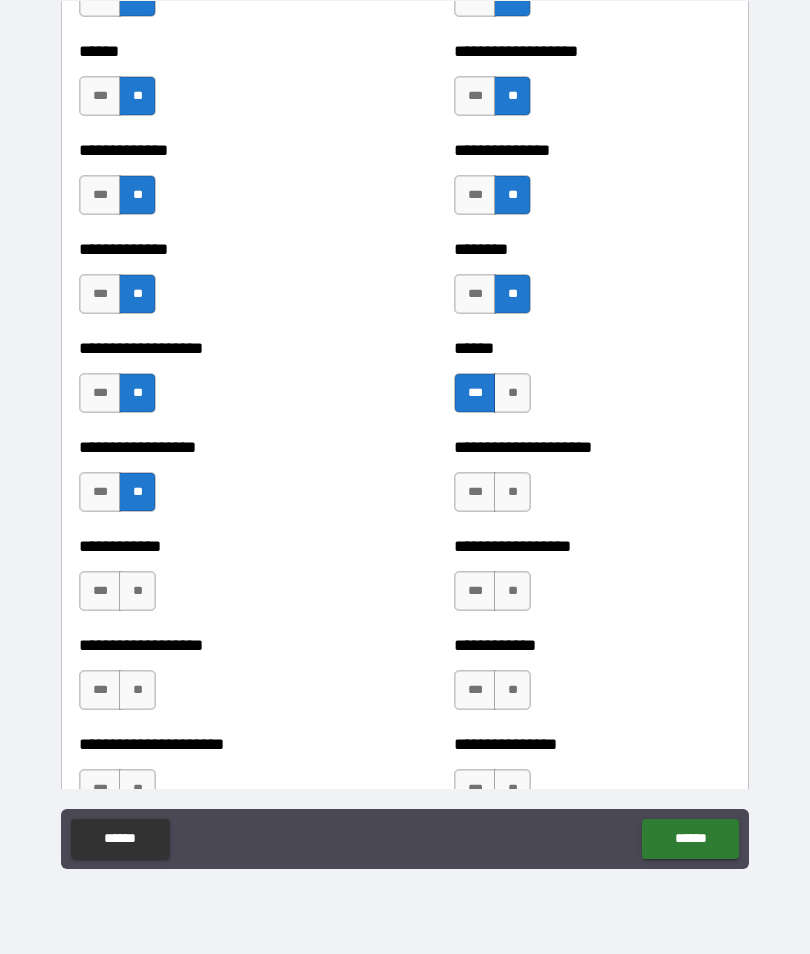 click on "**" at bounding box center [137, 591] 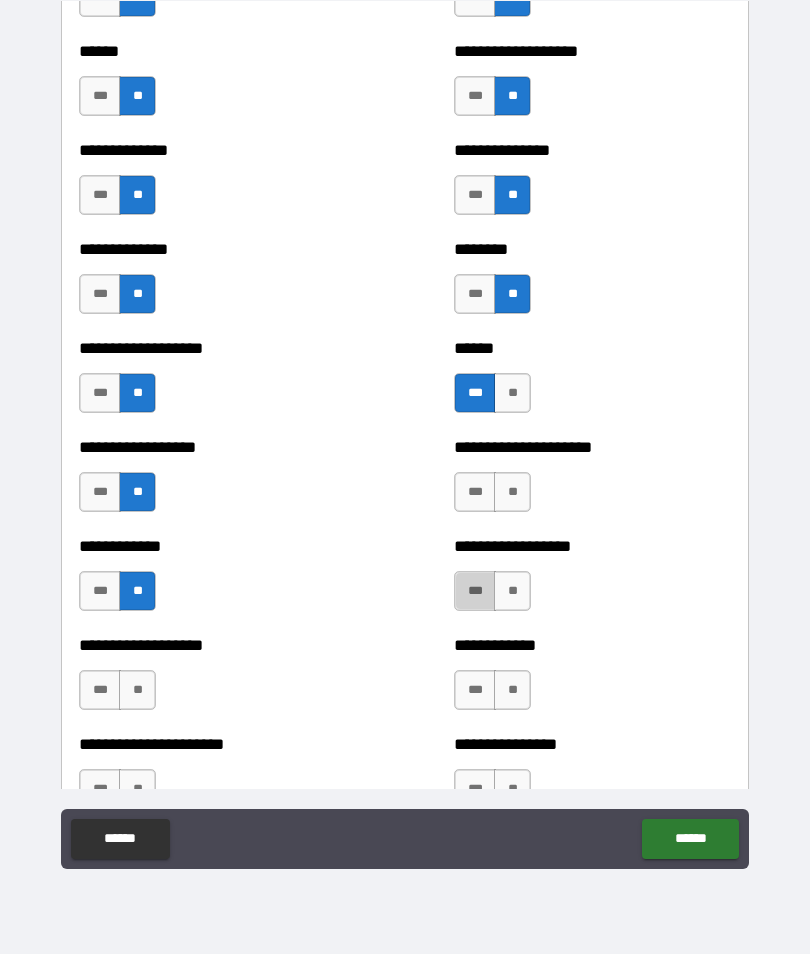 click on "***" at bounding box center [475, 591] 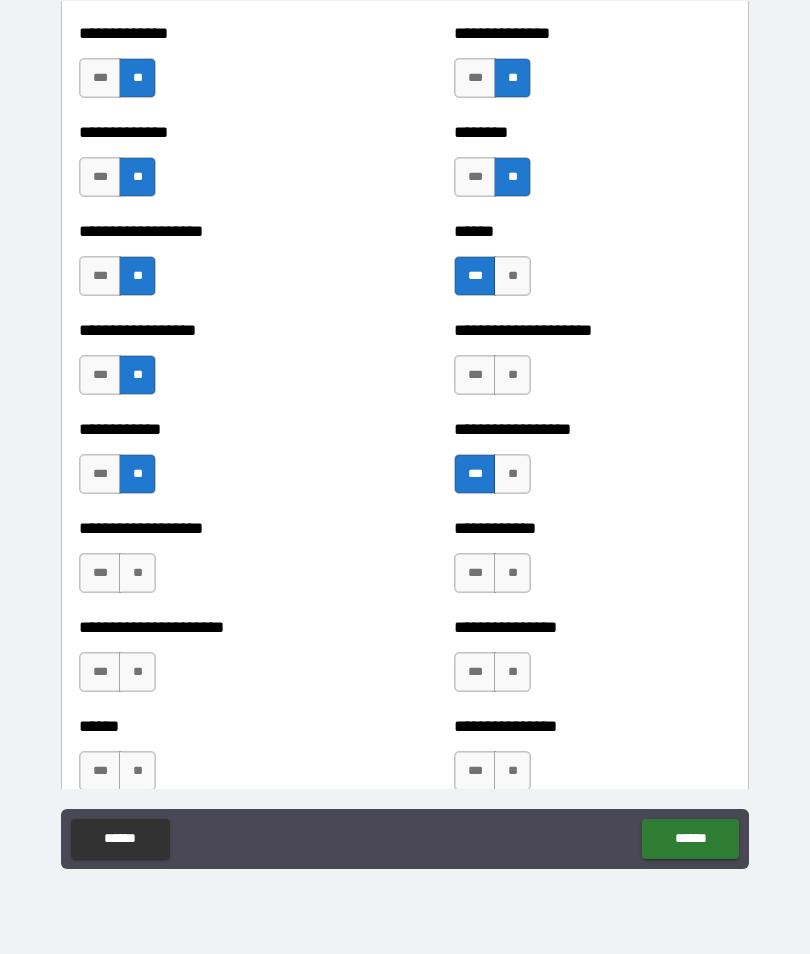scroll, scrollTop: 4736, scrollLeft: 0, axis: vertical 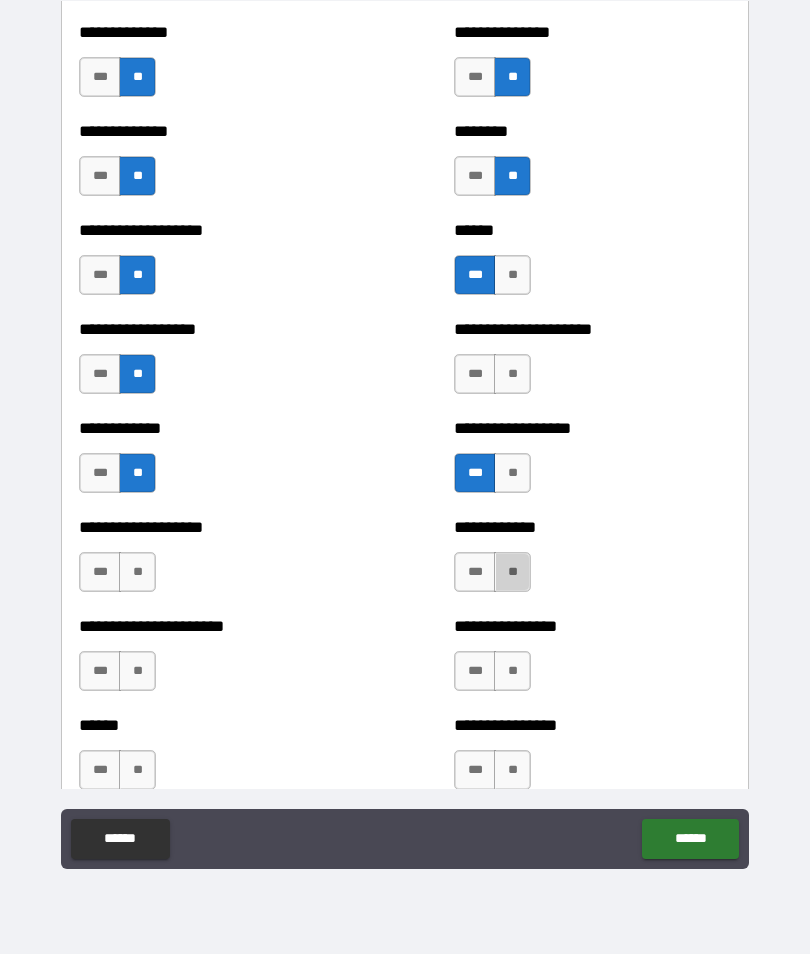 click on "**" at bounding box center [512, 572] 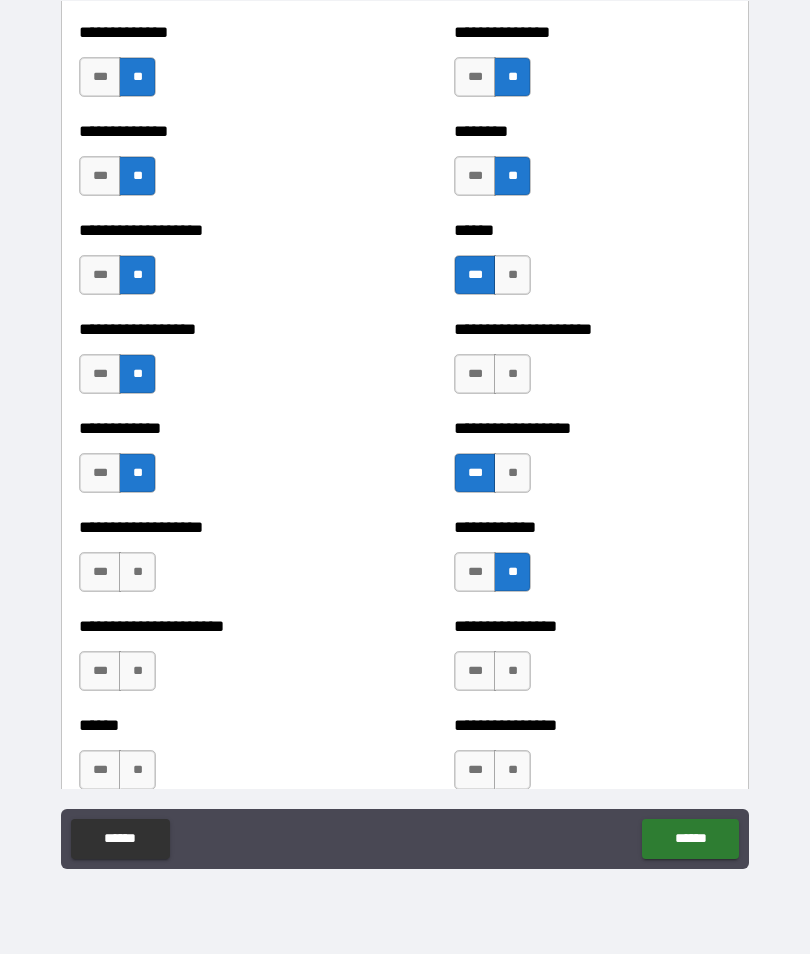 click on "**" at bounding box center [137, 572] 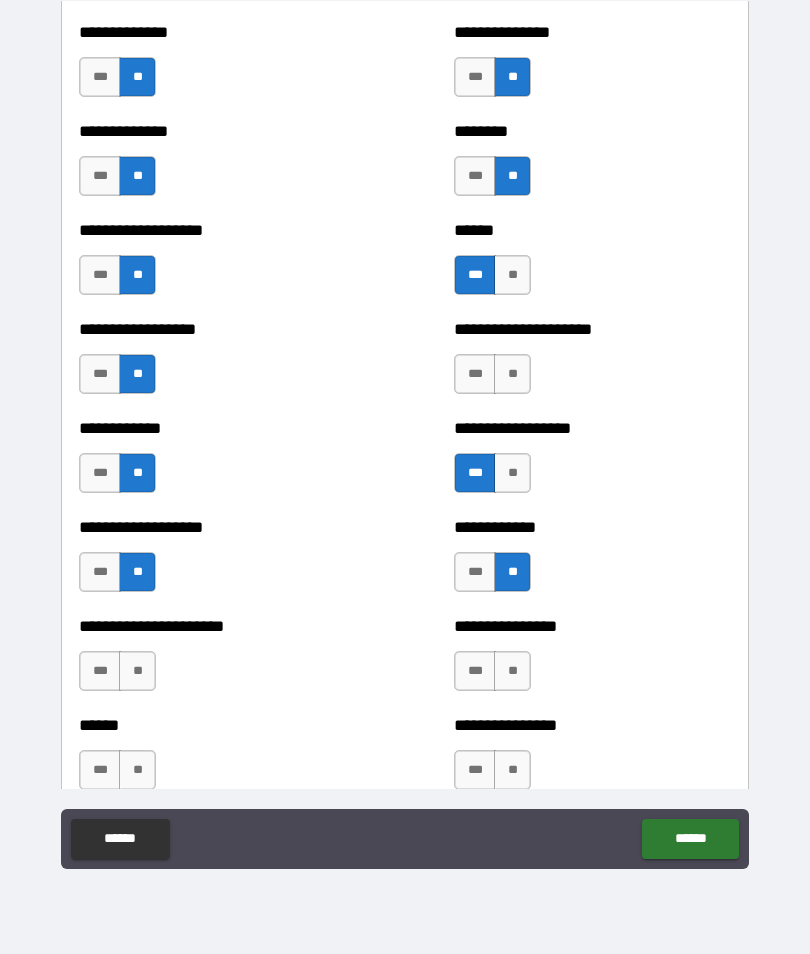 click on "**" at bounding box center [137, 671] 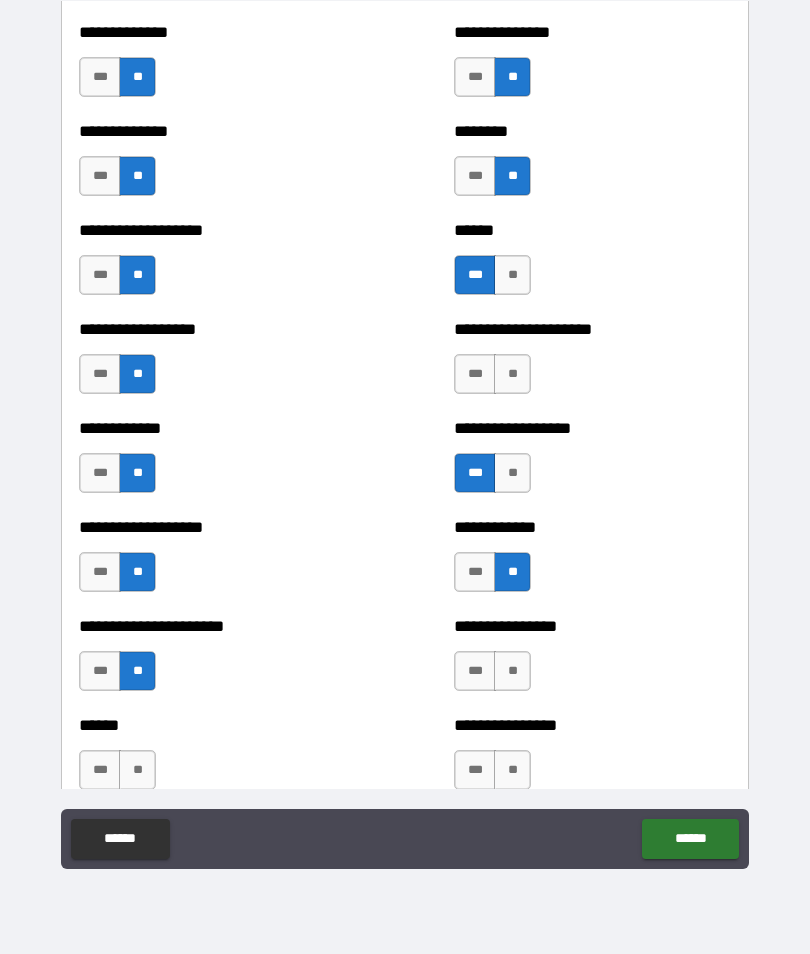 click on "**" at bounding box center (512, 671) 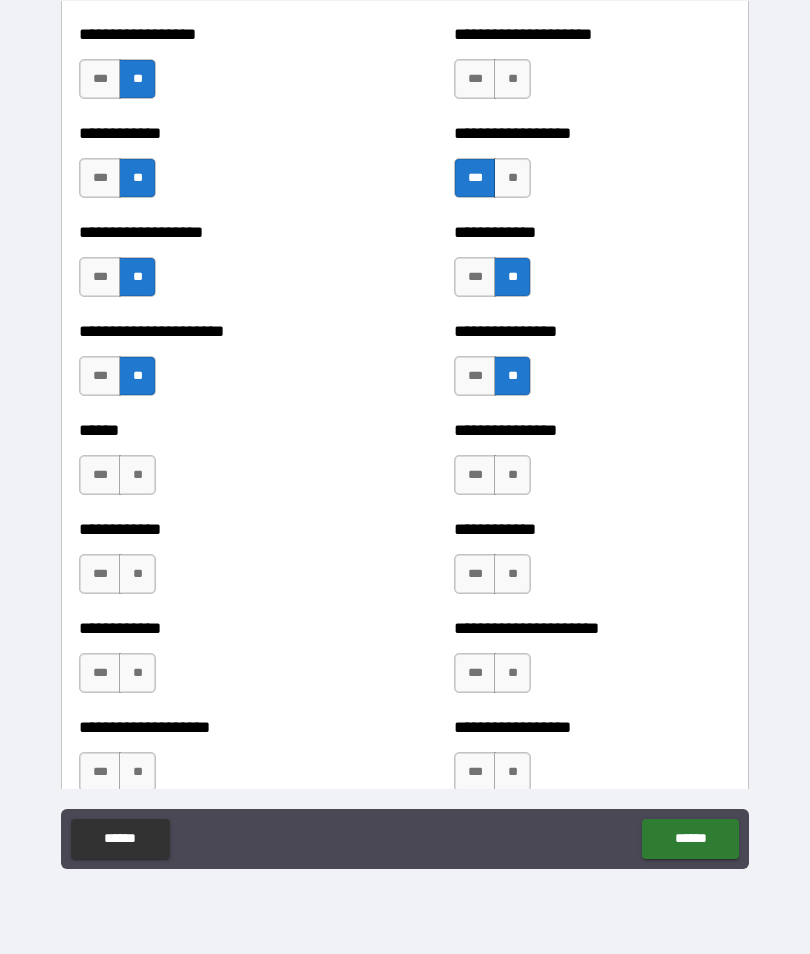 scroll, scrollTop: 5033, scrollLeft: 0, axis: vertical 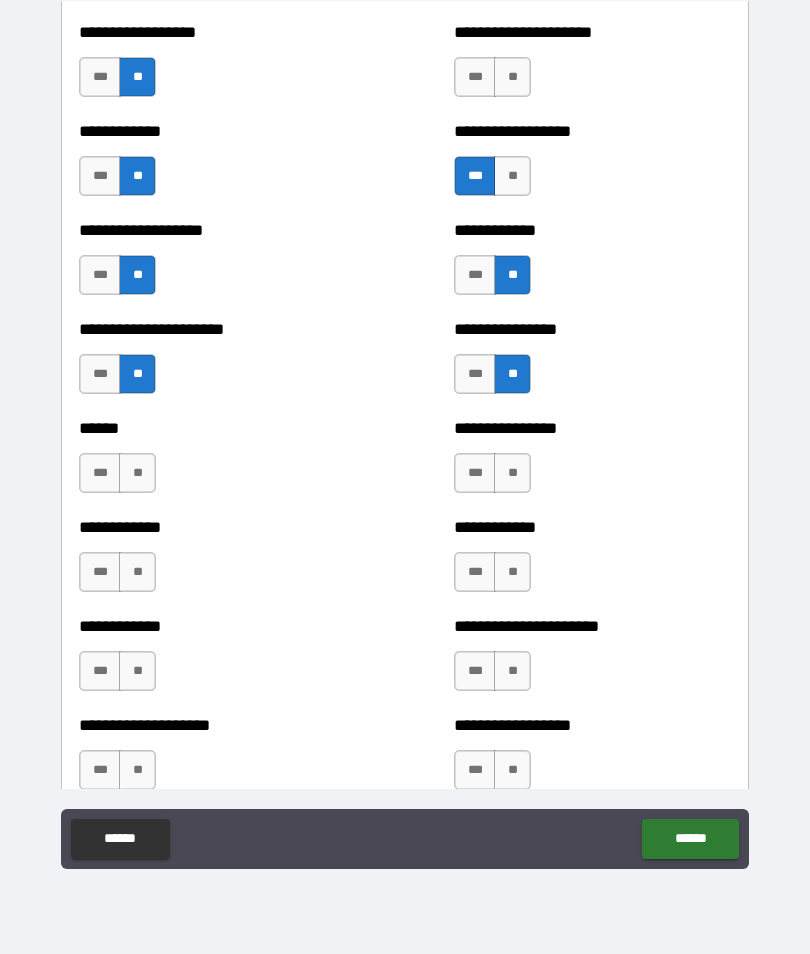 click on "**" at bounding box center (512, 473) 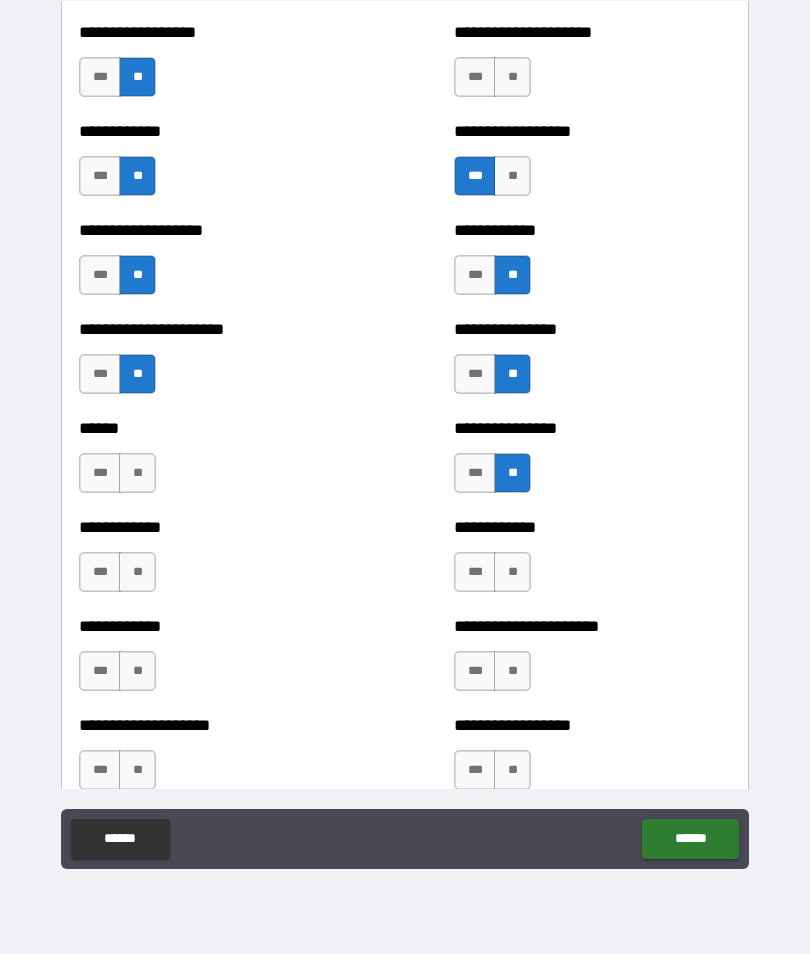 click on "**" at bounding box center [137, 473] 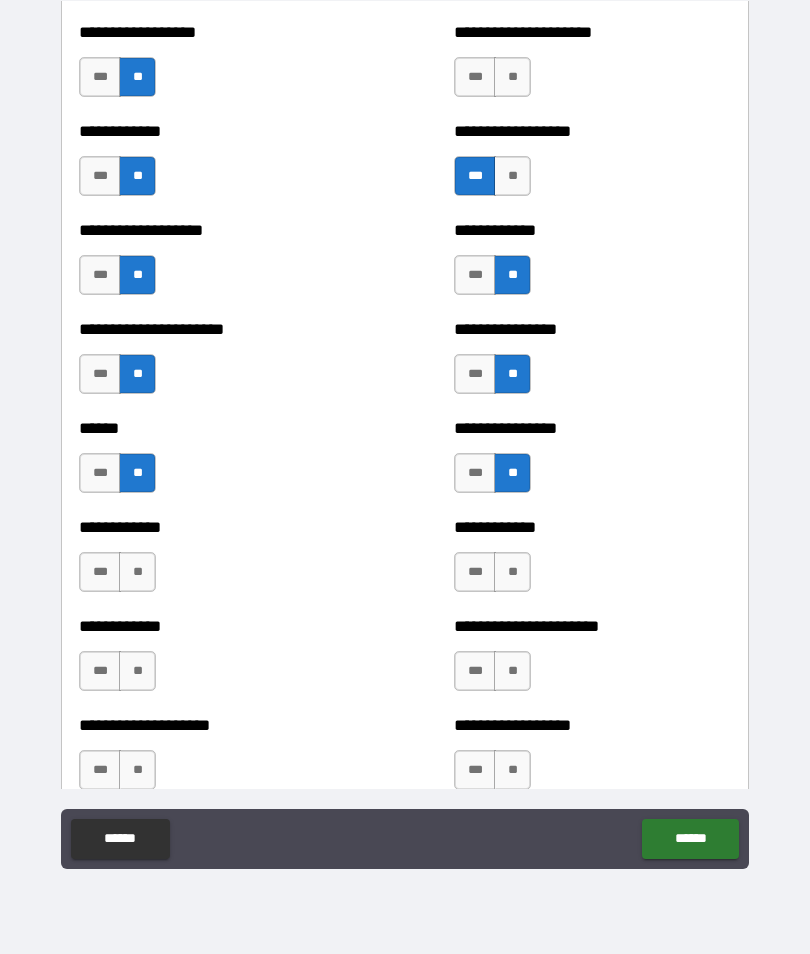 click on "**********" at bounding box center [217, 562] 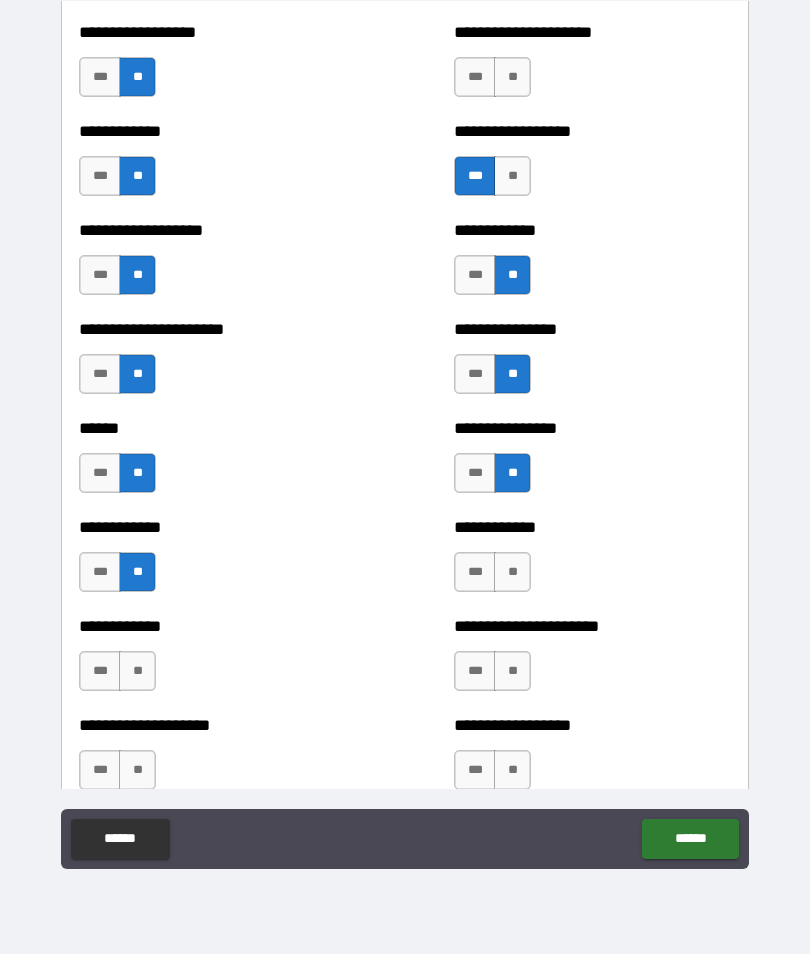 click on "**" at bounding box center (512, 572) 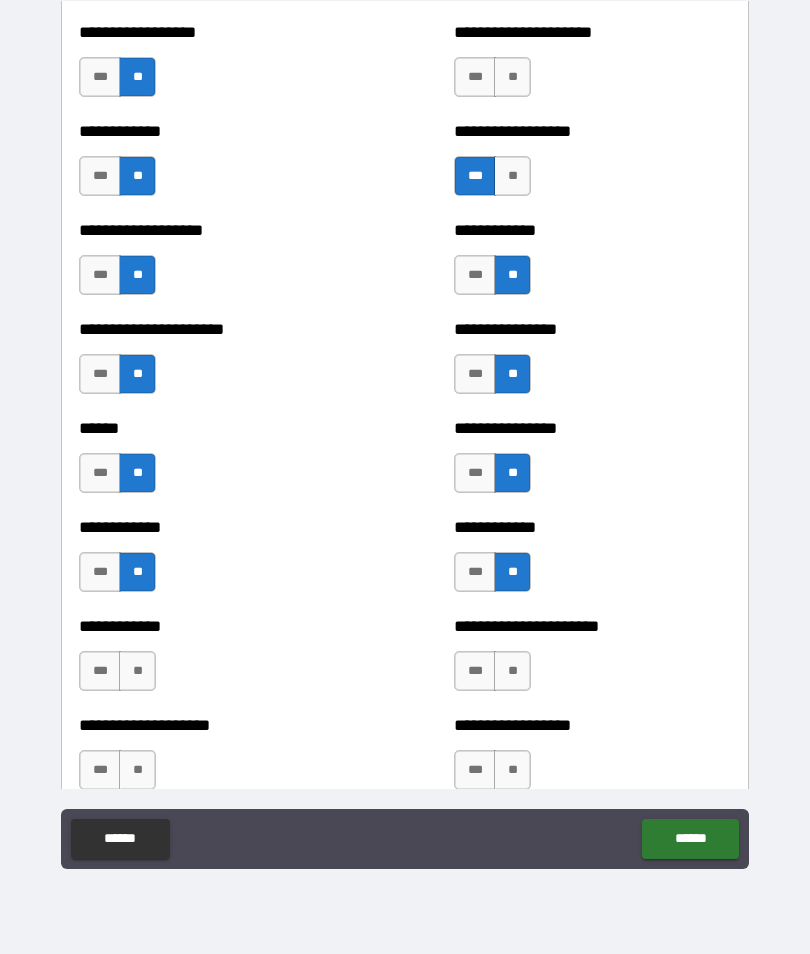 click on "**" at bounding box center [512, 671] 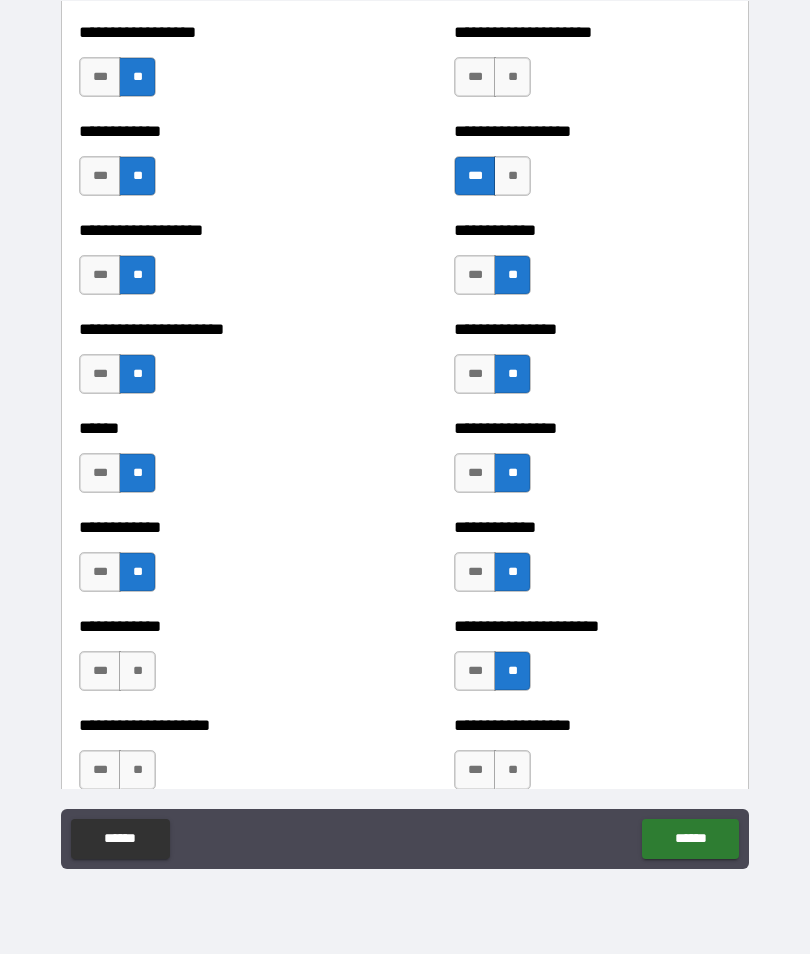 click on "***" at bounding box center [475, 671] 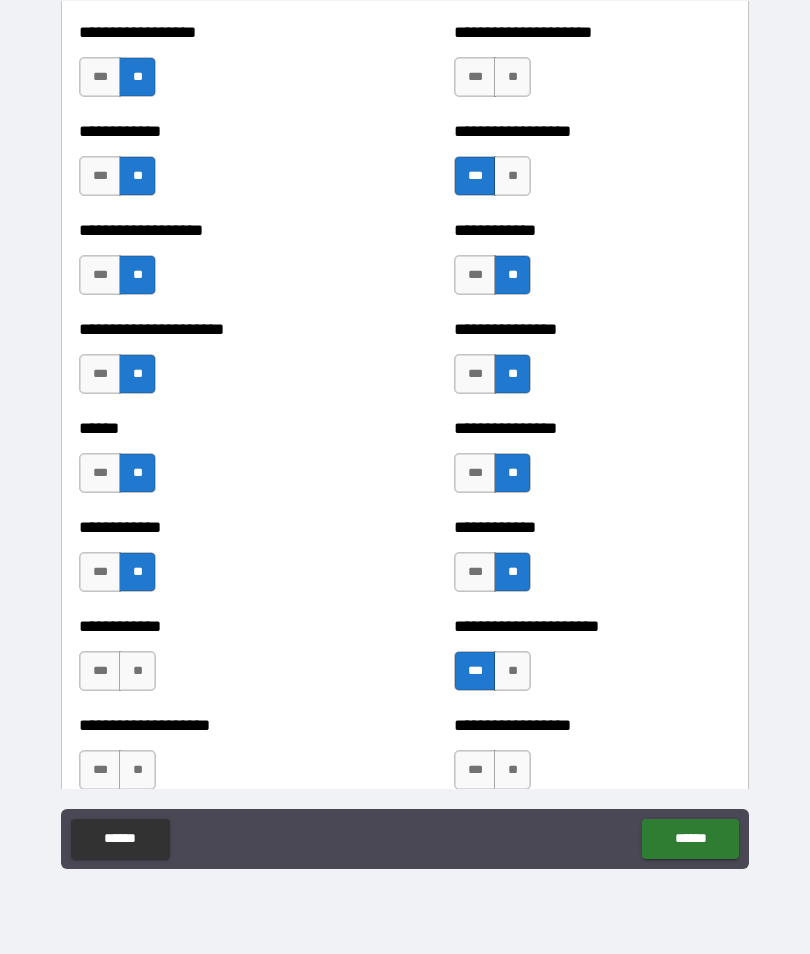 click on "*** **" at bounding box center (495, 676) 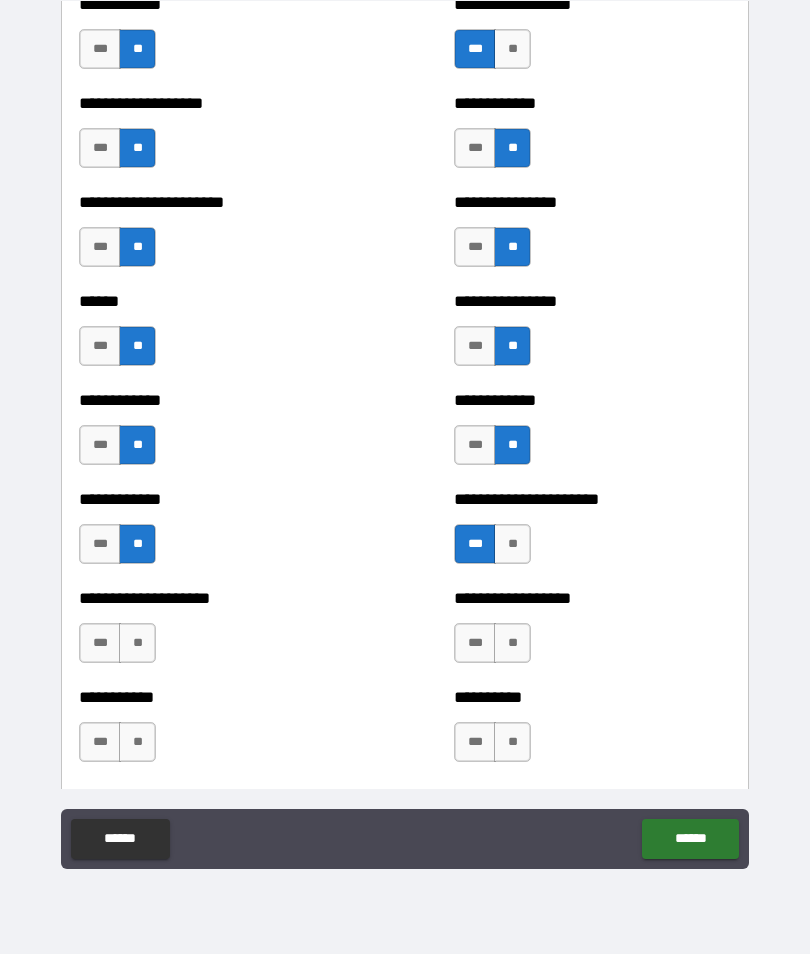 scroll, scrollTop: 5189, scrollLeft: 0, axis: vertical 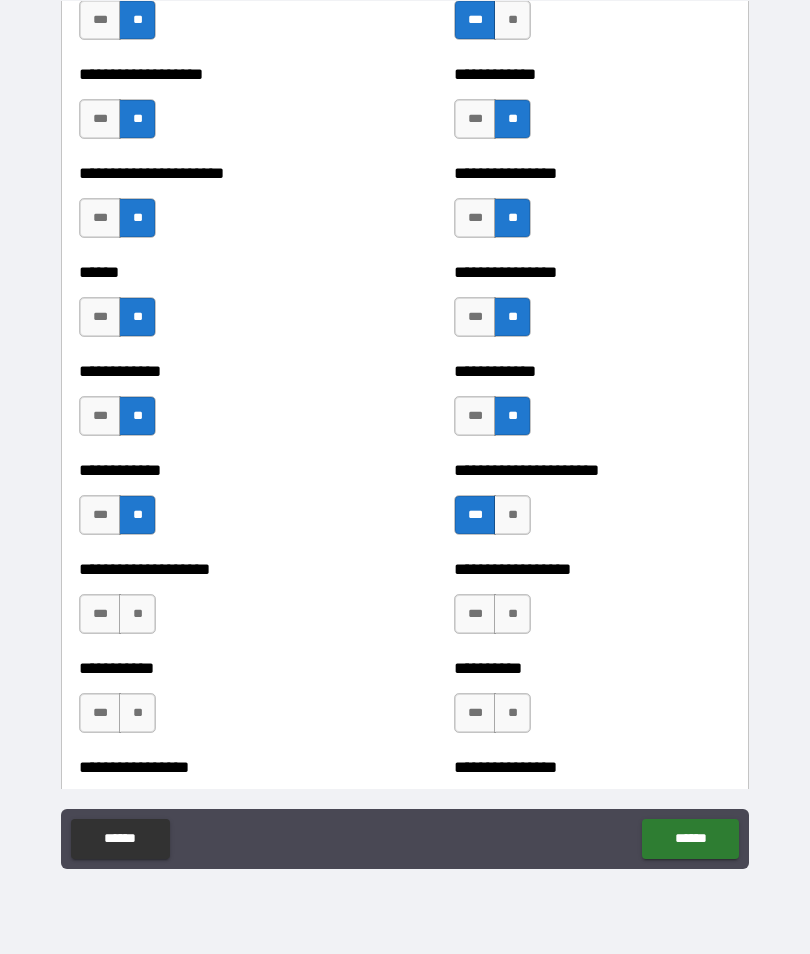 click on "**" at bounding box center (137, 614) 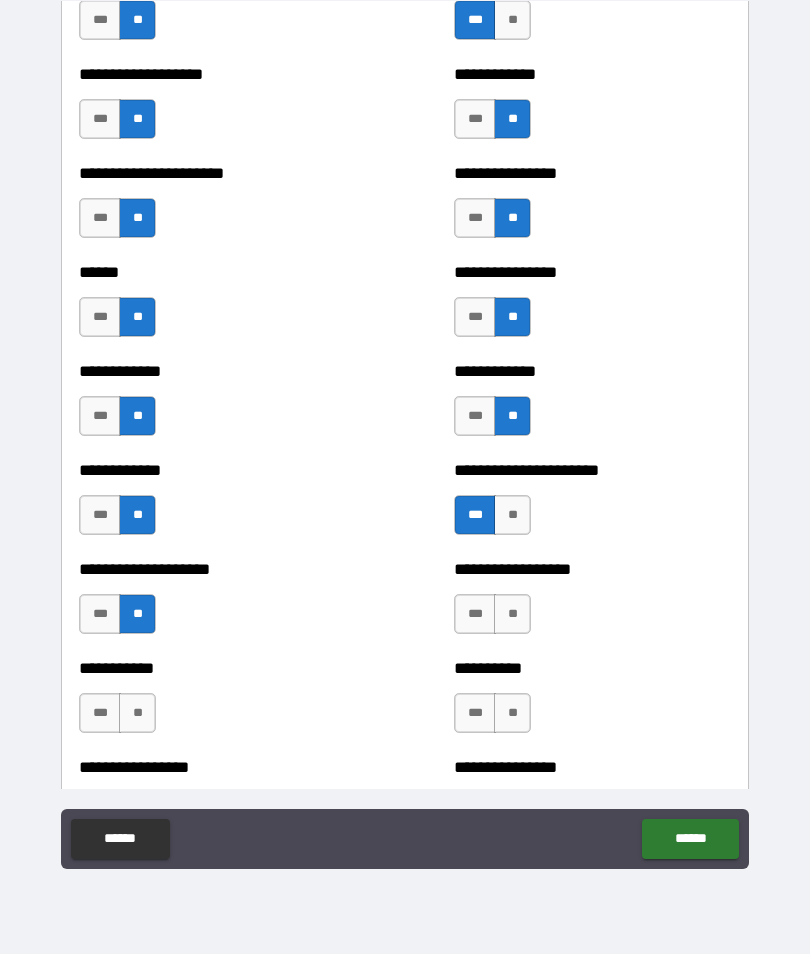 click on "**********" at bounding box center [592, 604] 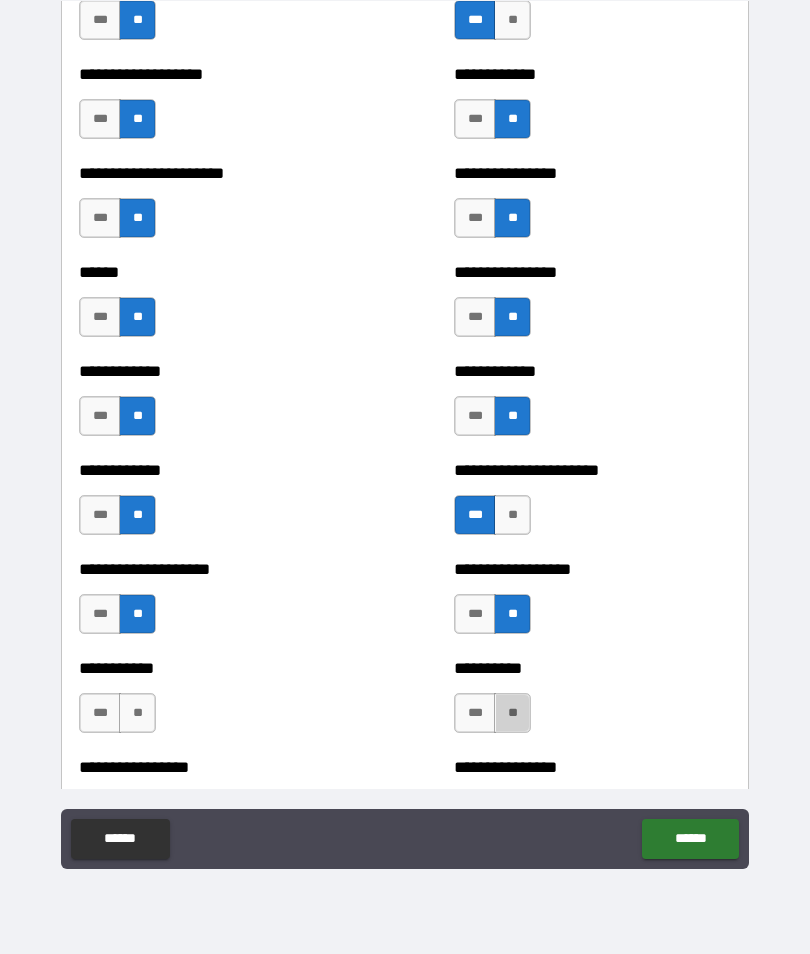 click on "**" at bounding box center (512, 713) 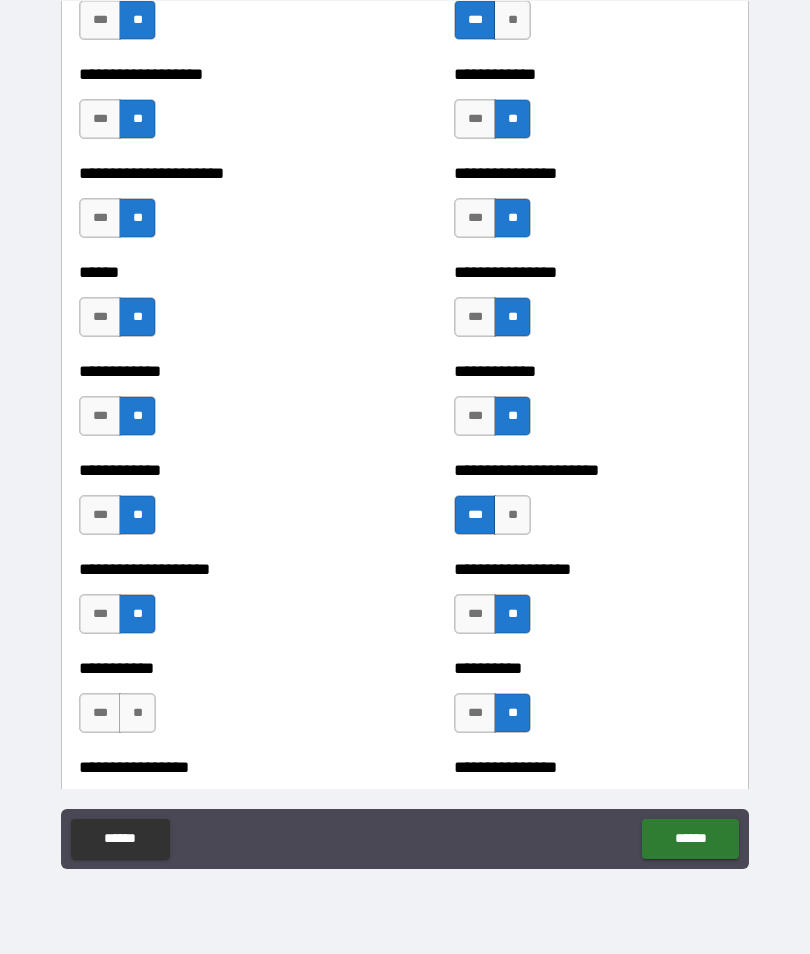click on "**" at bounding box center [137, 713] 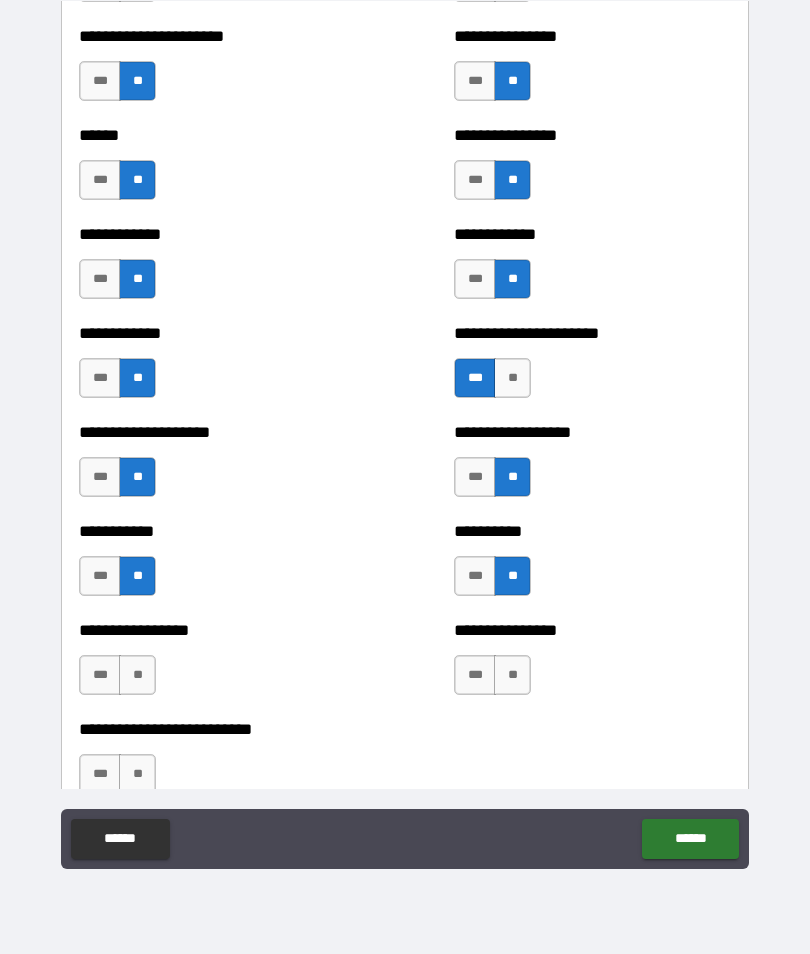 scroll, scrollTop: 5332, scrollLeft: 0, axis: vertical 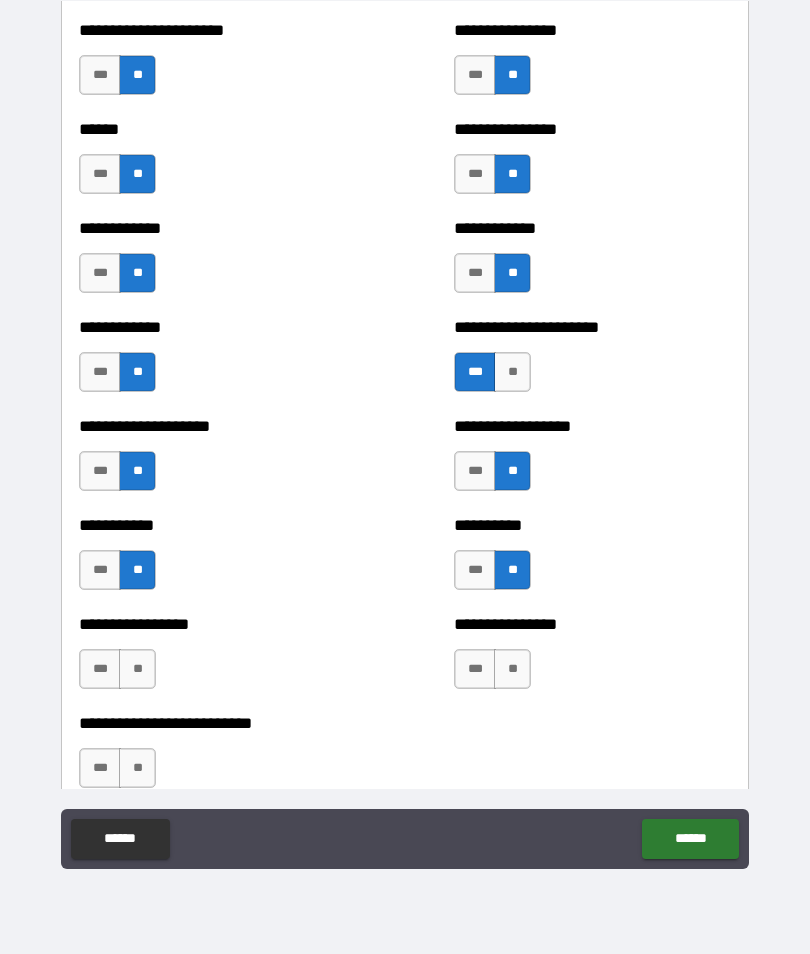 click on "**" at bounding box center (137, 669) 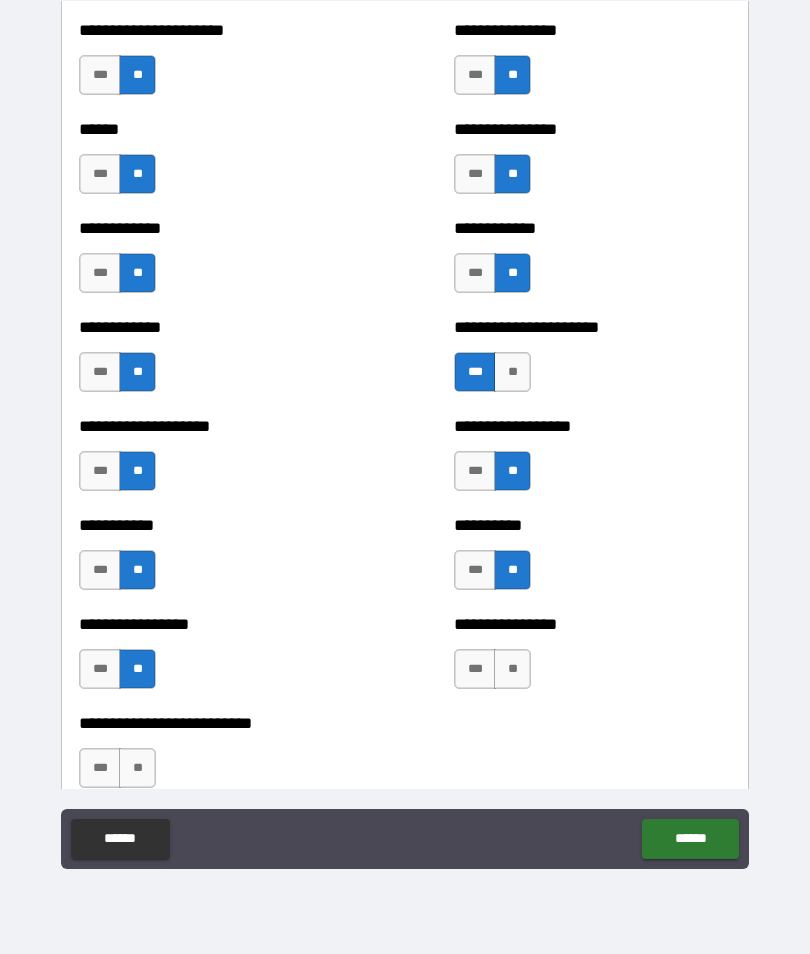 click on "**" at bounding box center (512, 669) 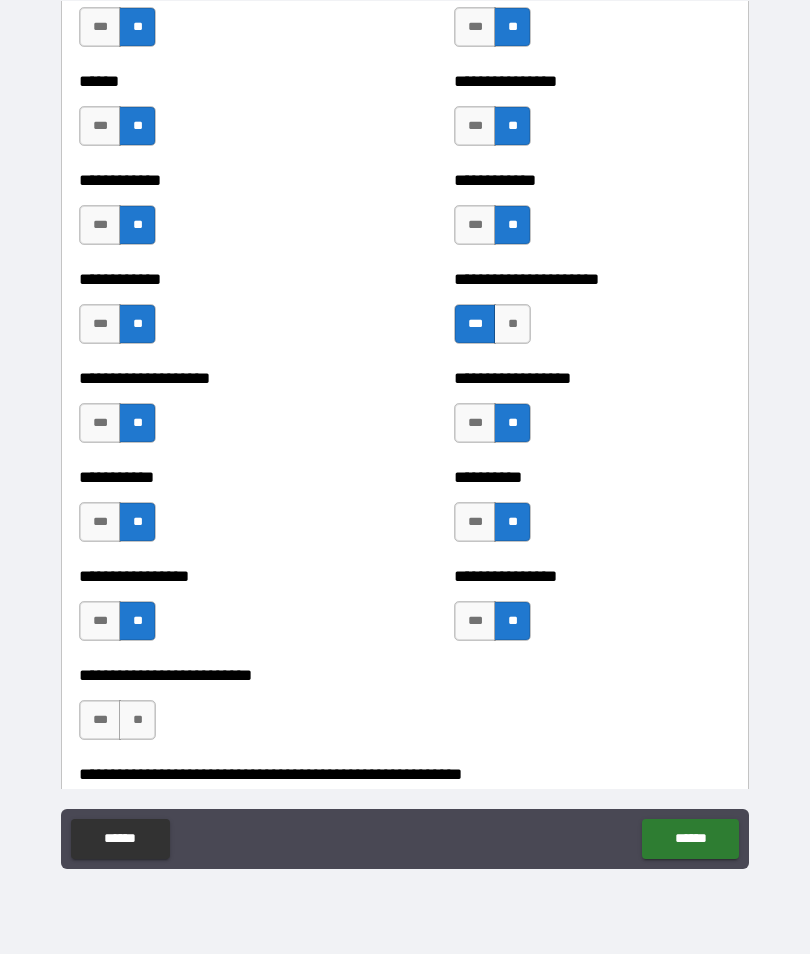 scroll, scrollTop: 5388, scrollLeft: 0, axis: vertical 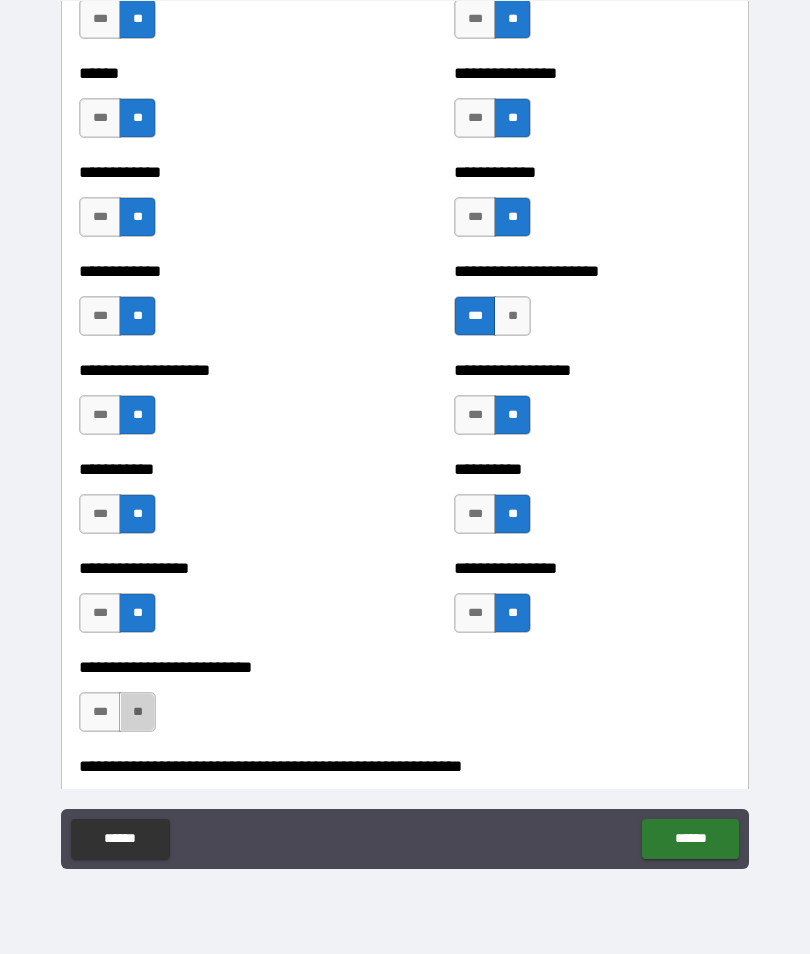 click on "**" at bounding box center (137, 712) 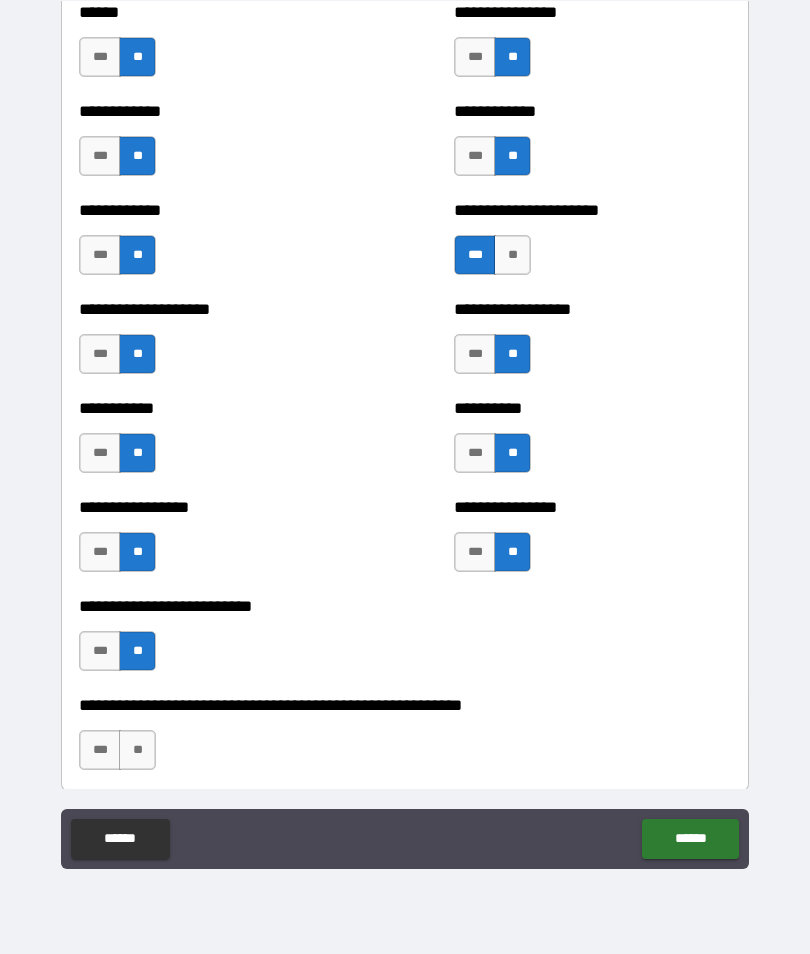 scroll, scrollTop: 5450, scrollLeft: 0, axis: vertical 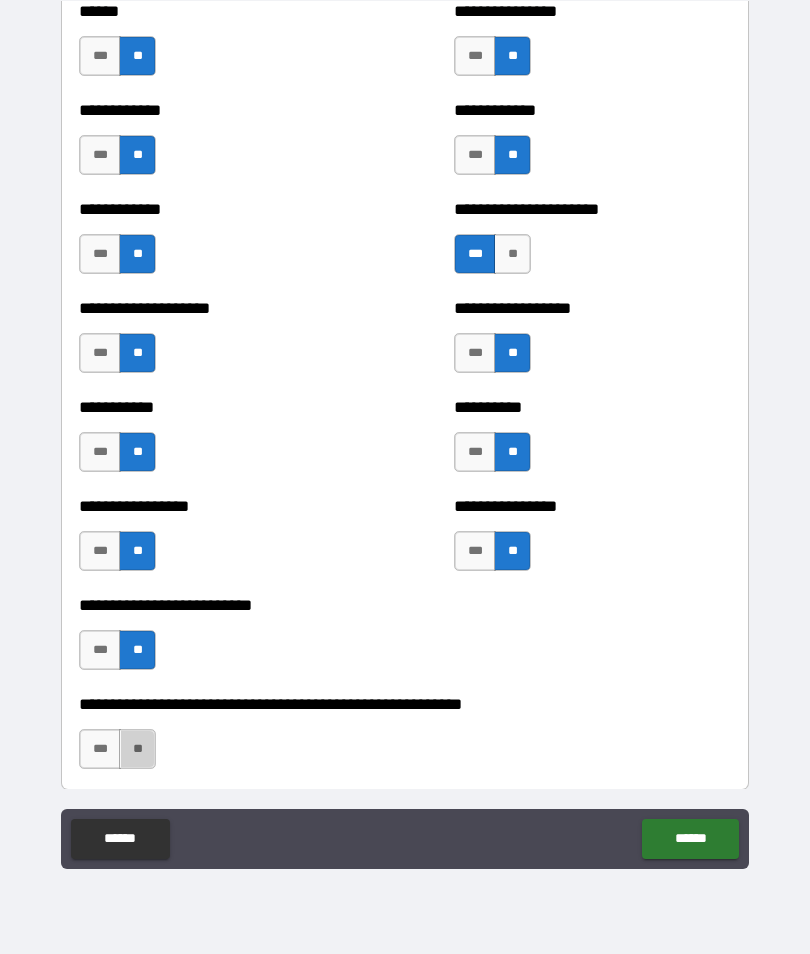 click on "**" at bounding box center [137, 749] 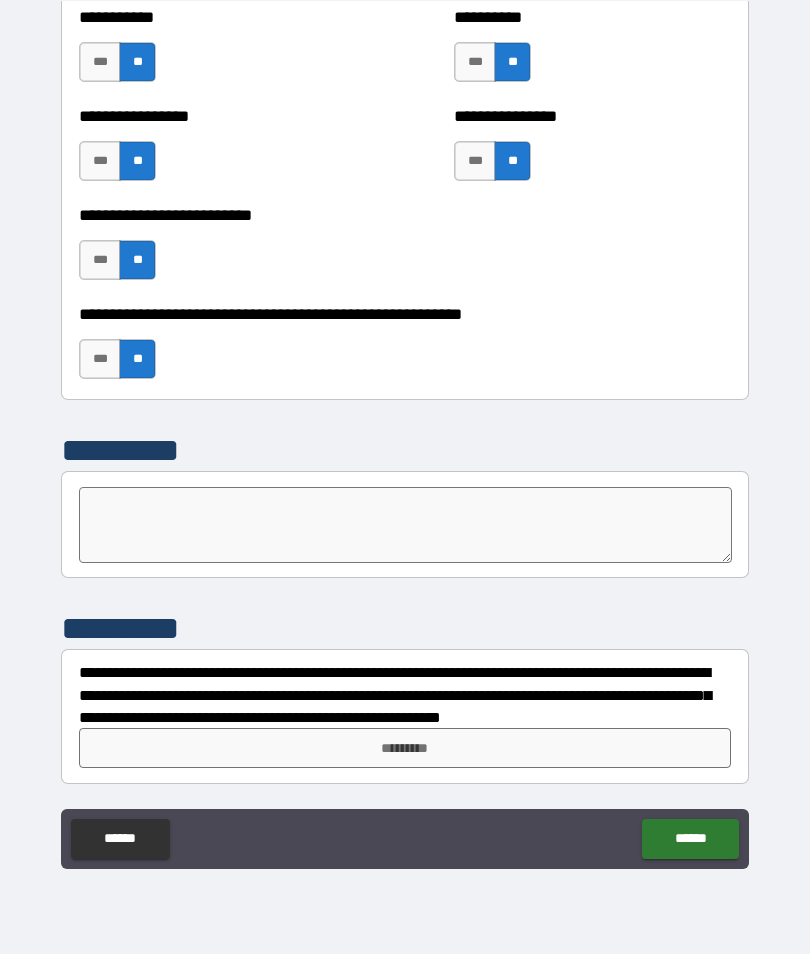 scroll, scrollTop: 5840, scrollLeft: 0, axis: vertical 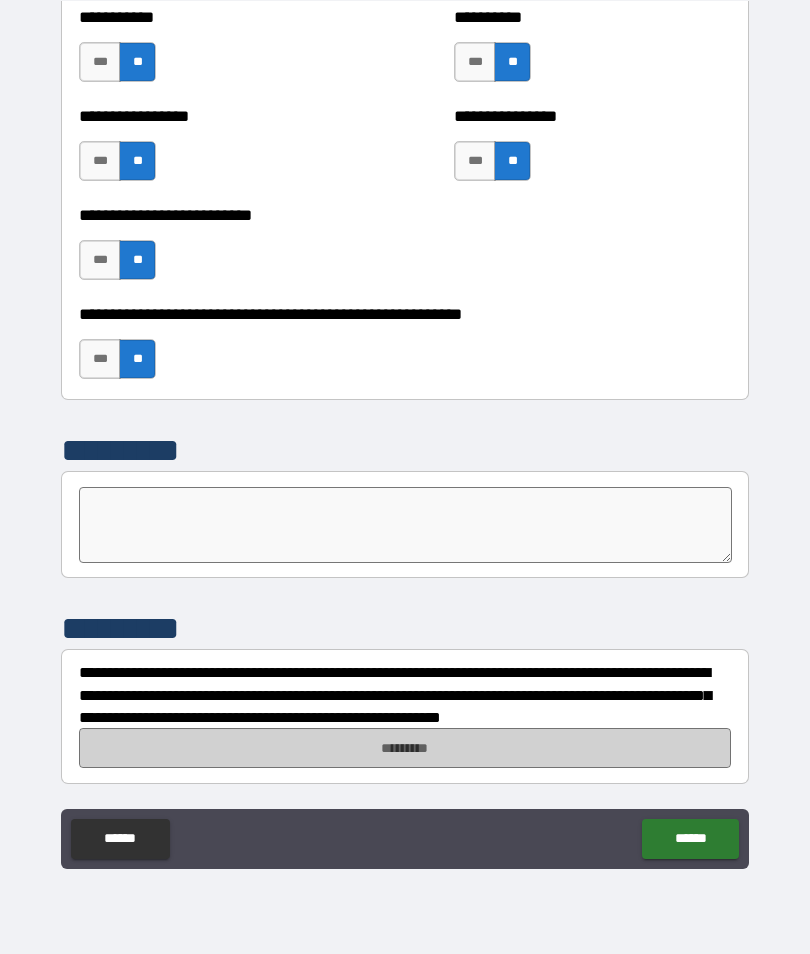 click on "*********" at bounding box center [405, 748] 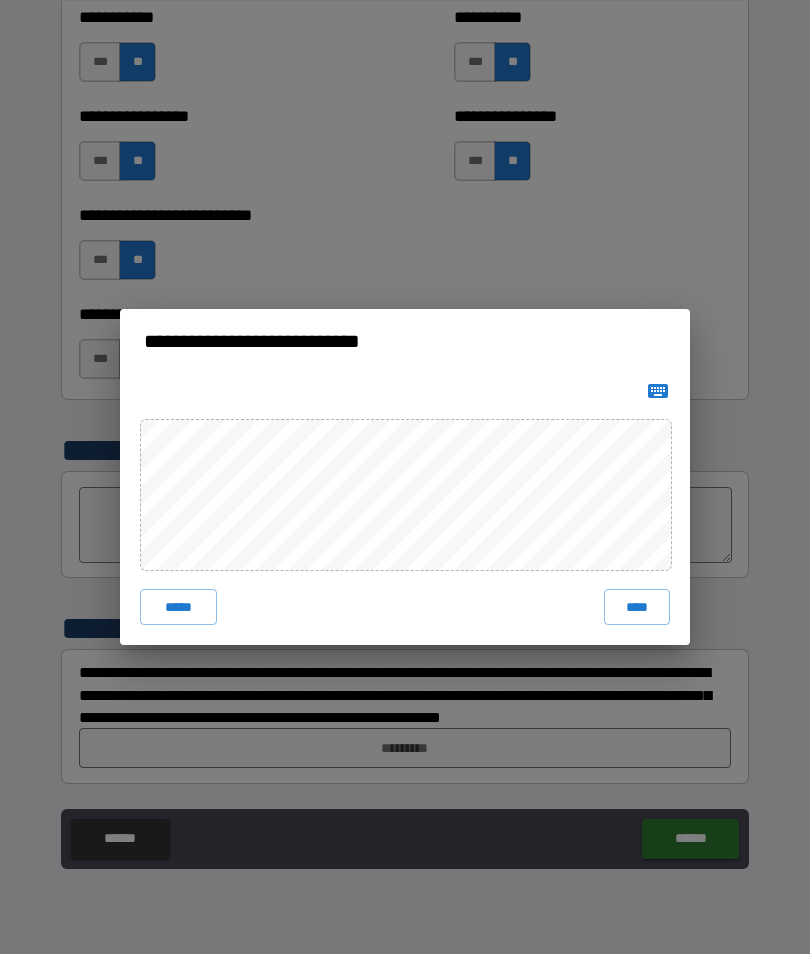click on "****" at bounding box center (637, 607) 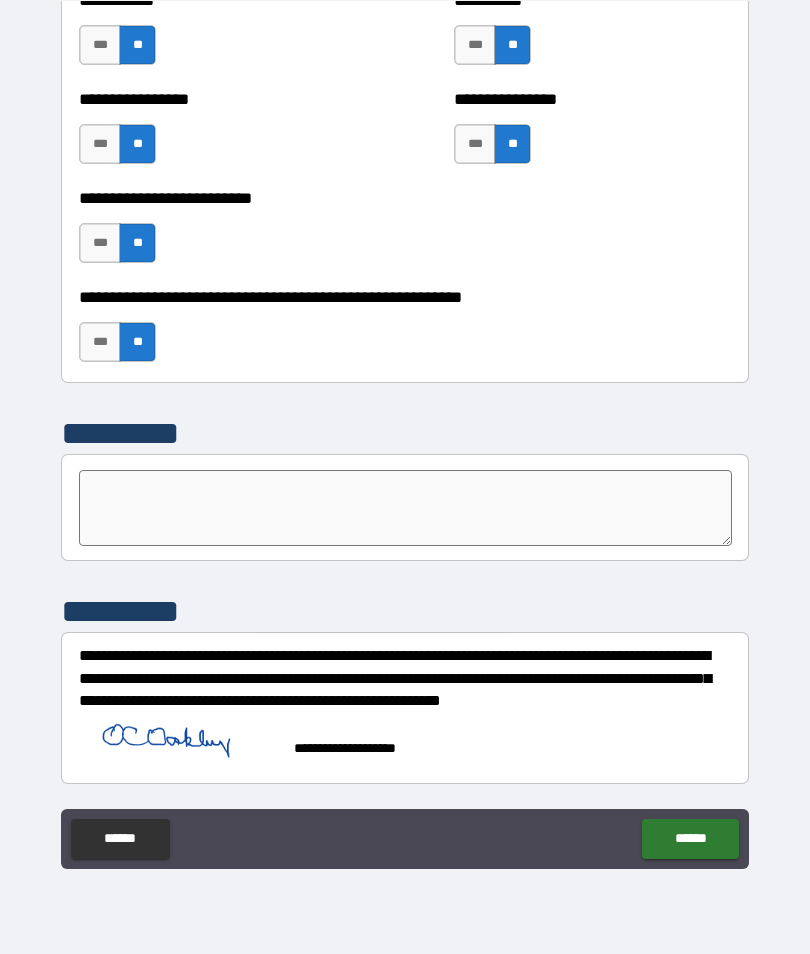scroll, scrollTop: 5857, scrollLeft: 0, axis: vertical 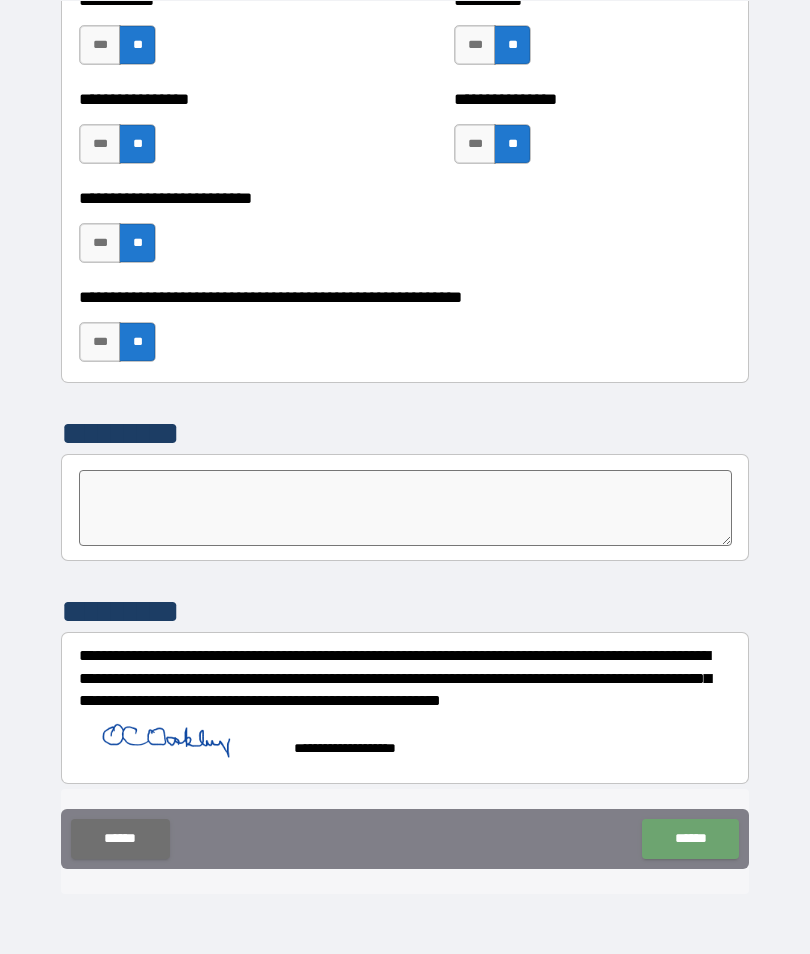 click on "******" at bounding box center [690, 839] 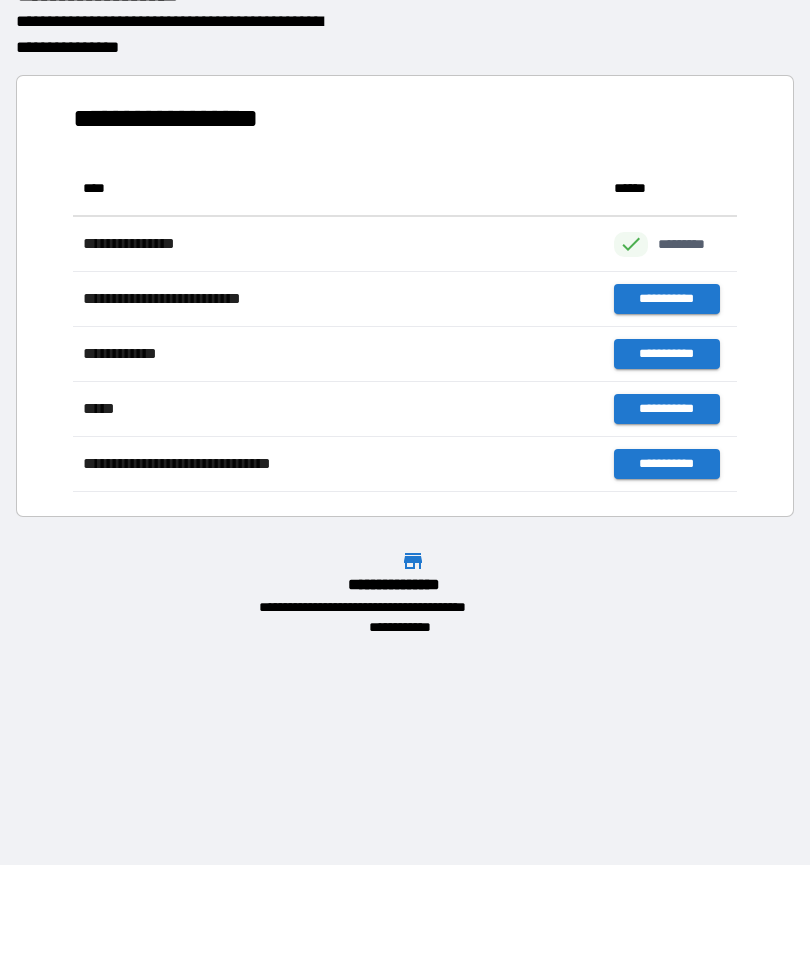 scroll, scrollTop: 331, scrollLeft: 664, axis: both 